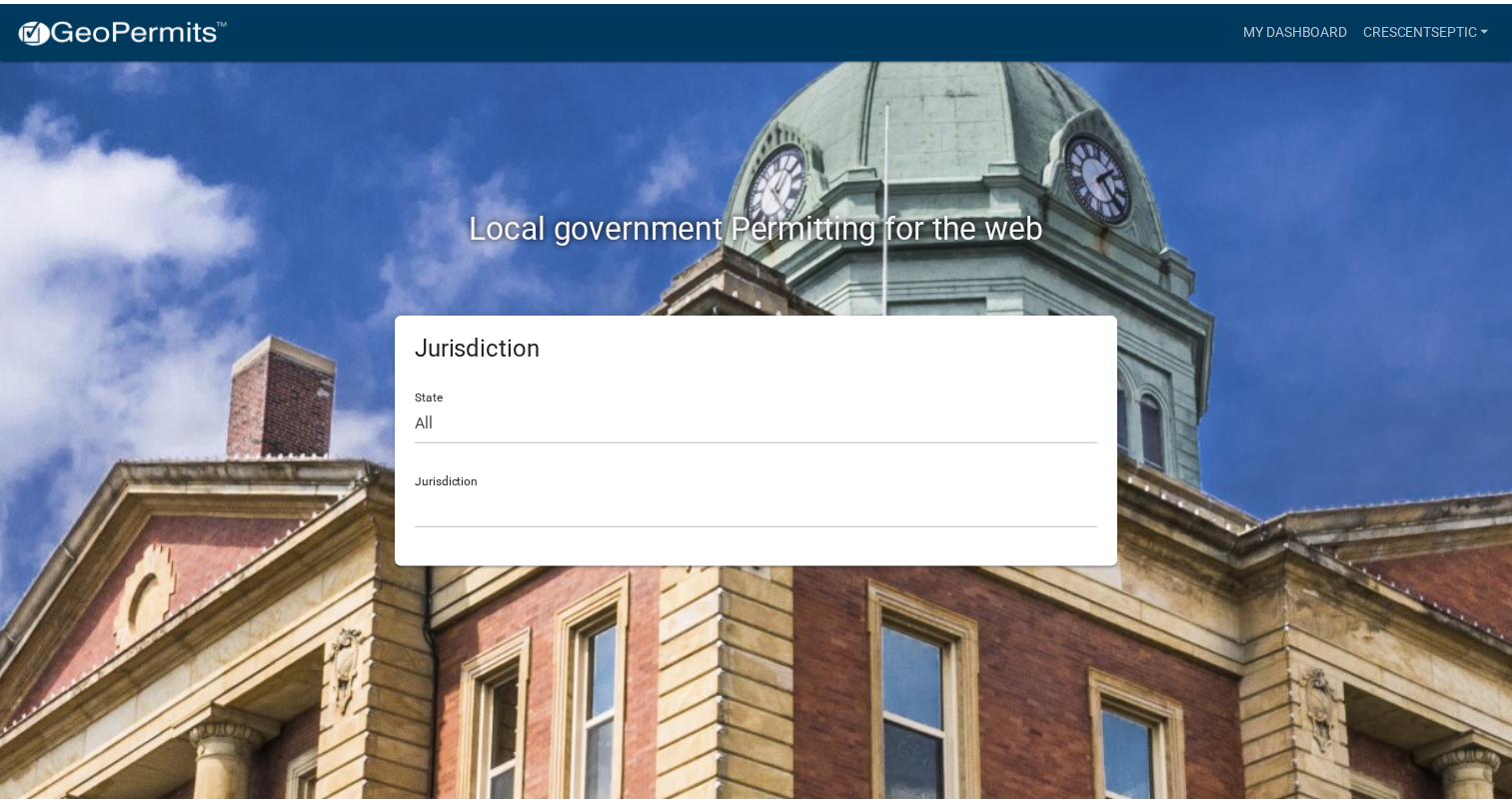 scroll, scrollTop: 0, scrollLeft: 0, axis: both 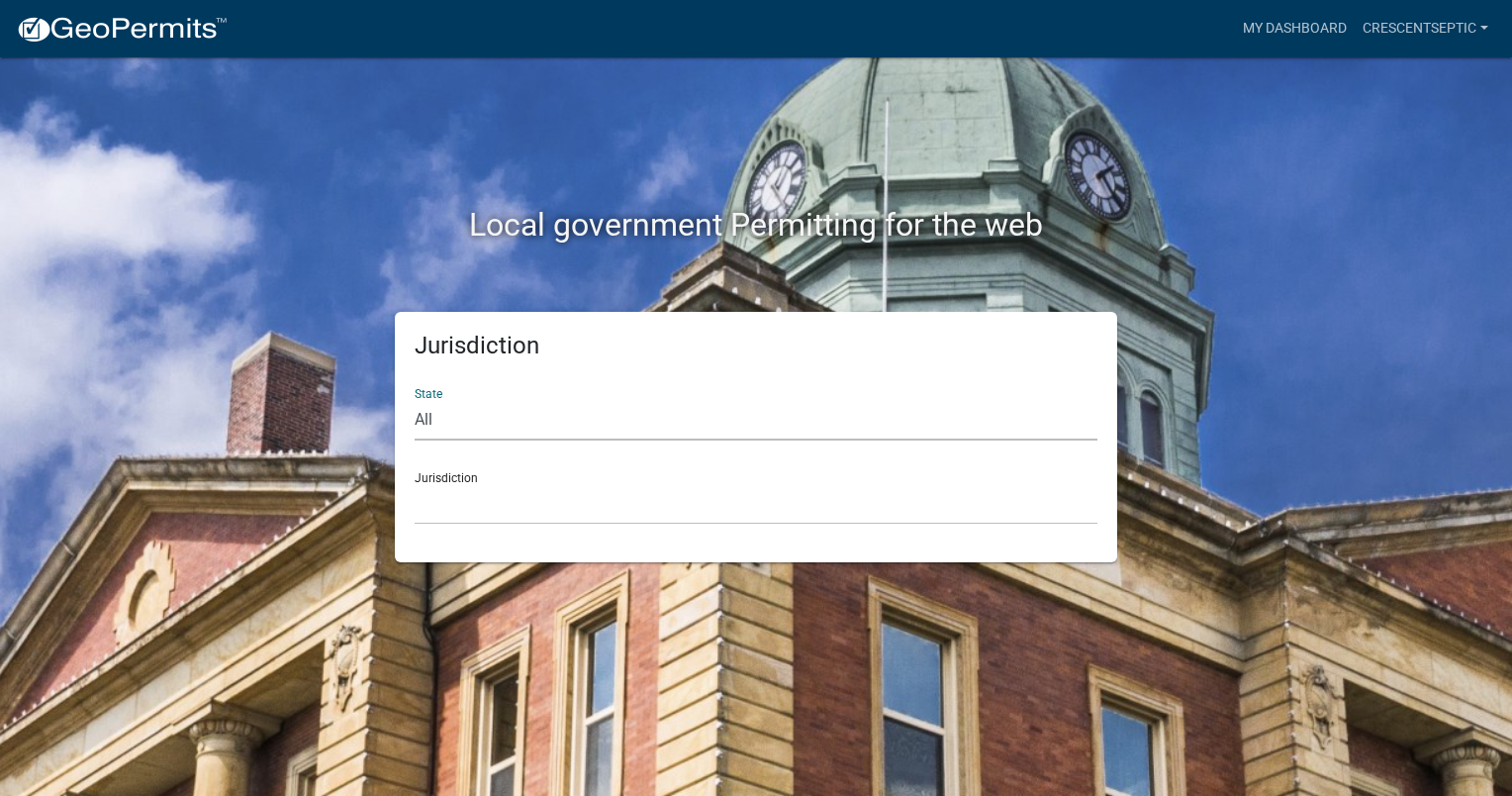 click on "All  Colorado   Georgia   Indiana   Iowa   Kansas   Minnesota   Ohio   South Carolina   Wisconsin" 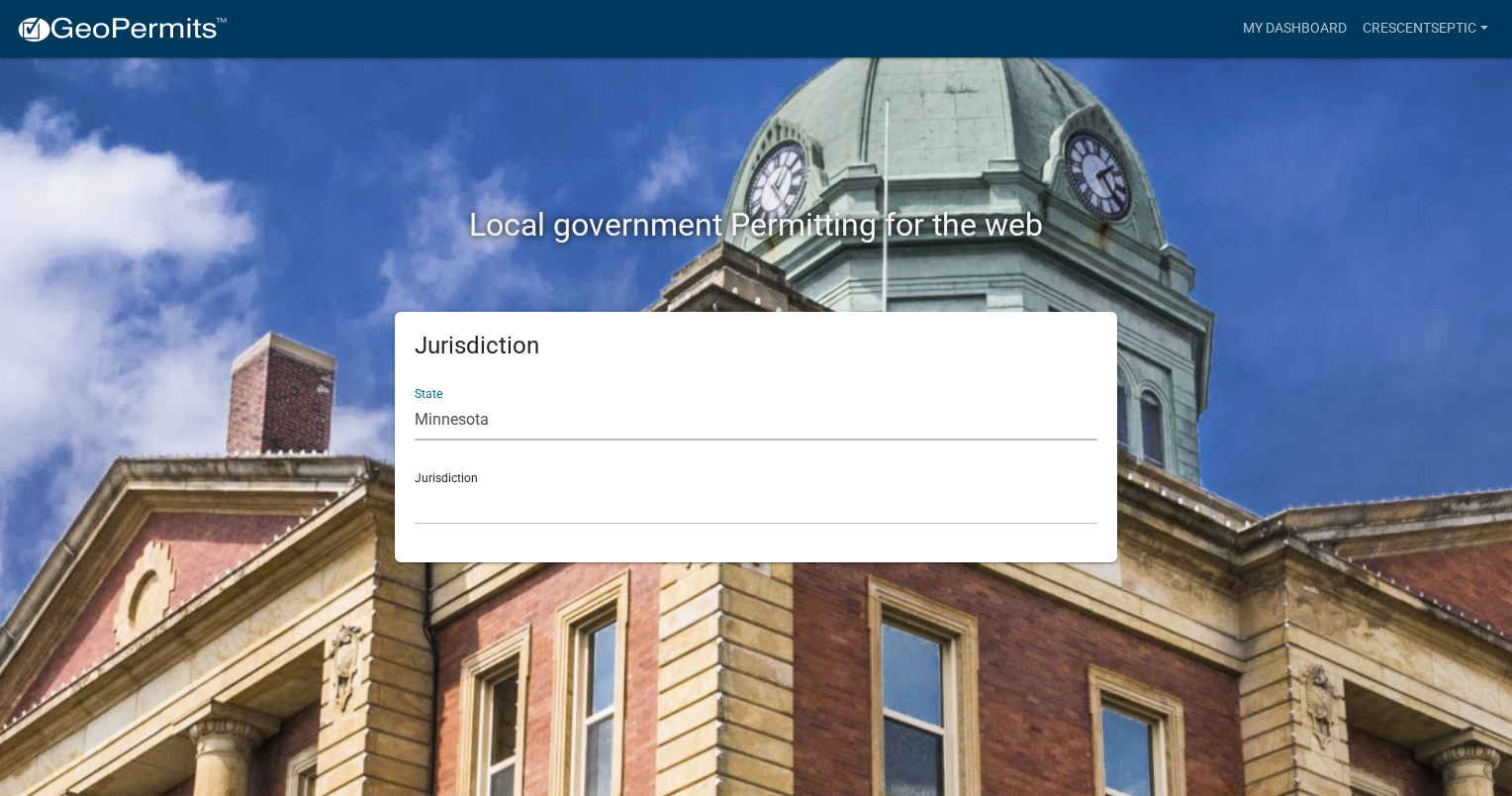 click on "All  Colorado   Georgia   Indiana   Iowa   Kansas   Minnesota   Ohio   South Carolina   Wisconsin" 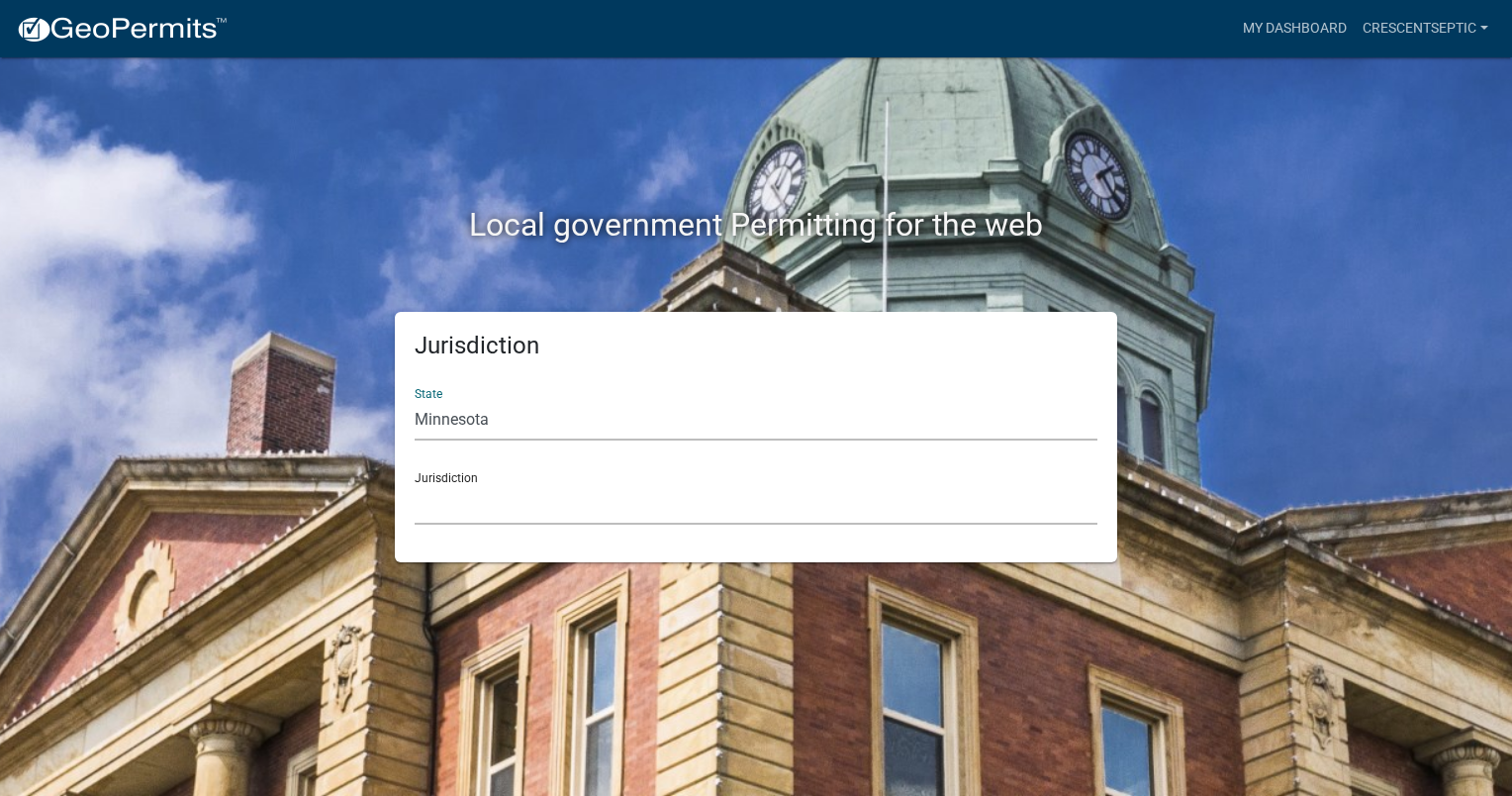 click on "Becker County, Minnesota Benton County, Minnesota Carlton County, Minnesota City of La Crescent, Minnesota City of Luverne, Minnesota City of New Ulm, Minnesota Freeborn County, Minnesota Houston County, Minnesota Isanti County, Minnesota Le Sueur County, Minnesota Mower County, Minnesota Murray County, Minnesota Otter Tail County, Minnesota Pine County, Minnesota Rice County, Minnesota Wabasha County, Minnesota Waseca County, Minnesota" 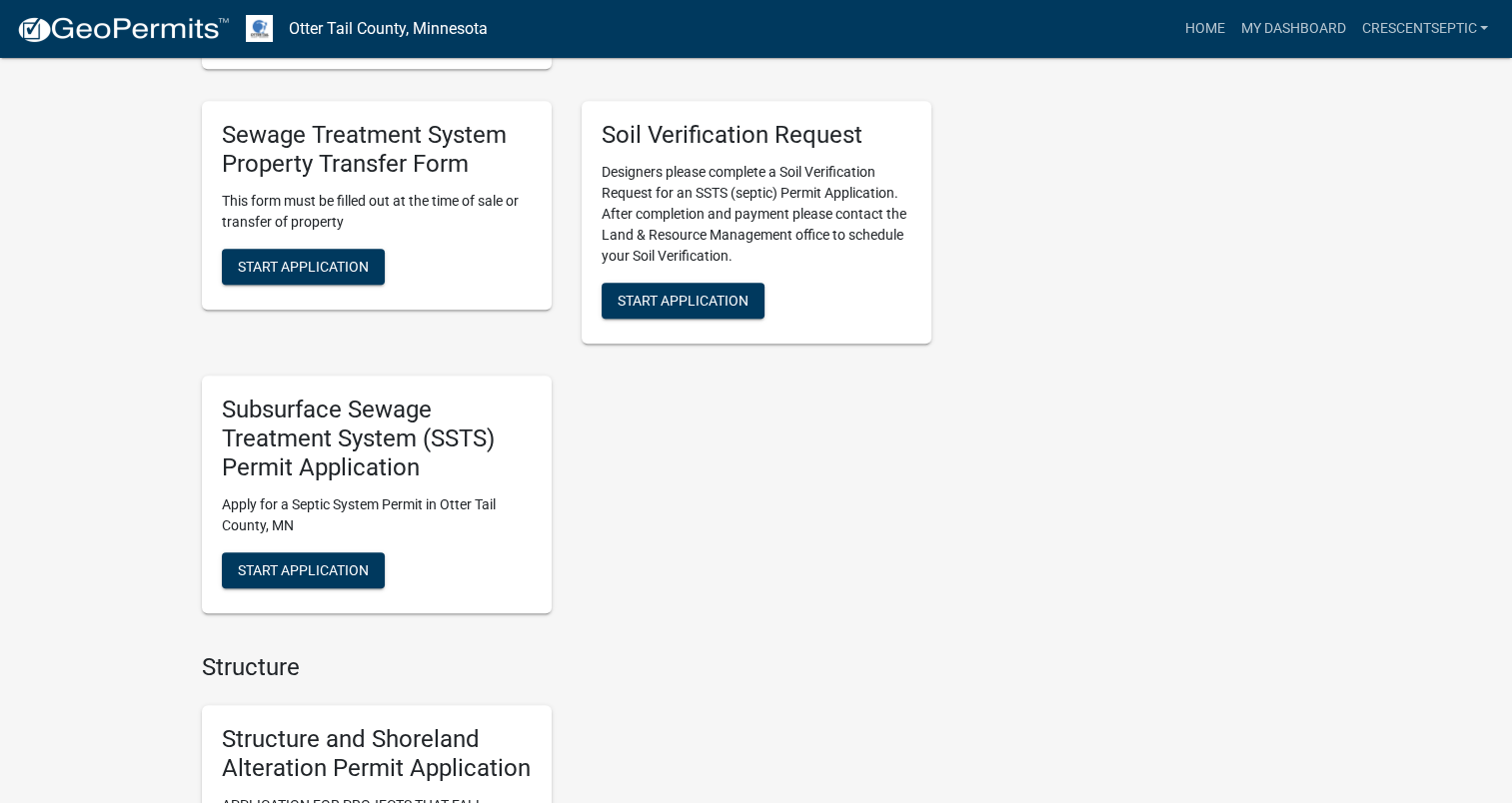 scroll, scrollTop: 1398, scrollLeft: 0, axis: vertical 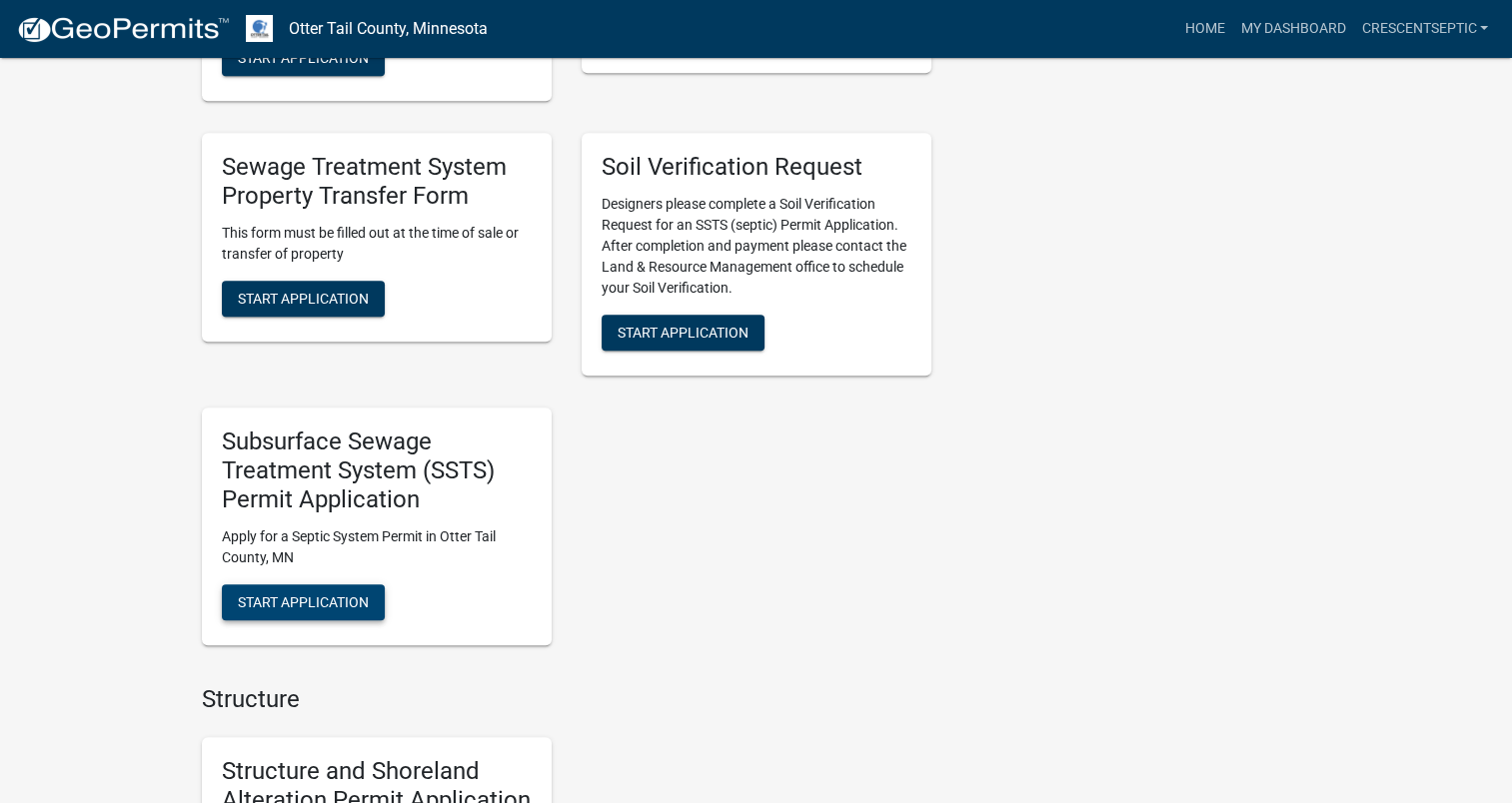 click on "Start Application" at bounding box center [303, 601] 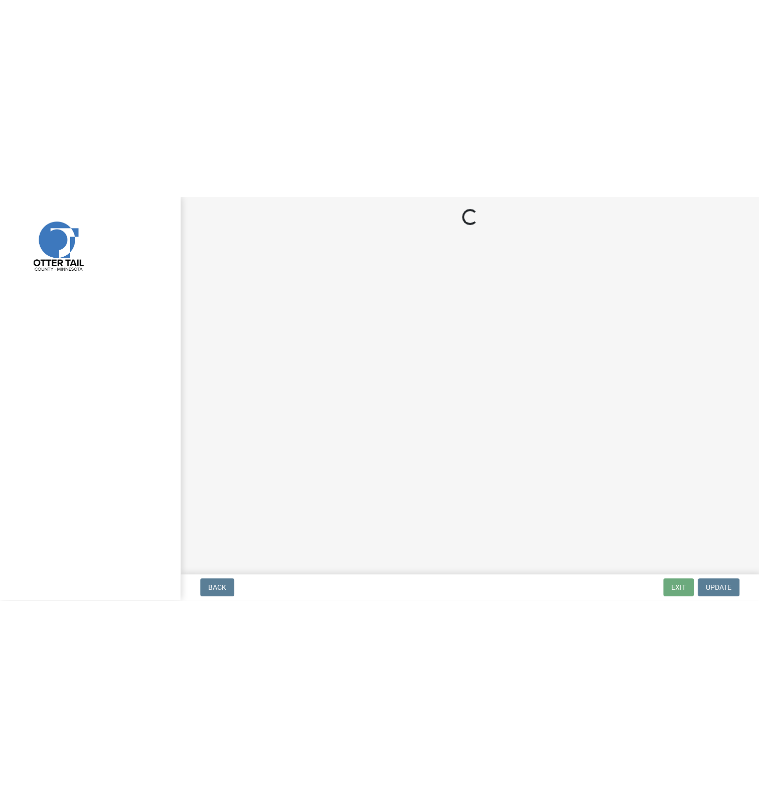 scroll, scrollTop: 0, scrollLeft: 0, axis: both 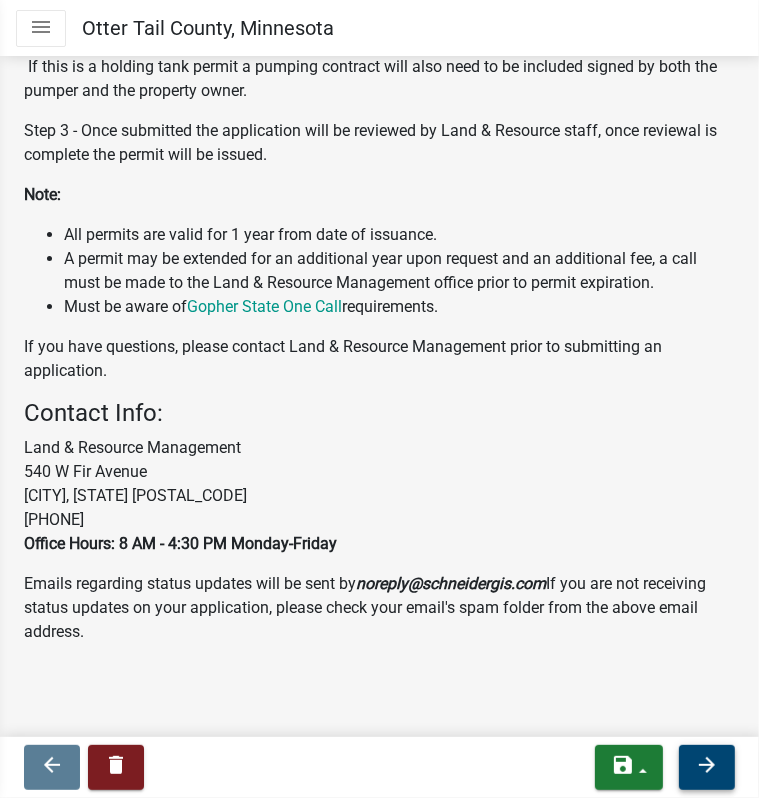click on "arrow_forward" at bounding box center (707, 767) 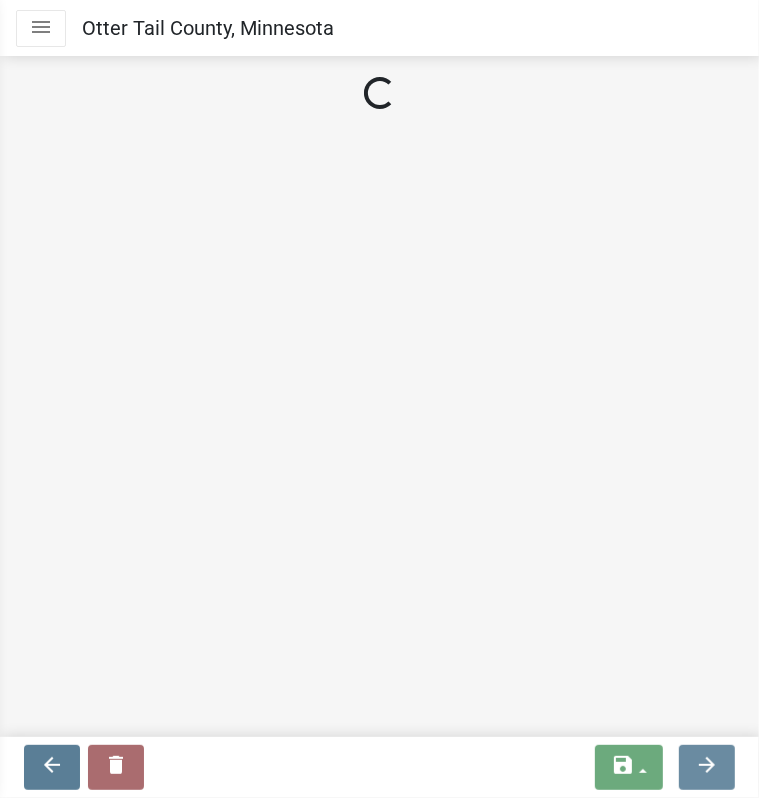 scroll, scrollTop: 0, scrollLeft: 0, axis: both 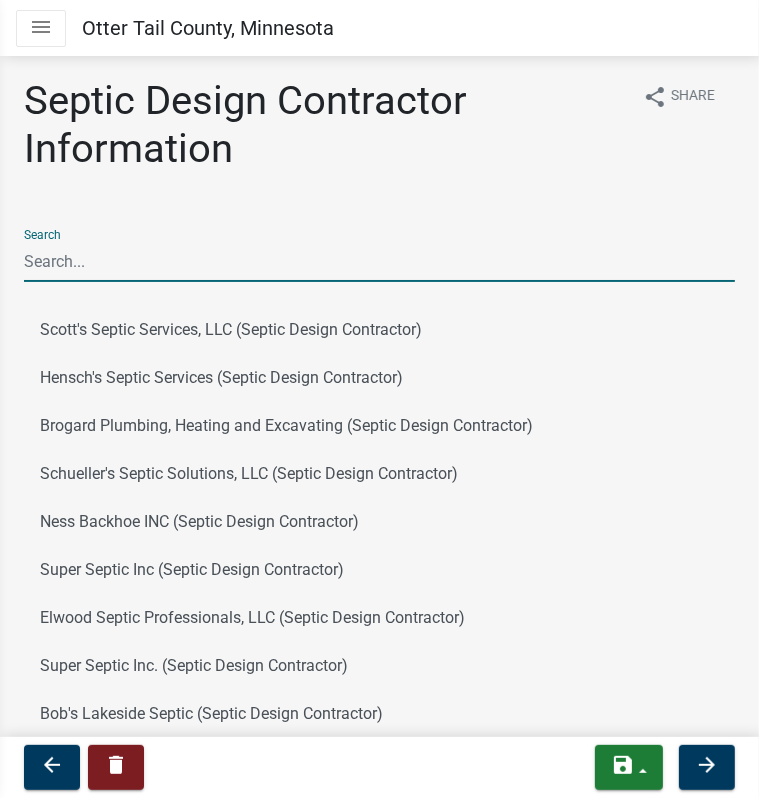 click on "Search" at bounding box center [379, 261] 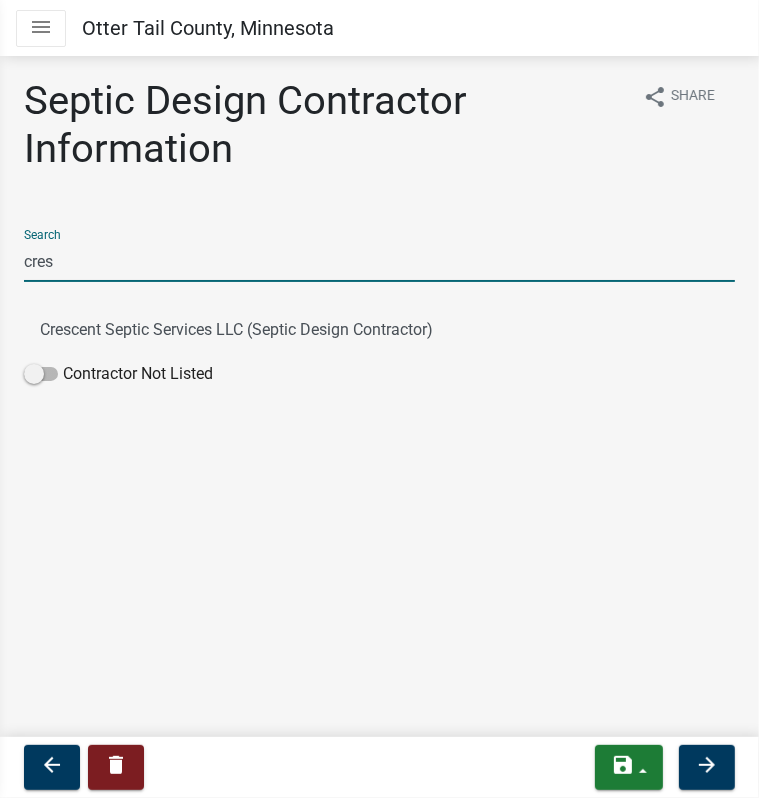 type on "cresc" 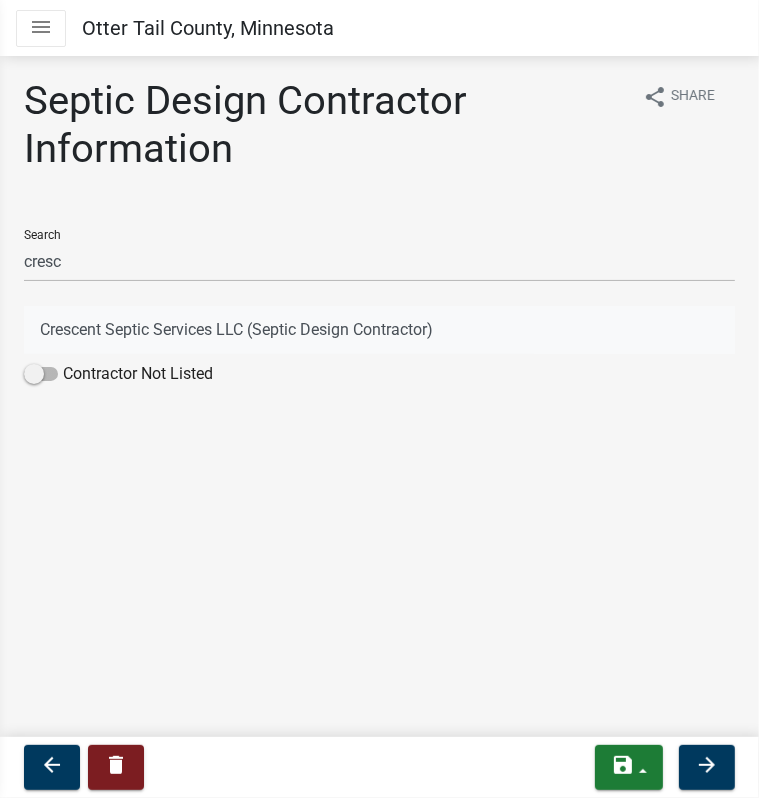click on "Crescent Septic Services LLC (Septic Design Contractor)" 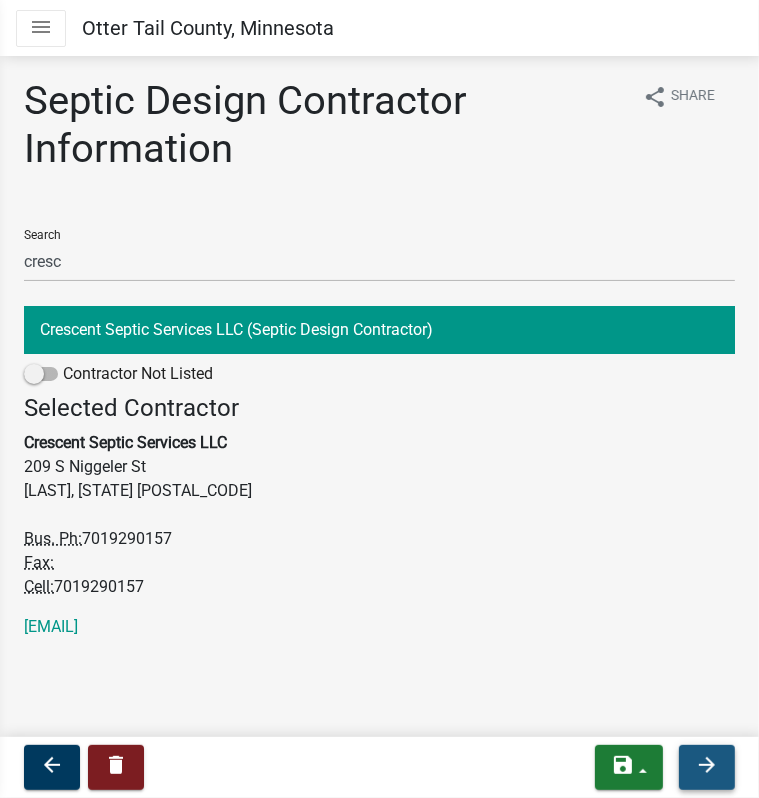 click on "arrow_forward" at bounding box center (707, 767) 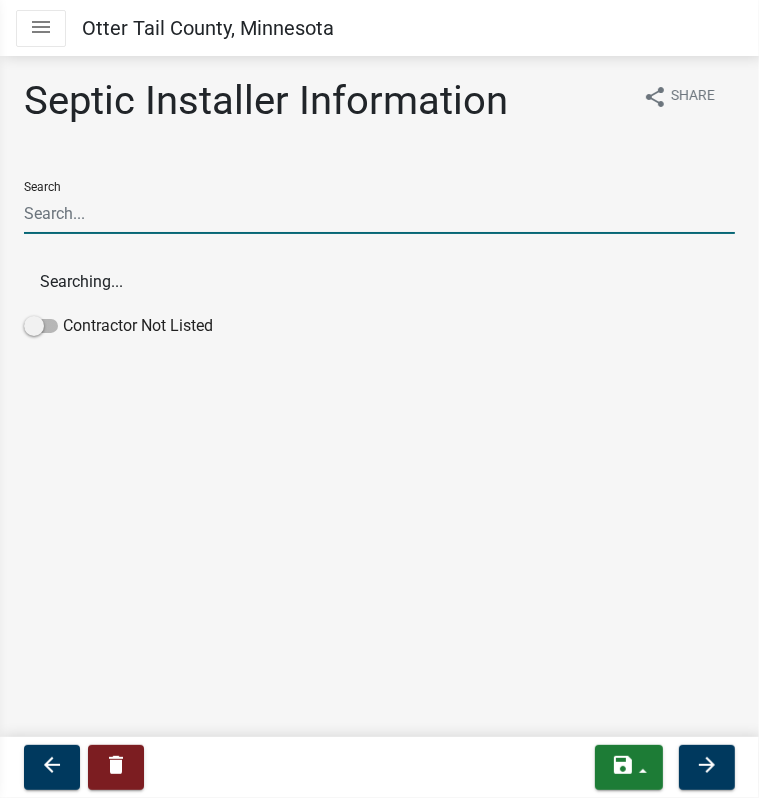 click on "Search" at bounding box center [379, 213] 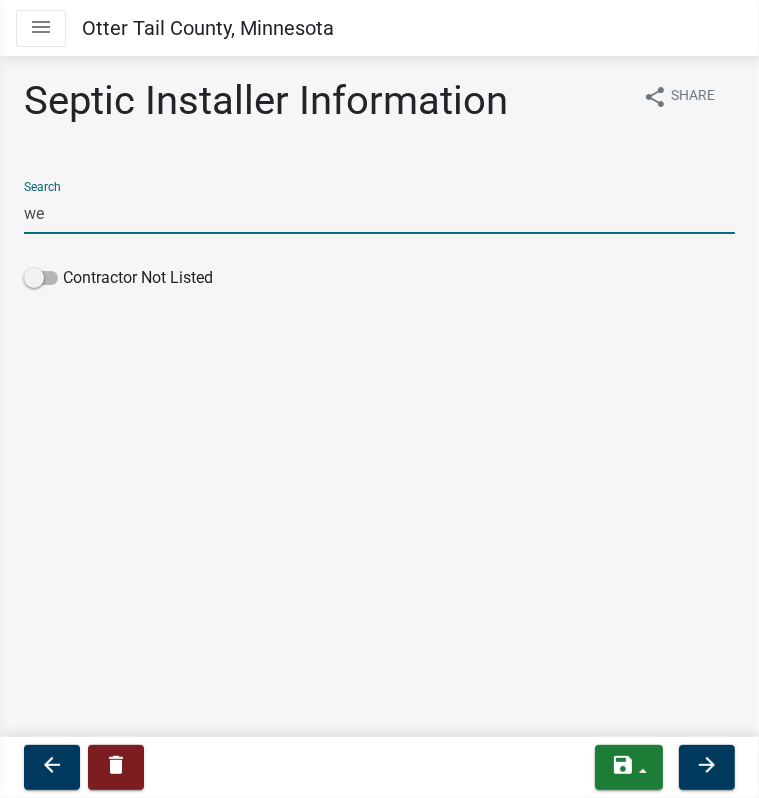 type on "w" 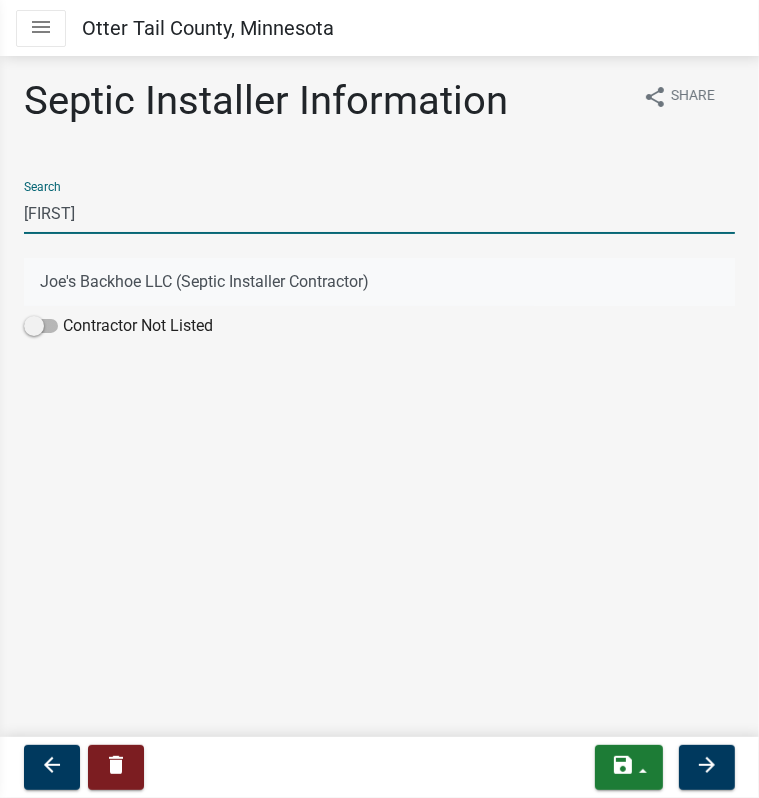 type on "[FIRST]" 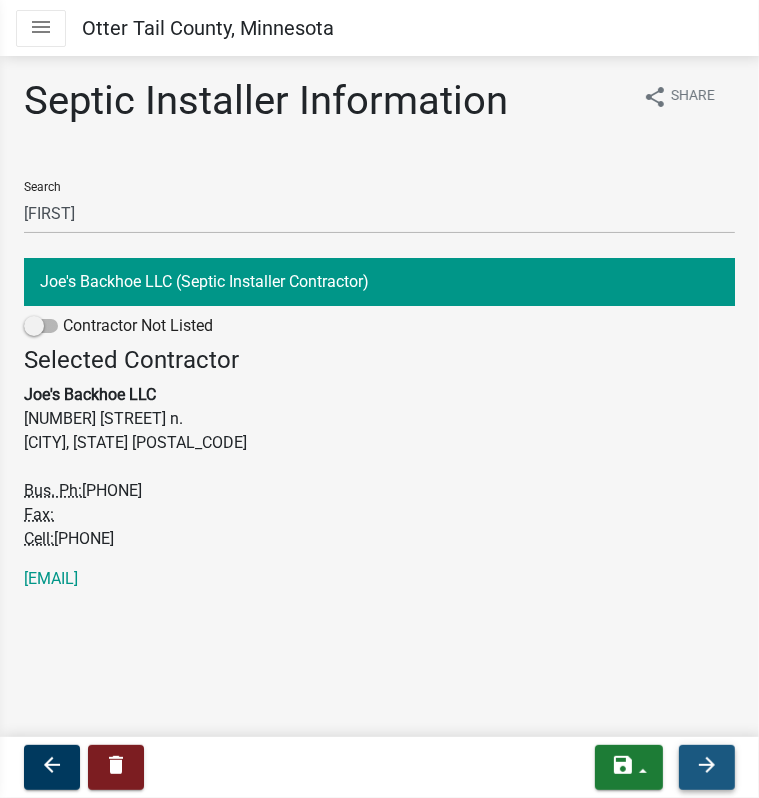 click on "arrow_forward" at bounding box center (707, 765) 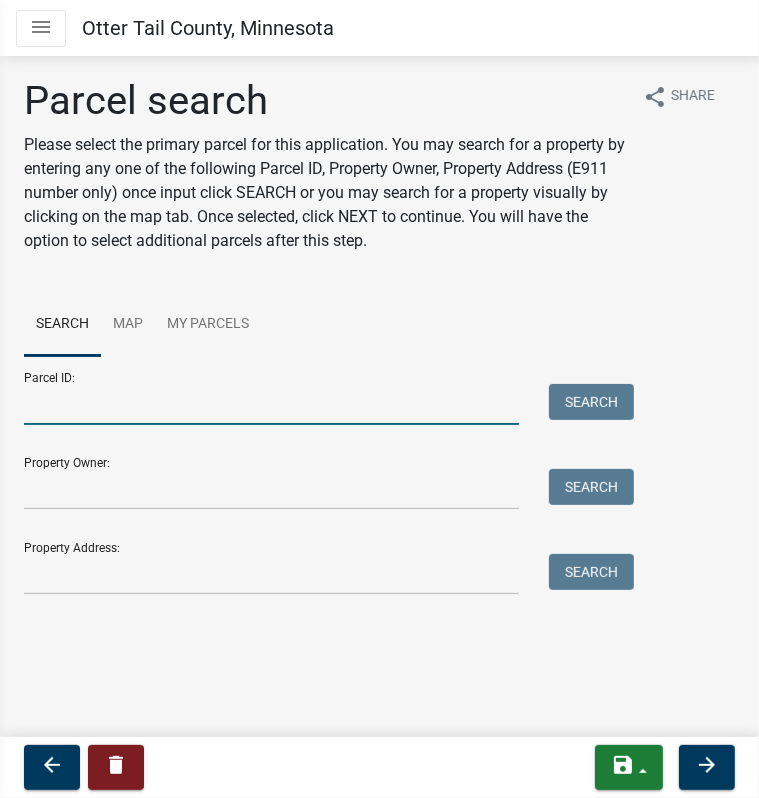 click on "Parcel ID:" at bounding box center (271, 404) 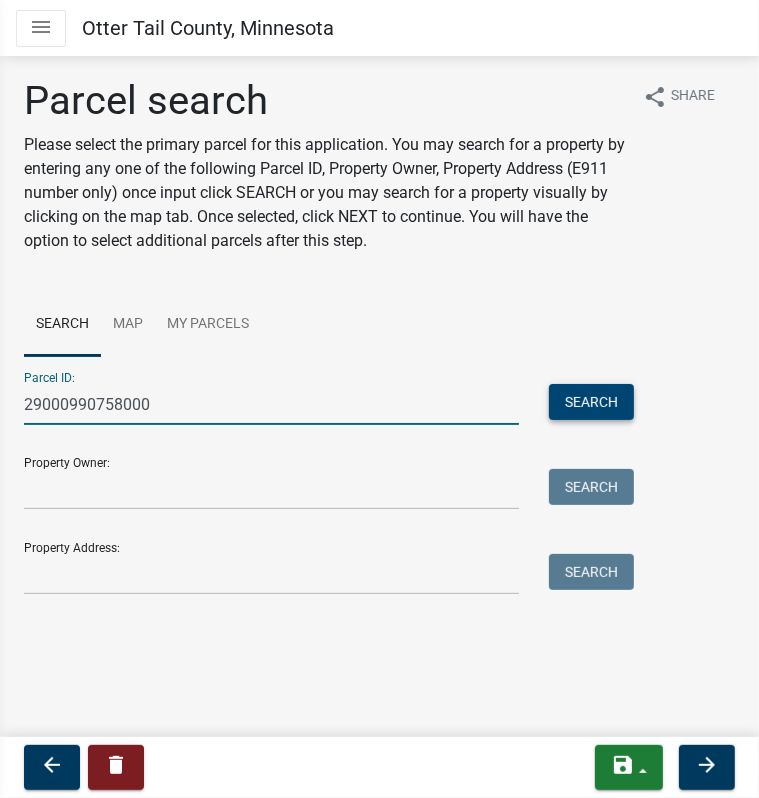 type on "29000990758000" 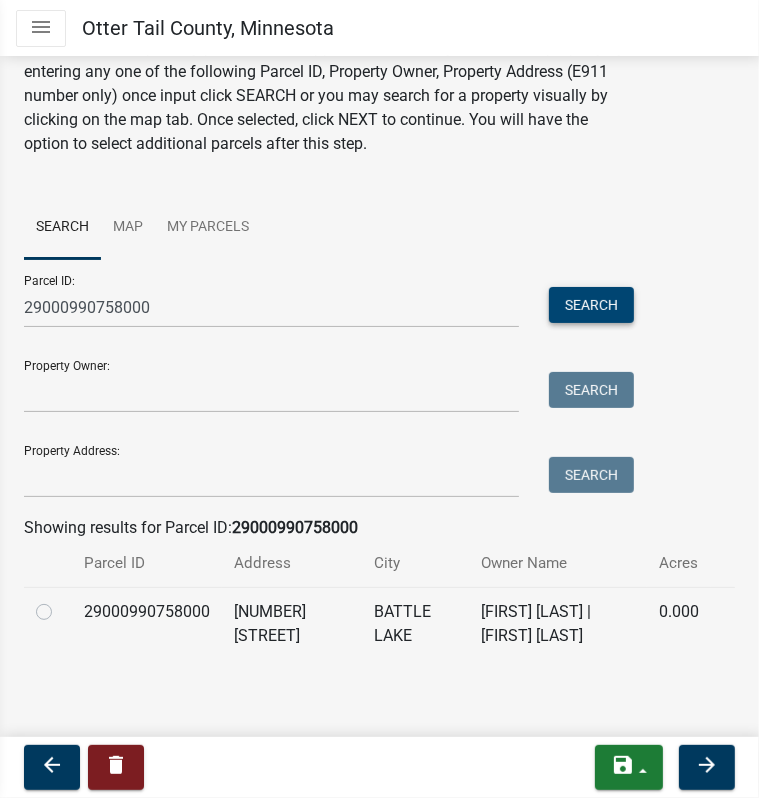 scroll, scrollTop: 120, scrollLeft: 0, axis: vertical 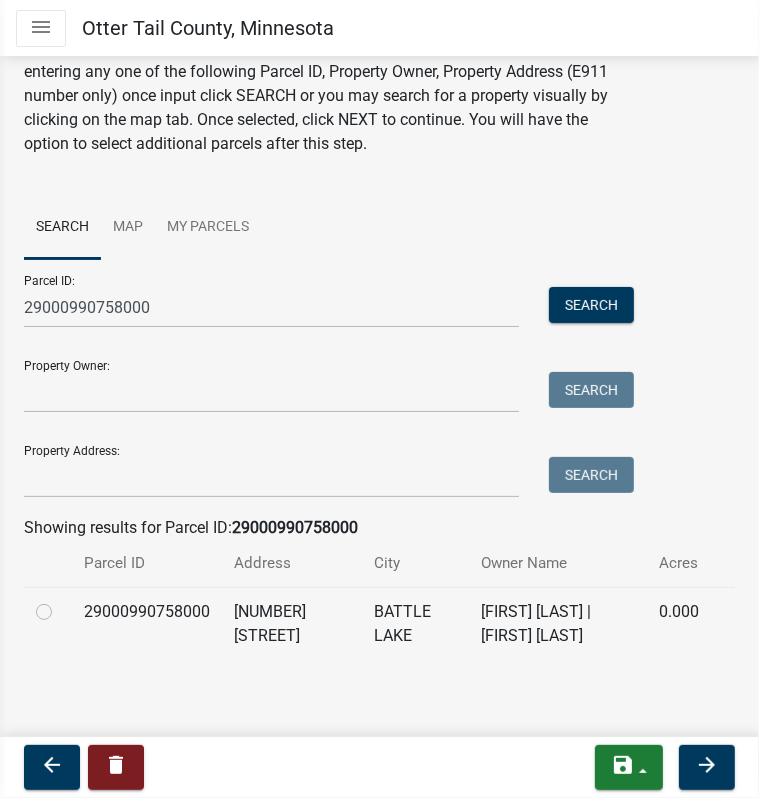 click 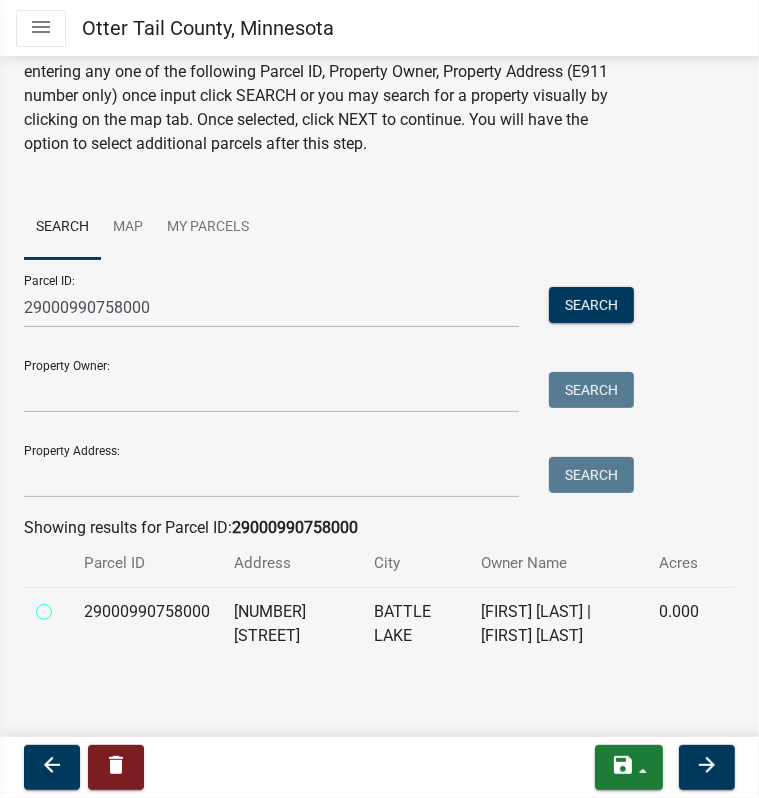 click at bounding box center (66, 606) 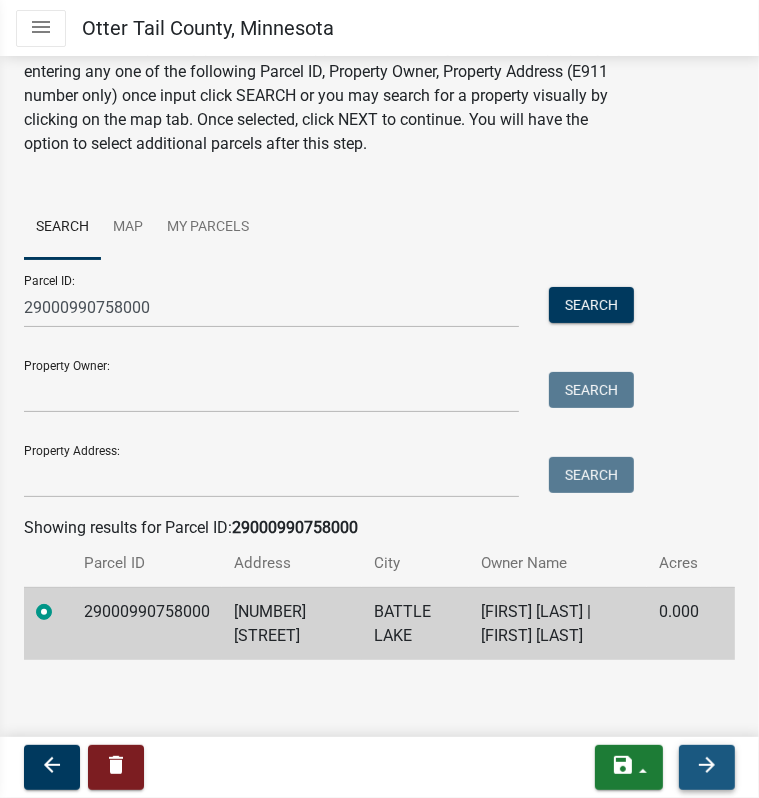 click on "arrow_forward" at bounding box center (707, 765) 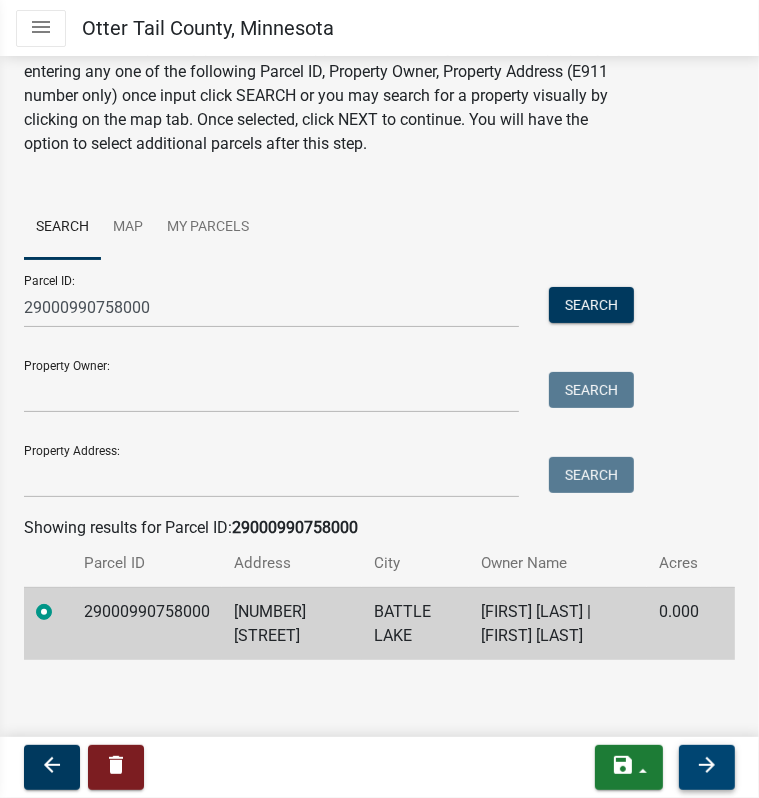 click on "arrow_forward" at bounding box center (707, 765) 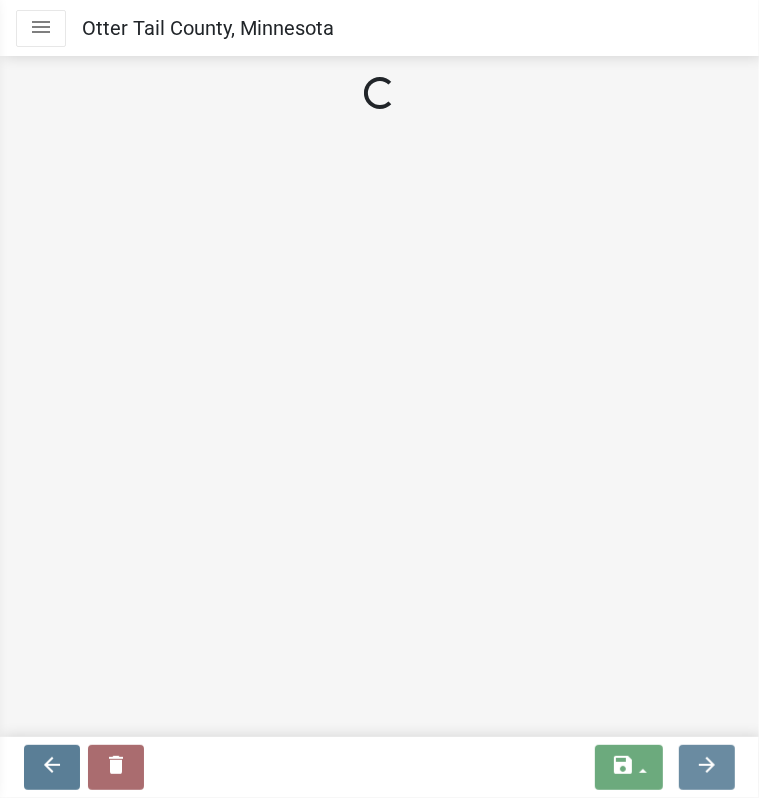 scroll, scrollTop: 0, scrollLeft: 0, axis: both 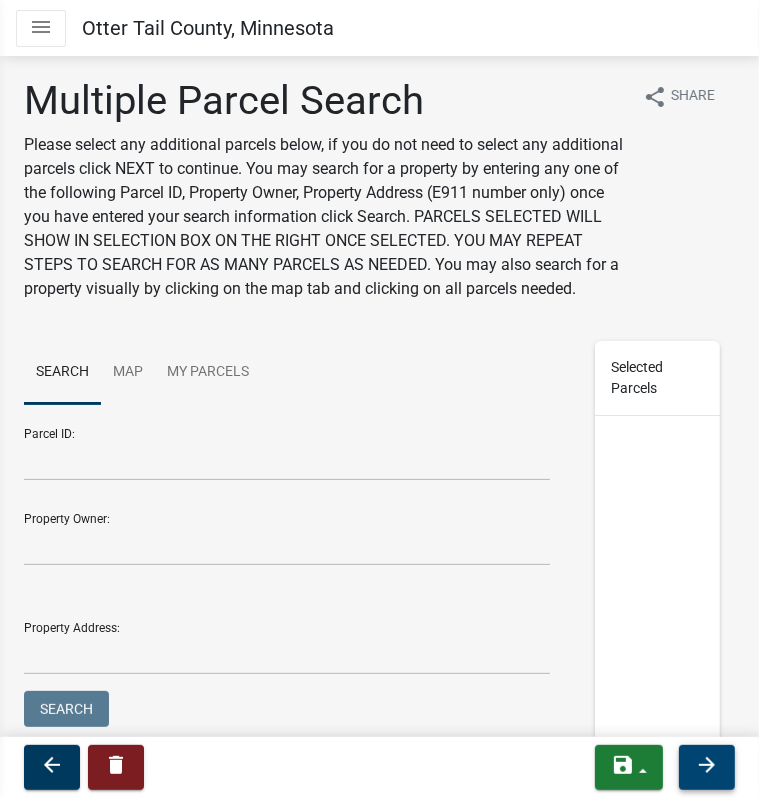 click on "arrow_forward" at bounding box center (707, 767) 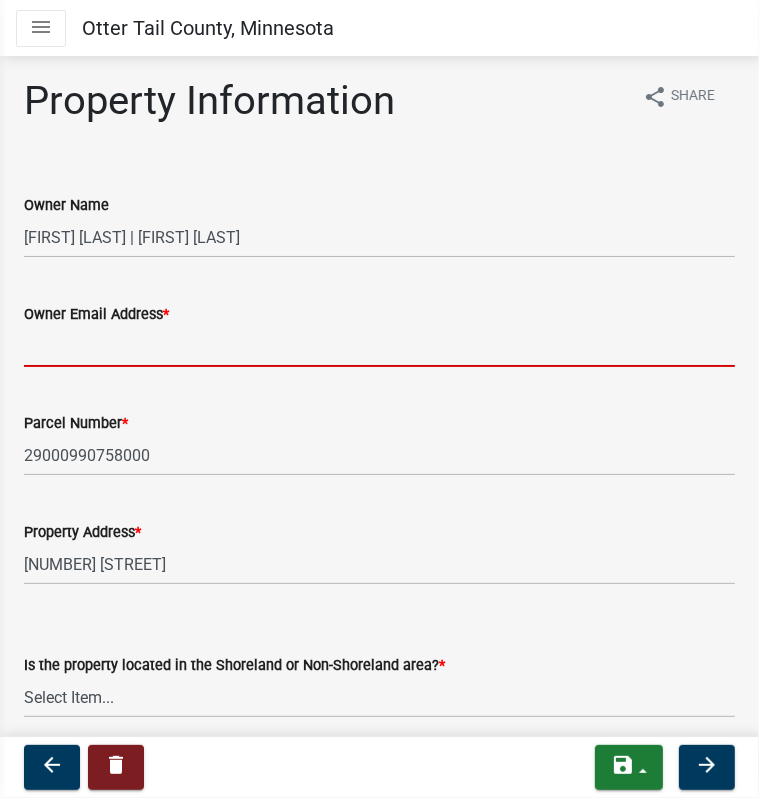 click on "Owner Email Address  *" at bounding box center [379, 346] 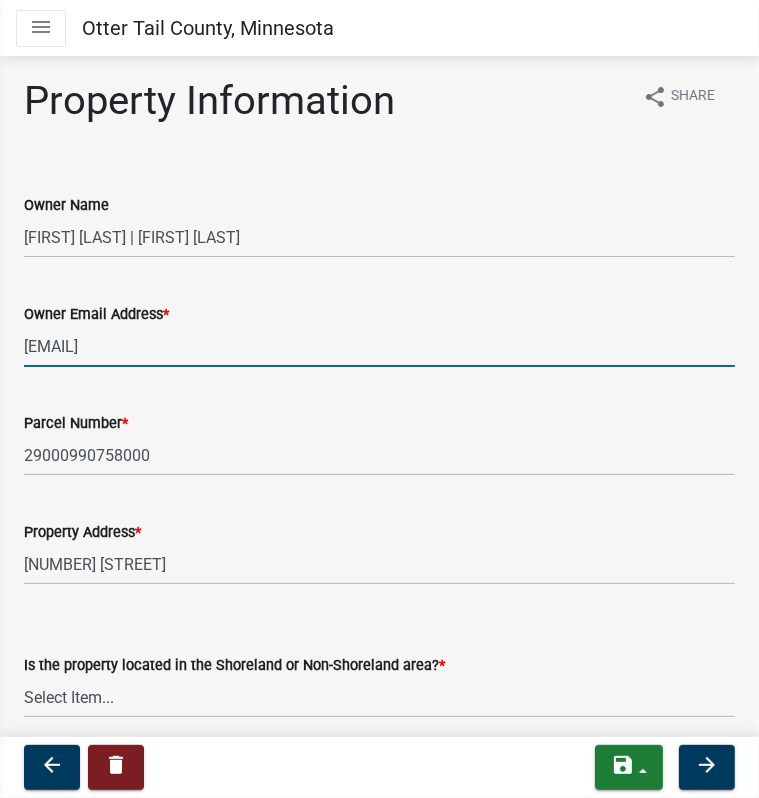 scroll, scrollTop: 76, scrollLeft: 0, axis: vertical 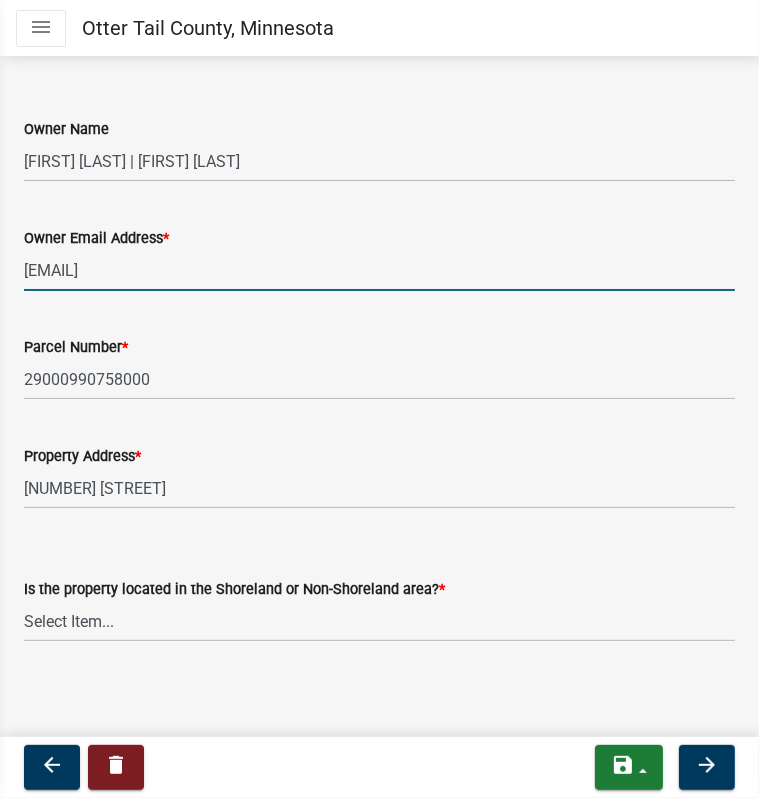 type on "[EMAIL]" 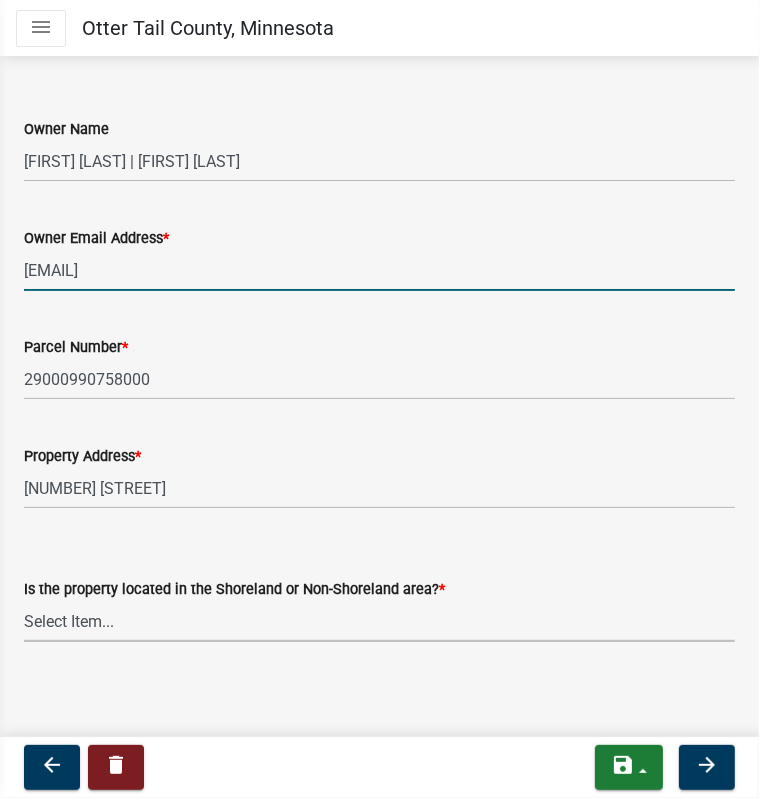 click on "Select Item...   Shoreland   Non-Shoreland" at bounding box center [379, 621] 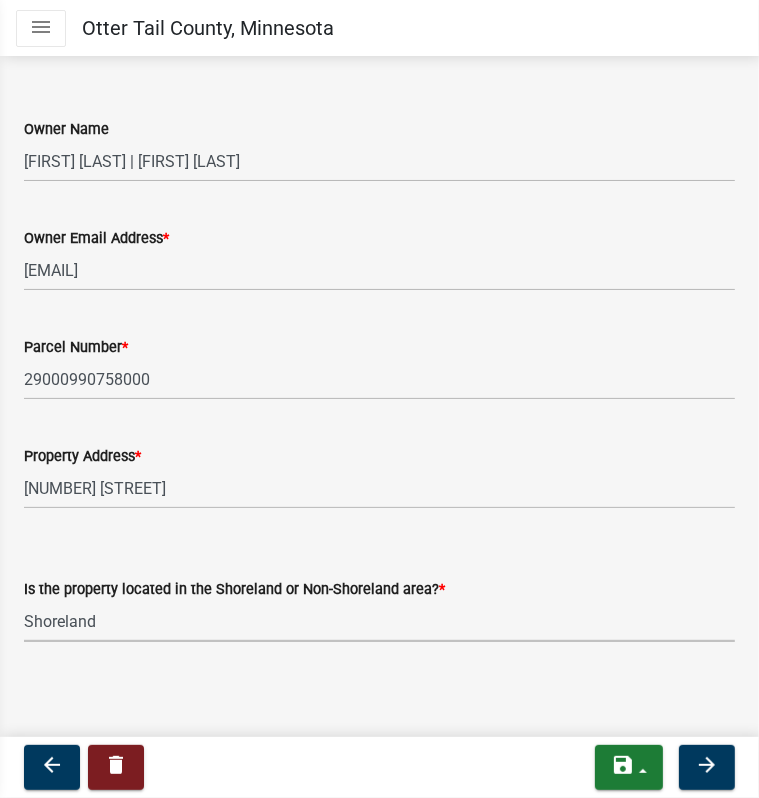 click on "Select Item...   Shoreland   Non-Shoreland" at bounding box center (379, 621) 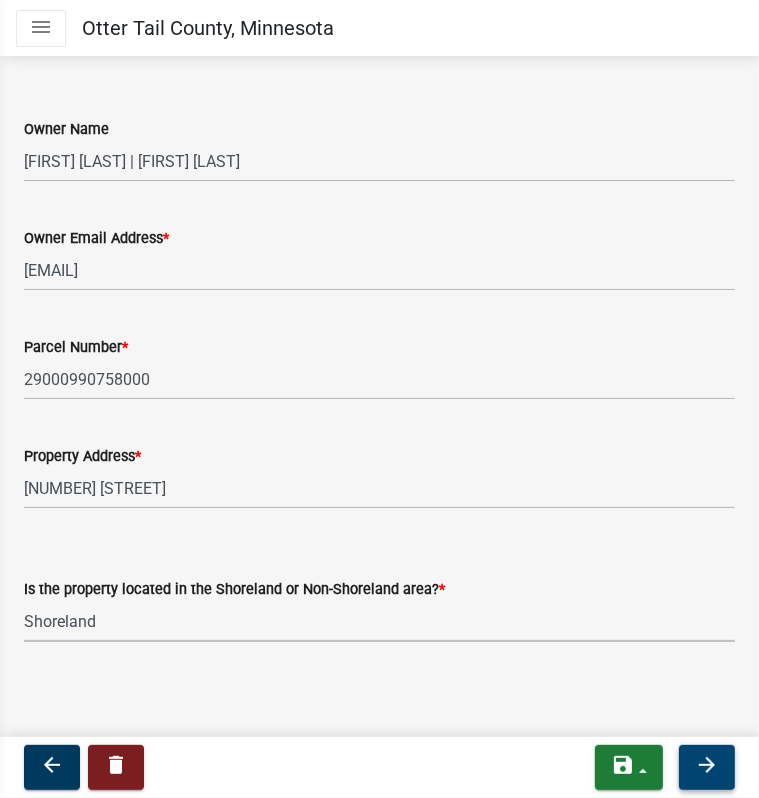 click on "arrow_forward" at bounding box center (707, 765) 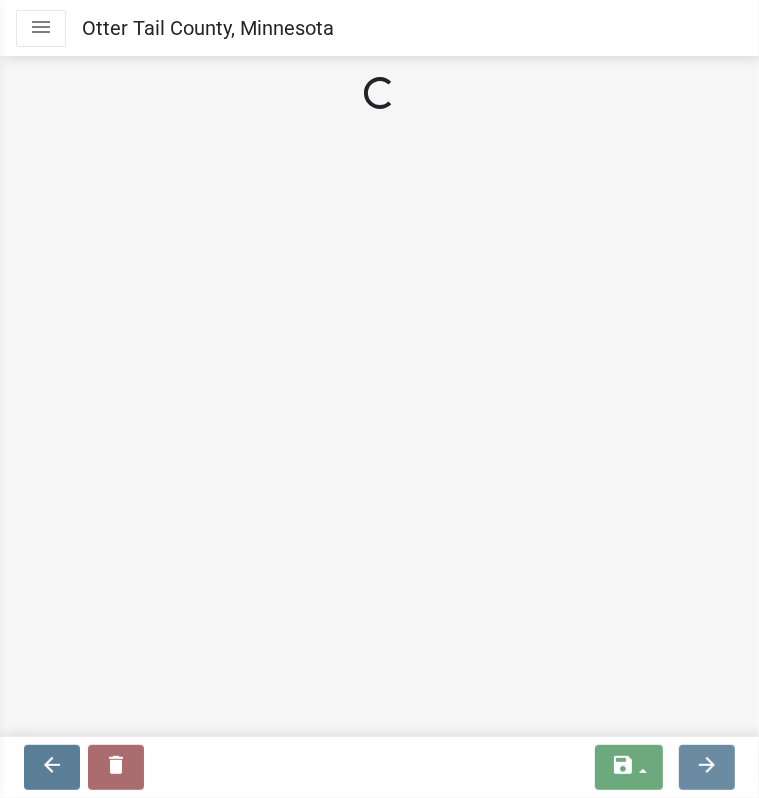 scroll, scrollTop: 0, scrollLeft: 0, axis: both 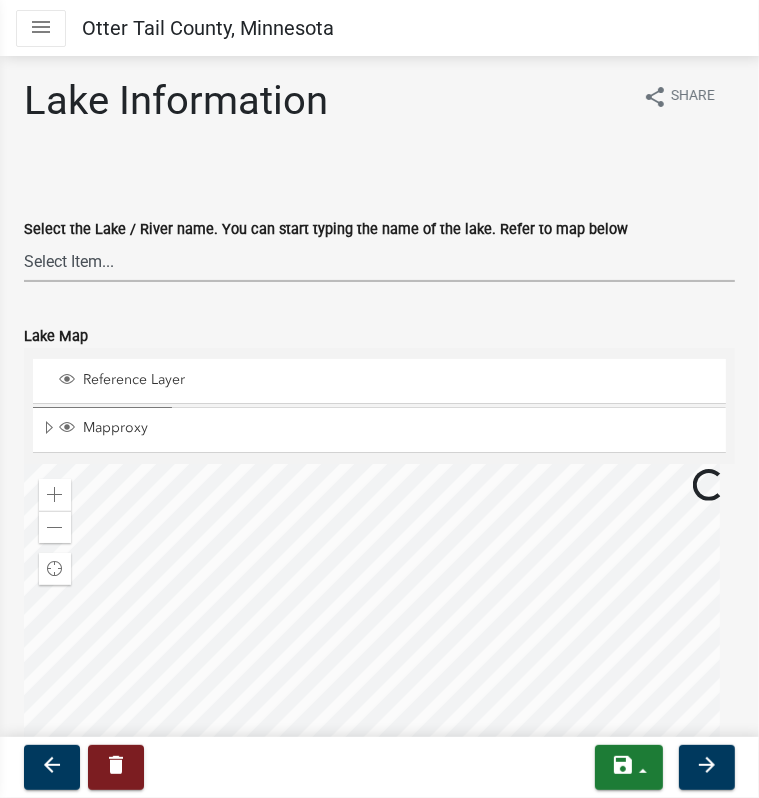 click on "Select Item...   None    Adley  56-031   Albert  56-118    Alfred  56-600    Alice  56-244   Alice   56-506    Alice  56-867   Alice  84-001   Alkali   56-611   Almora   56-049   Altner   56-875   Anderson   56-716   Anna   56-448    Annie  56-604   Annie Battle   56-241   Archie   56-629   Arken   56-086   Augusta   56-025   Back   56-441   Bahle   56-637   Bass   56-544   Bass   56-570   Bass   56-722   Bass   56-770   Bear   56-069   Beauty Shore   56-195   Beebe   56-416   Beers   56-724   Beiningen   56-754   Belmont   56-237   Berend   56-507   Berger   56-149   Besser  56-027   Big Crow   56-576   Big McDonald   56-386   Big Pine   56-130   Big Stone   56-701   Birch   56-674   Blacken   56-405    Blanche  56-240   Block   56-079   Boedigheimer   56-212   Bolton   56-318   Bon   56-734   Boos   56-341   Boot   03-248   Bracket   56-738   Bradbury   56-548   Bray   56-472   Bredeson   56-173   Brekke   56-664   Bromseth   56-655   Brown   56-315   Buchanan   56-209   Buck   03-473   Bullhead   56-171" at bounding box center [379, 261] 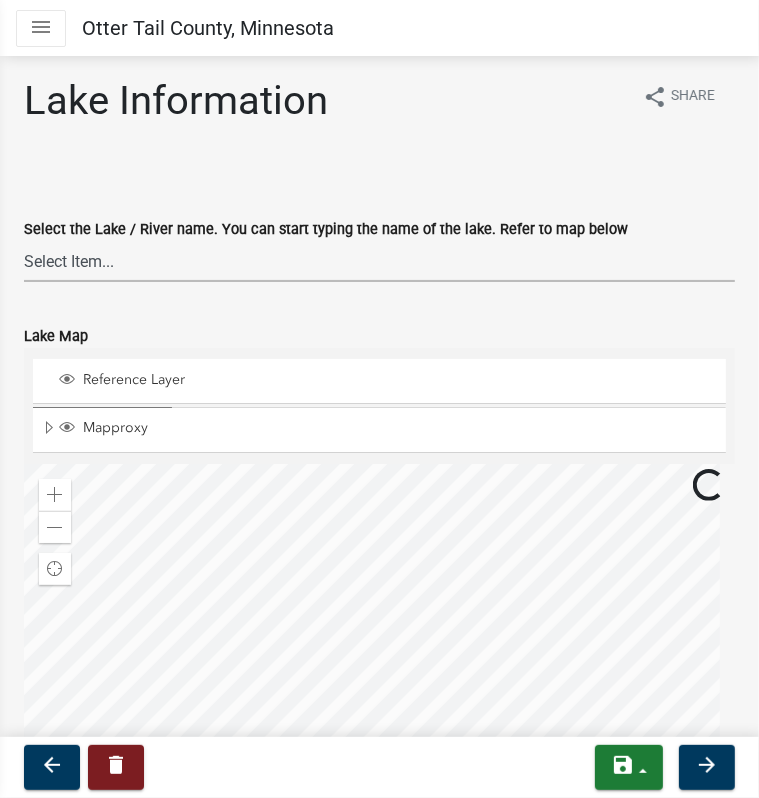click on "Select Item...   None    Adley  56-031   Albert  56-118    Alfred  56-600    Alice  56-244   Alice   56-506    Alice  56-867   Alice  84-001   Alkali   56-611   Almora   56-049   Altner   56-875   Anderson   56-716   Anna   56-448    Annie  56-604   Annie Battle   56-241   Archie   56-629   Arken   56-086   Augusta   56-025   Back   56-441   Bahle   56-637   Bass   56-544   Bass   56-570   Bass   56-722   Bass   56-770   Bear   56-069   Beauty Shore   56-195   Beebe   56-416   Beers   56-724   Beiningen   56-754   Belmont   56-237   Berend   56-507   Berger   56-149   Besser  56-027   Big Crow   56-576   Big McDonald   56-386   Big Pine   56-130   Big Stone   56-701   Birch   56-674   Blacken   56-405    Blanche  56-240   Block   56-079   Boedigheimer   56-212   Bolton   56-318   Bon   56-734   Boos   56-341   Boot   03-248   Bracket   56-738   Bradbury   56-548   Bray   56-472   Bredeson   56-173   Brekke   56-664   Bromseth   56-655   Brown   56-315   Buchanan   56-209   Buck   03-473   Bullhead   56-171" at bounding box center [379, 261] 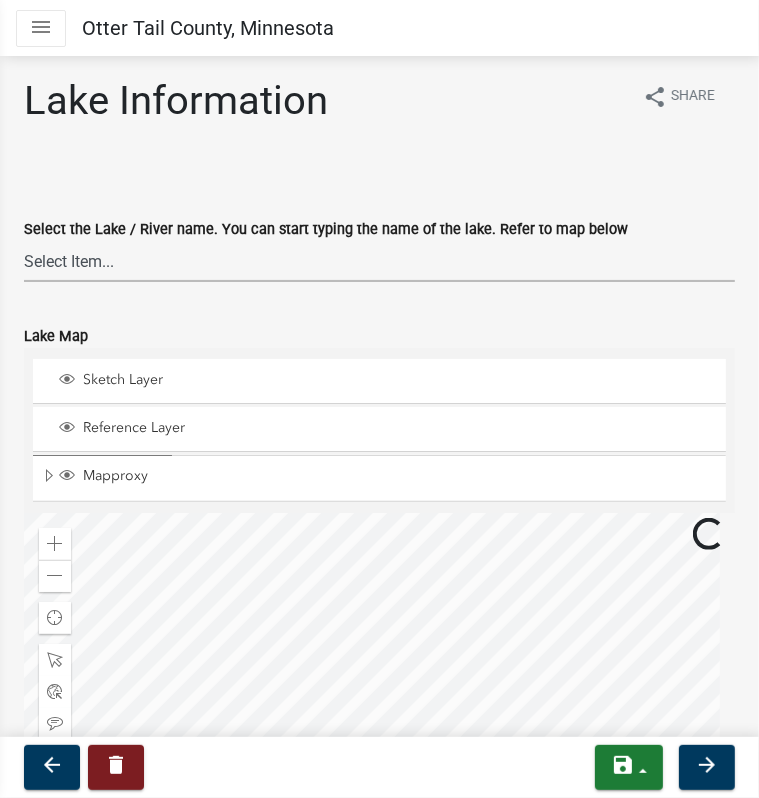 click on "Select Item...   None    Adley  56-031   Albert  56-118    Alfred  56-600    Alice  56-244   Alice   56-506    Alice  56-867   Alice  84-001   Alkali   56-611   Almora   56-049   Altner   56-875   Anderson   56-716   Anna   56-448    Annie  56-604   Annie Battle   56-241   Archie   56-629   Arken   56-086   Augusta   56-025   Back   56-441   Bahle   56-637   Bass   56-544   Bass   56-570   Bass   56-722   Bass   56-770   Bear   56-069   Beauty Shore   56-195   Beebe   56-416   Beers   56-724   Beiningen   56-754   Belmont   56-237   Berend   56-507   Berger   56-149   Besser  56-027   Big Crow   56-576   Big McDonald   56-386   Big Pine   56-130   Big Stone   56-701   Birch   56-674   Blacken   56-405    Blanche  56-240   Block   56-079   Boedigheimer   56-212   Bolton   56-318   Bon   56-734   Boos   56-341   Boot   03-248   Bracket   56-738   Bradbury   56-548   Bray   56-472   Bredeson   56-173   Brekke   56-664   Bromseth   56-655   Brown   56-315   Buchanan   56-209   Buck   03-473   Bullhead   56-171" at bounding box center (379, 261) 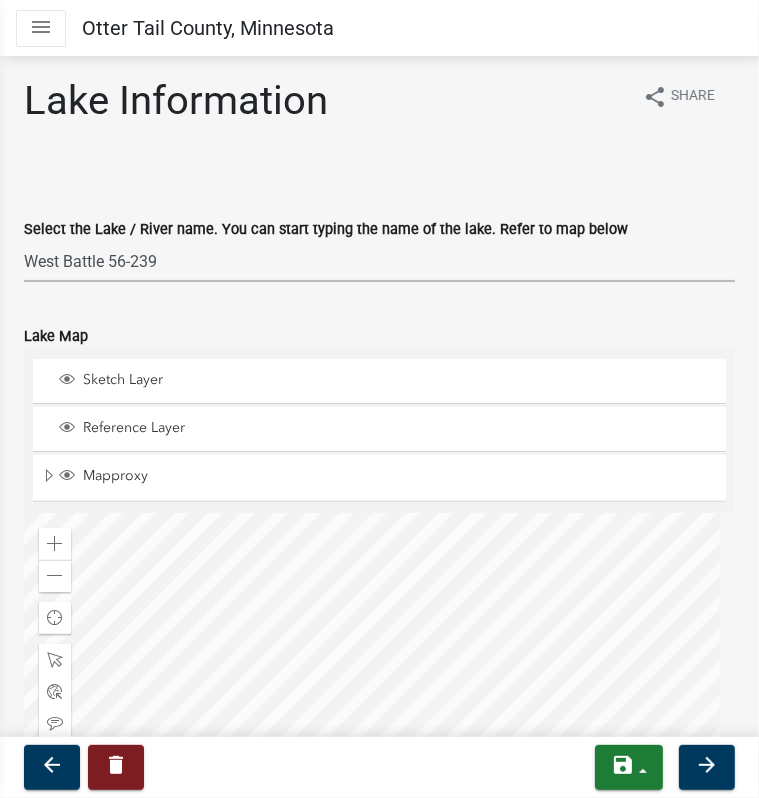 click on "Select Item...   None    Adley  56-031   Albert  56-118    Alfred  56-600    Alice  56-244   Alice   56-506    Alice  56-867   Alice  84-001   Alkali   56-611   Almora   56-049   Altner   56-875   Anderson   56-716   Anna   56-448    Annie  56-604   Annie Battle   56-241   Archie   56-629   Arken   56-086   Augusta   56-025   Back   56-441   Bahle   56-637   Bass   56-544   Bass   56-570   Bass   56-722   Bass   56-770   Bear   56-069   Beauty Shore   56-195   Beebe   56-416   Beers   56-724   Beiningen   56-754   Belmont   56-237   Berend   56-507   Berger   56-149   Besser  56-027   Big Crow   56-576   Big McDonald   56-386   Big Pine   56-130   Big Stone   56-701   Birch   56-674   Blacken   56-405    Blanche  56-240   Block   56-079   Boedigheimer   56-212   Bolton   56-318   Bon   56-734   Boos   56-341   Boot   03-248   Bracket   56-738   Bradbury   56-548   Bray   56-472   Bredeson   56-173   Brekke   56-664   Bromseth   56-655   Brown   56-315   Buchanan   56-209   Buck   03-473   Bullhead   56-171" at bounding box center (379, 261) 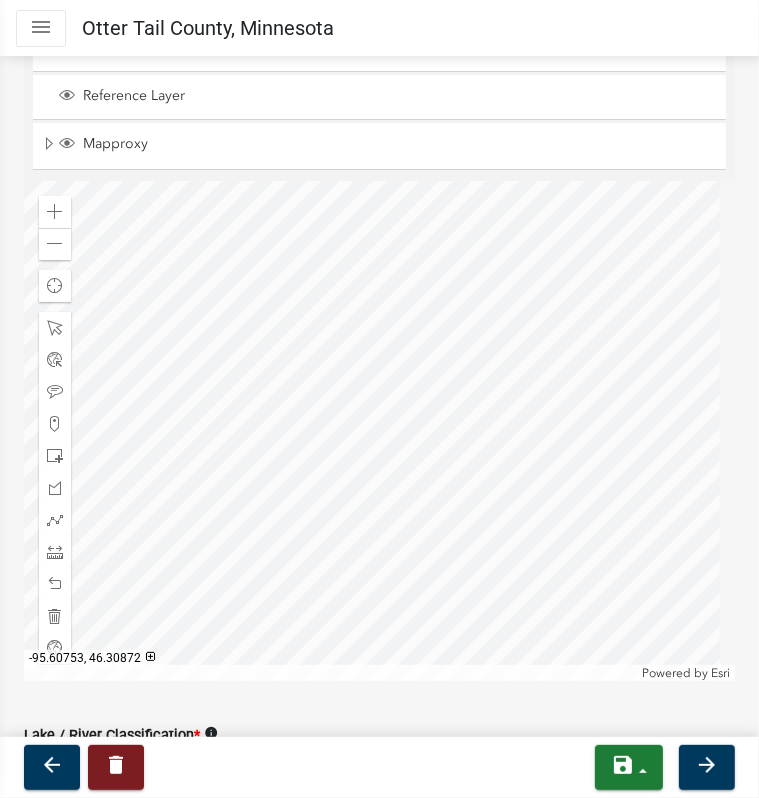 scroll, scrollTop: 400, scrollLeft: 0, axis: vertical 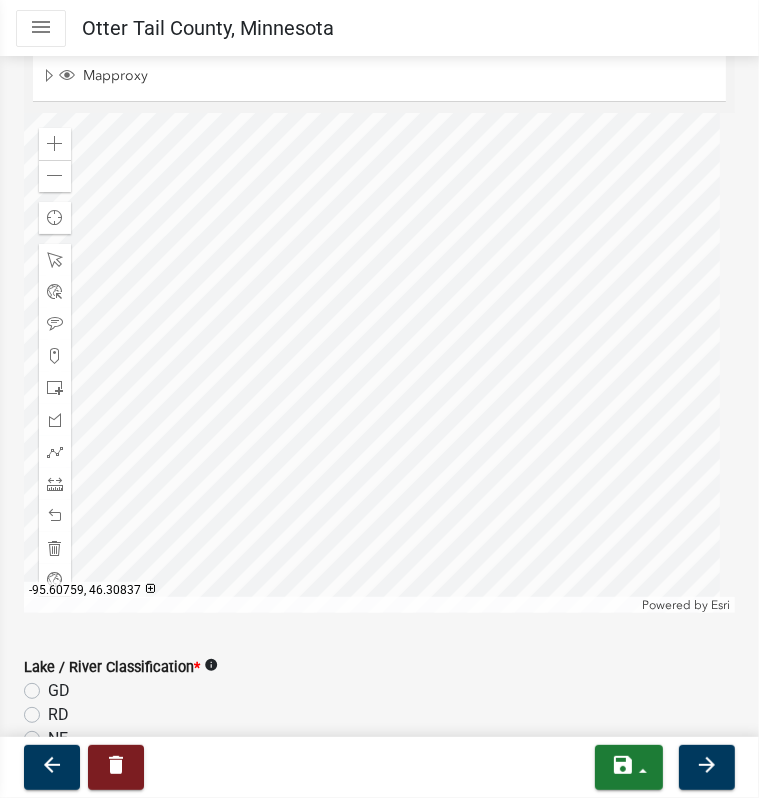 click on "GD" 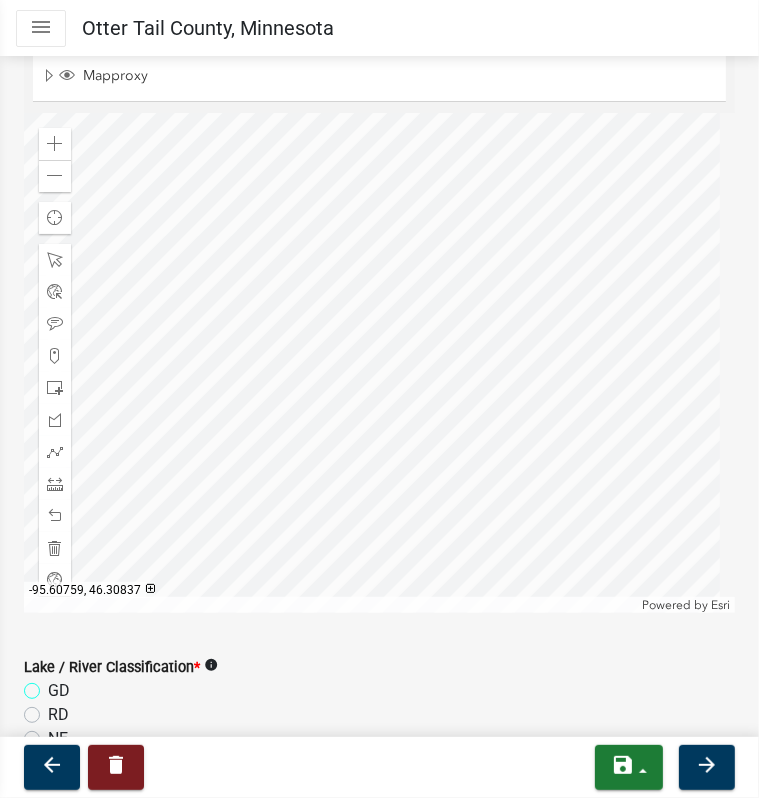 click on "GD" at bounding box center (54, 685) 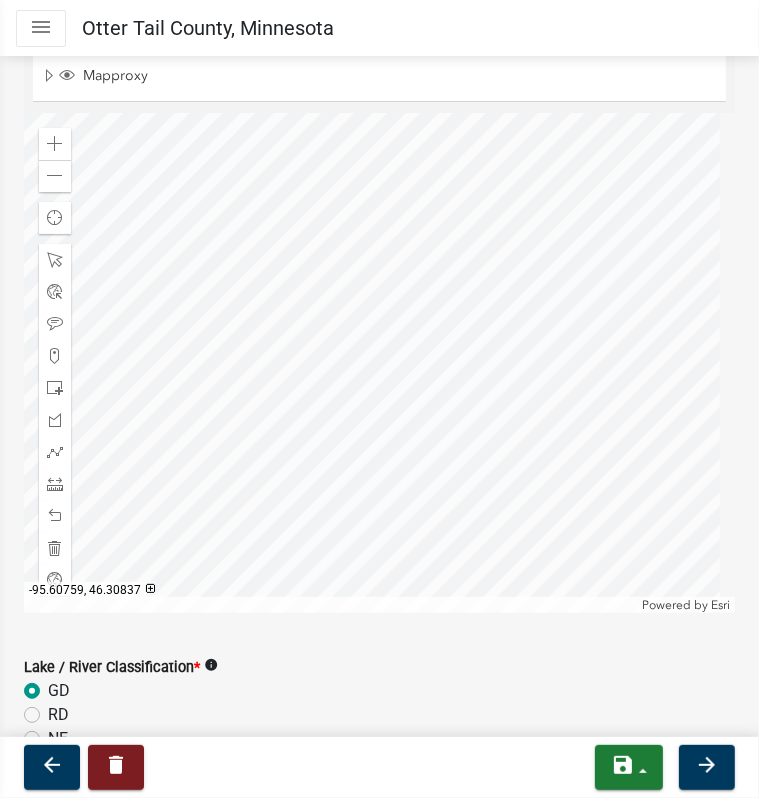 radio on "true" 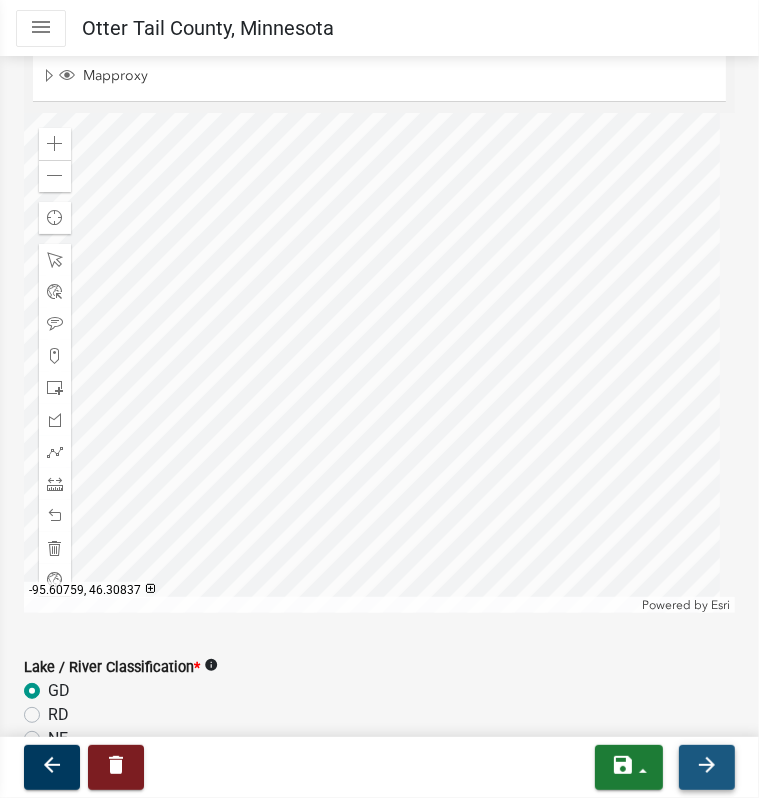 click on "arrow_forward" at bounding box center [707, 765] 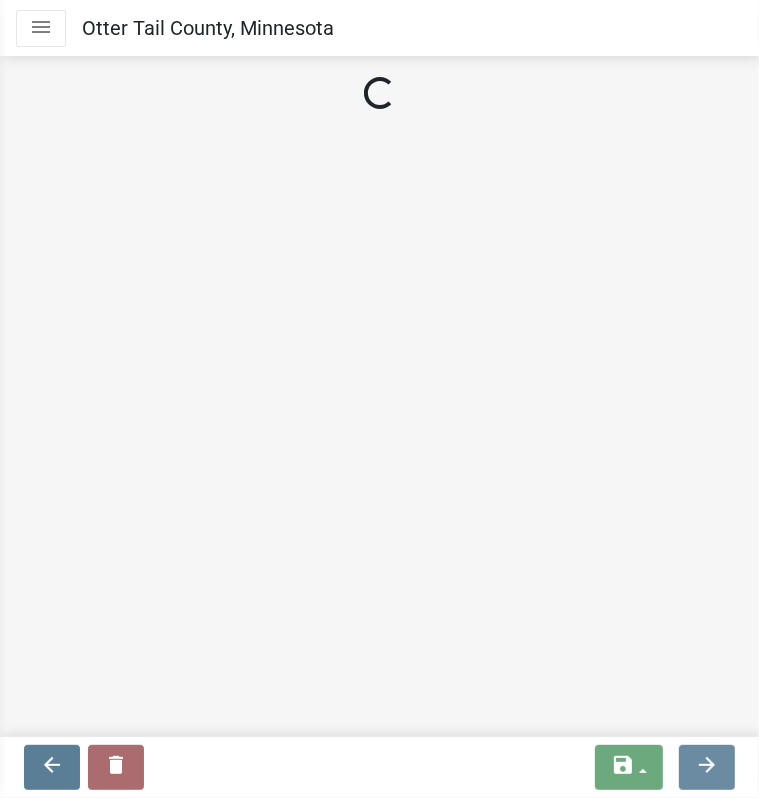 scroll, scrollTop: 0, scrollLeft: 0, axis: both 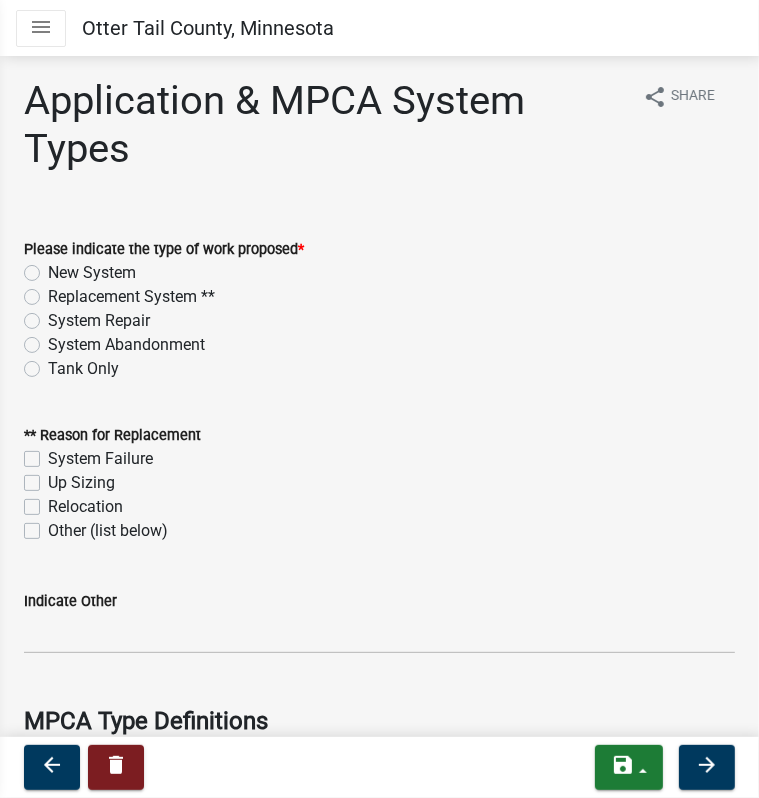 click on "Replacement System **" 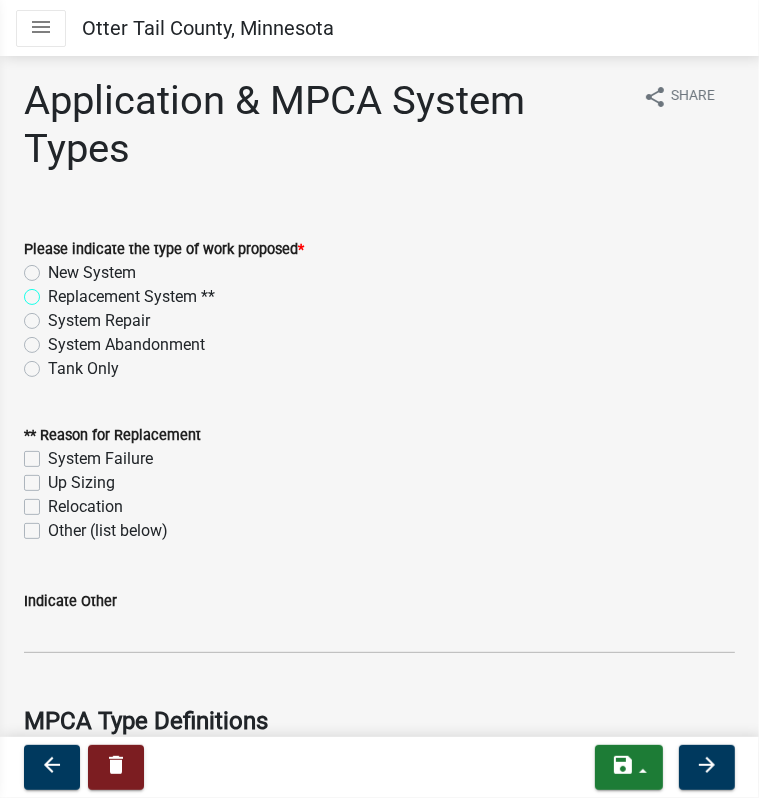 click on "Replacement System **" at bounding box center (54, 291) 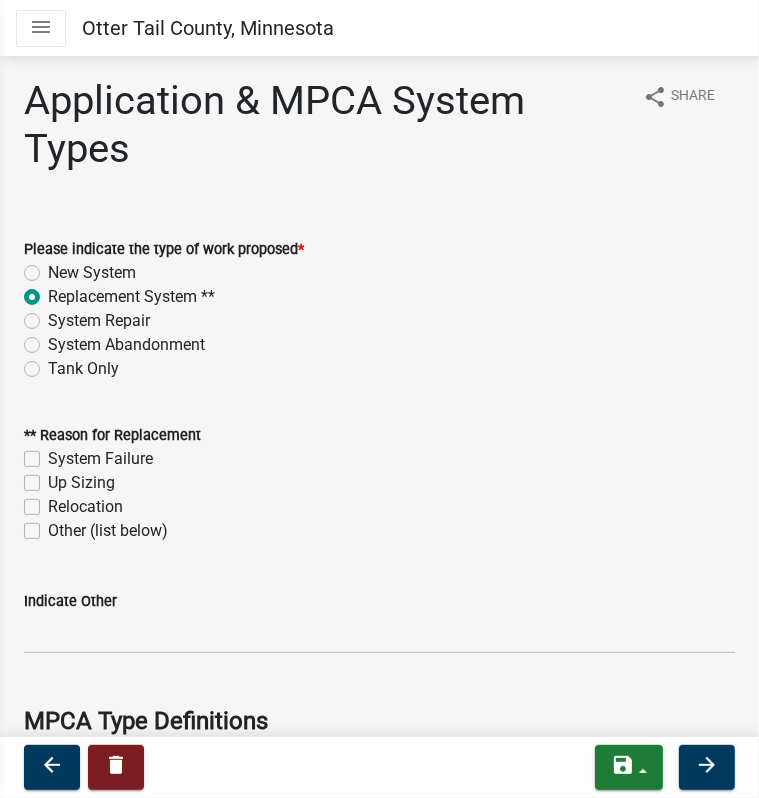 radio on "true" 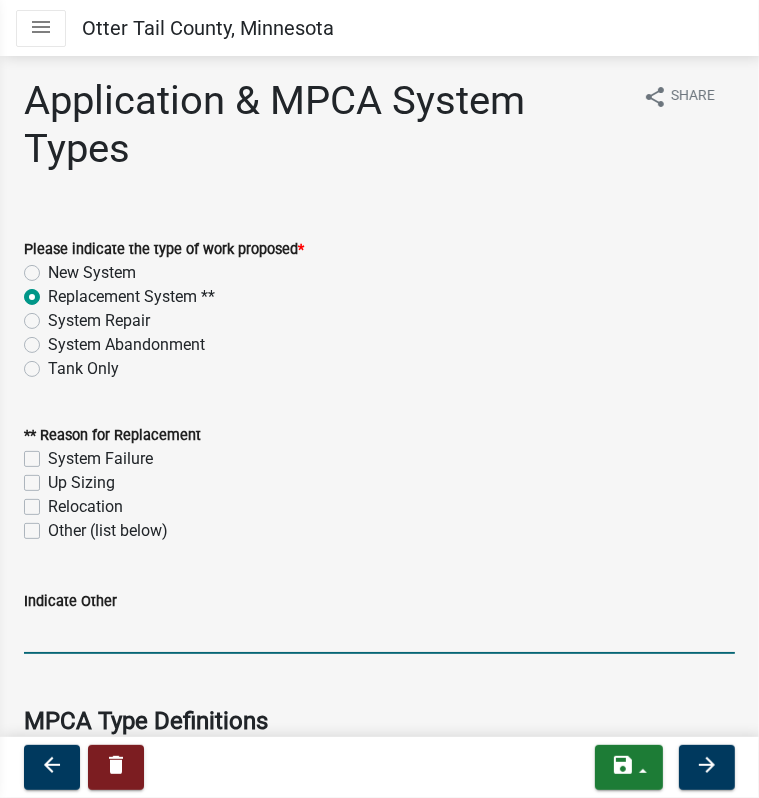 click on "Indicate Other" at bounding box center [379, 633] 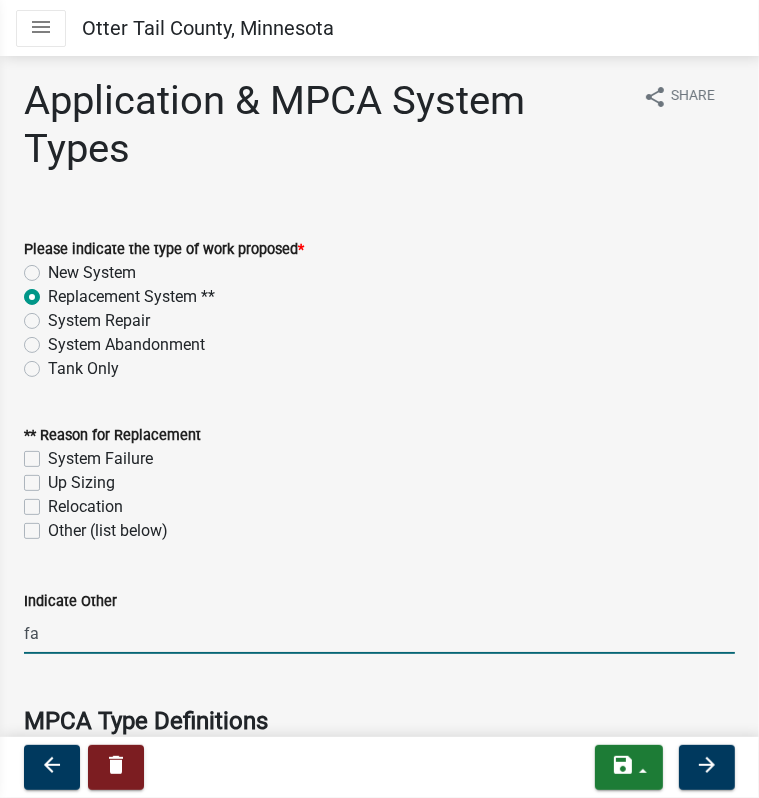 type on "failed compliance inspection" 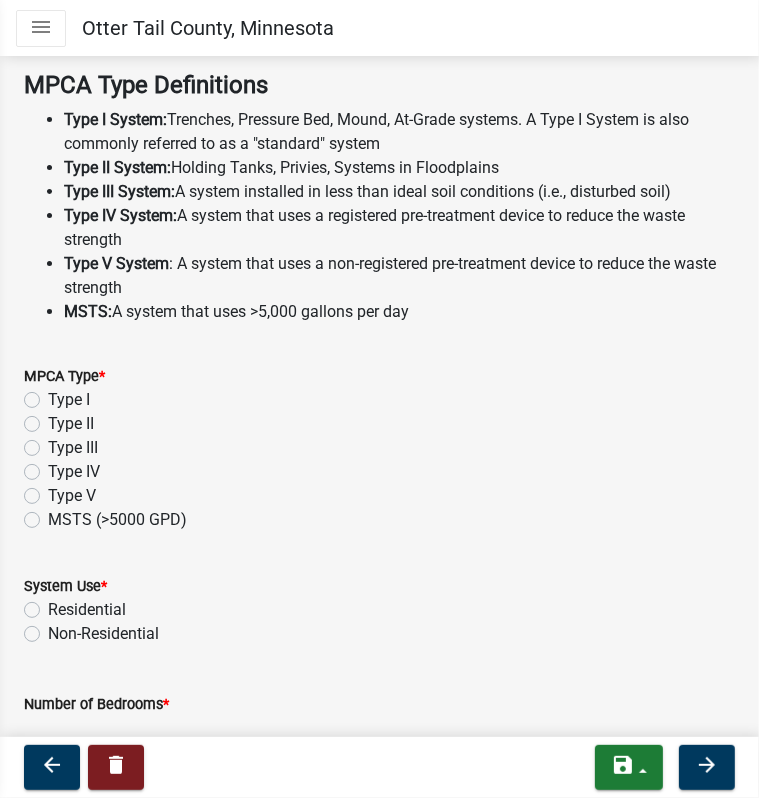 scroll, scrollTop: 700, scrollLeft: 0, axis: vertical 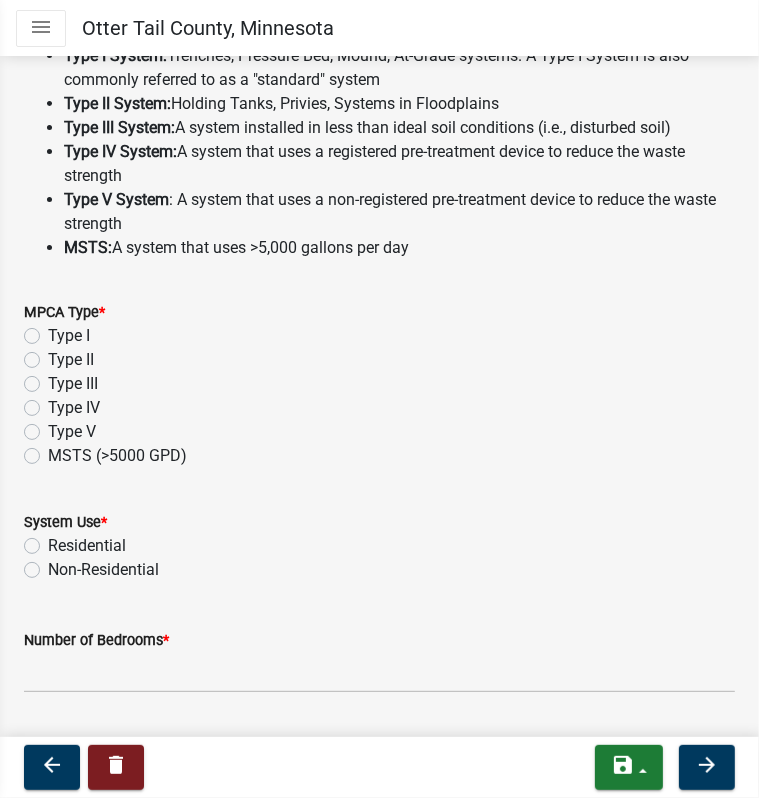 click on "Type III" 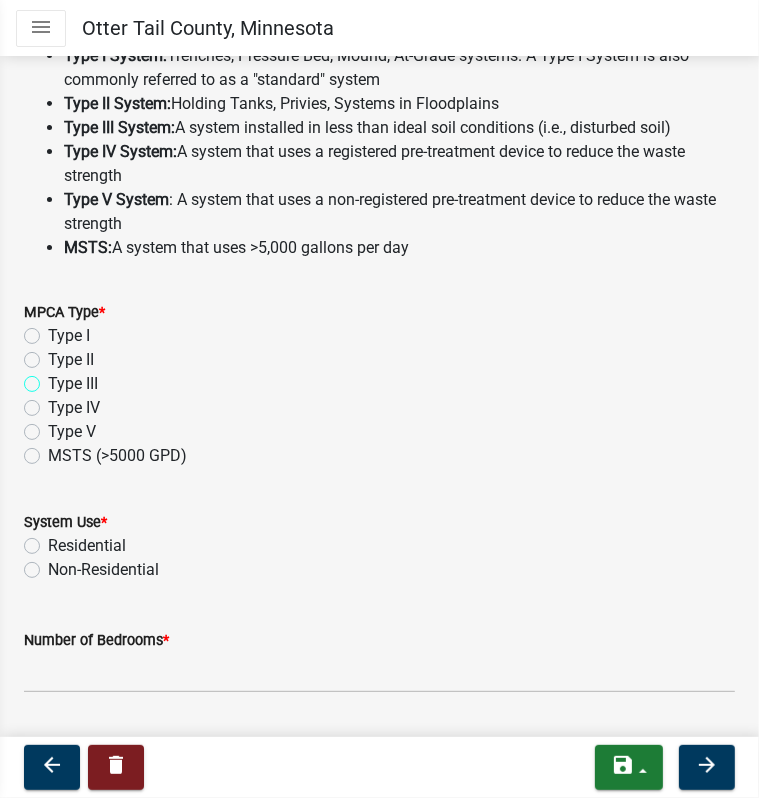 click on "Type III" at bounding box center [54, 378] 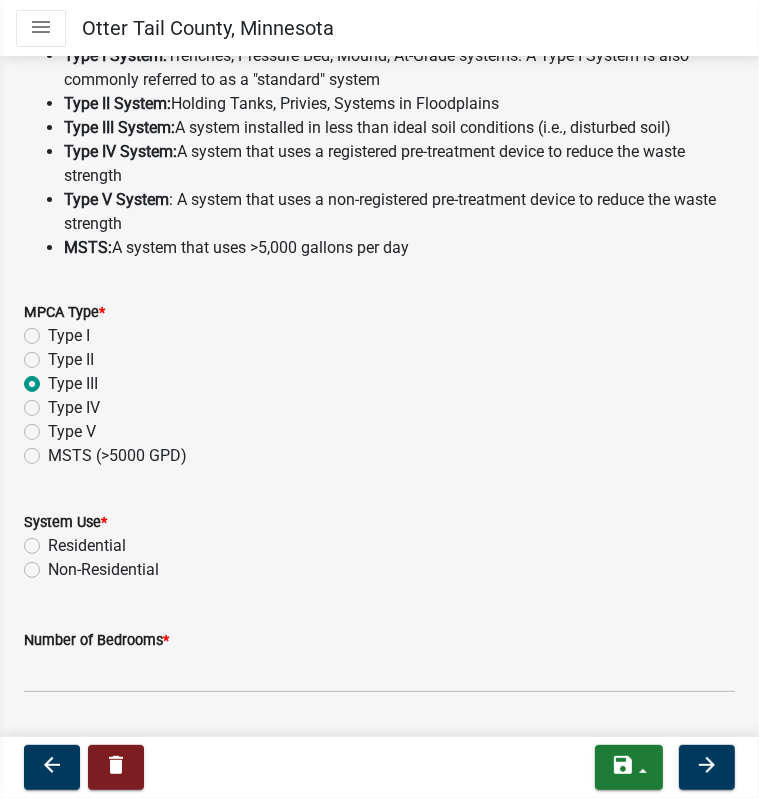 radio on "true" 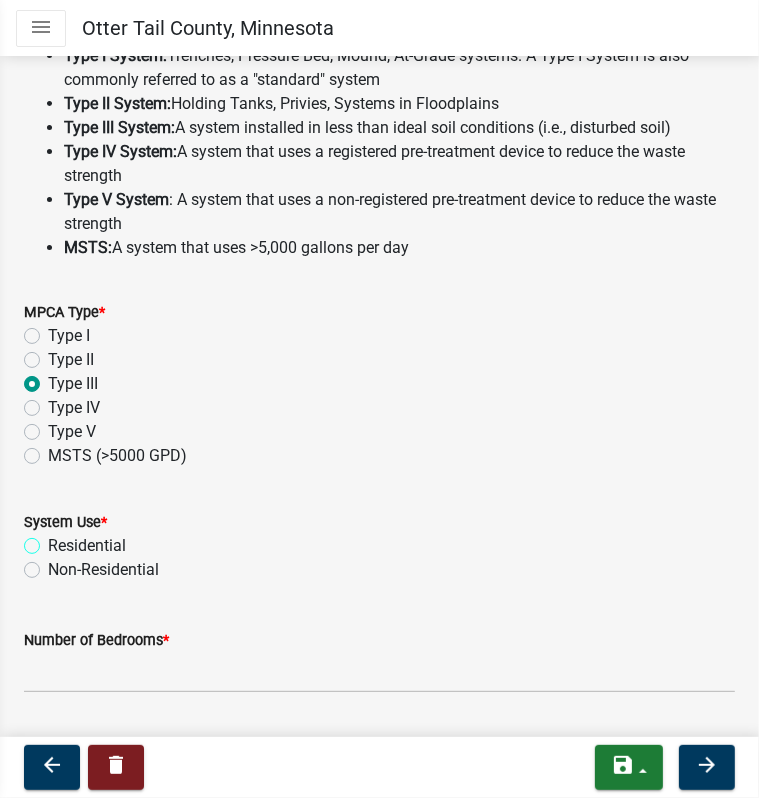 click on "Residential" at bounding box center (54, 540) 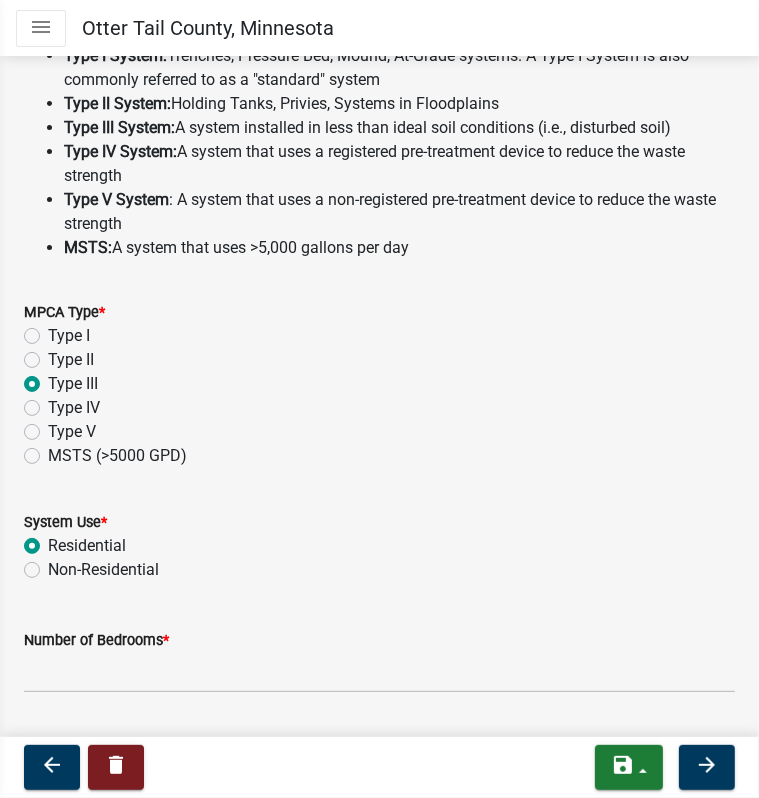 radio on "true" 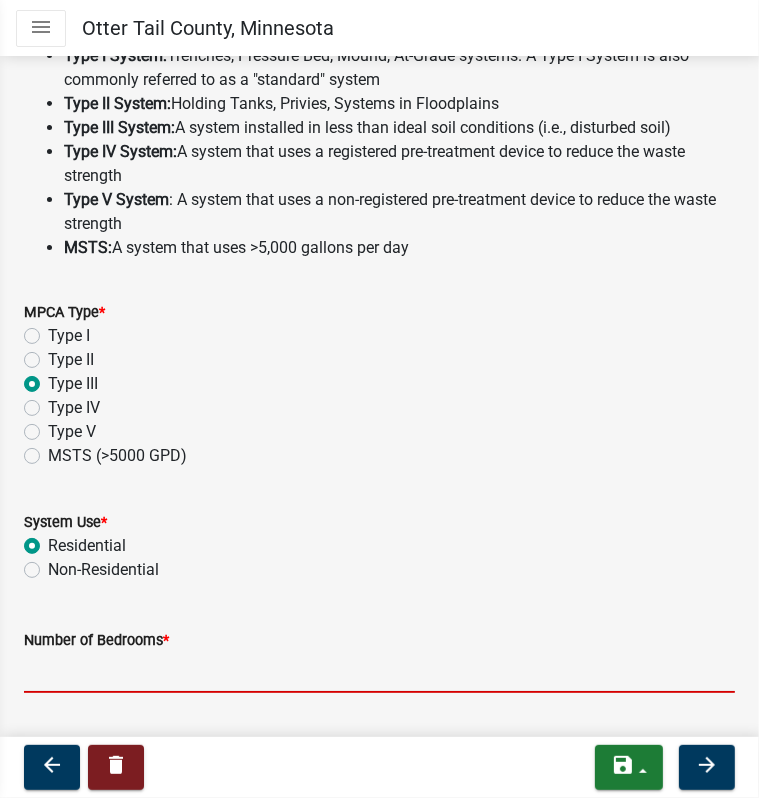 click on "Number of Bedrooms  *" at bounding box center [379, 672] 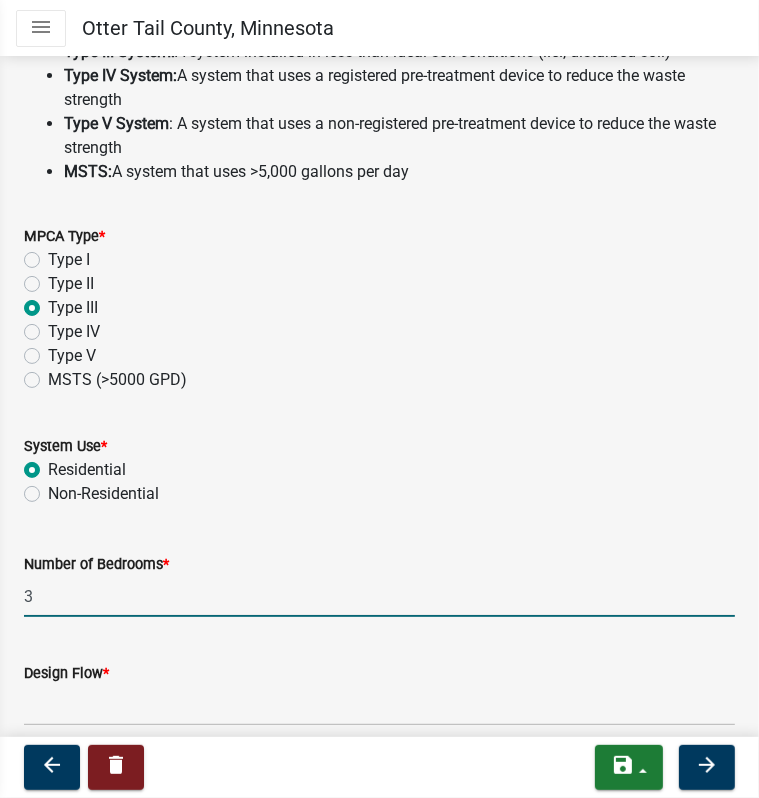 scroll, scrollTop: 857, scrollLeft: 0, axis: vertical 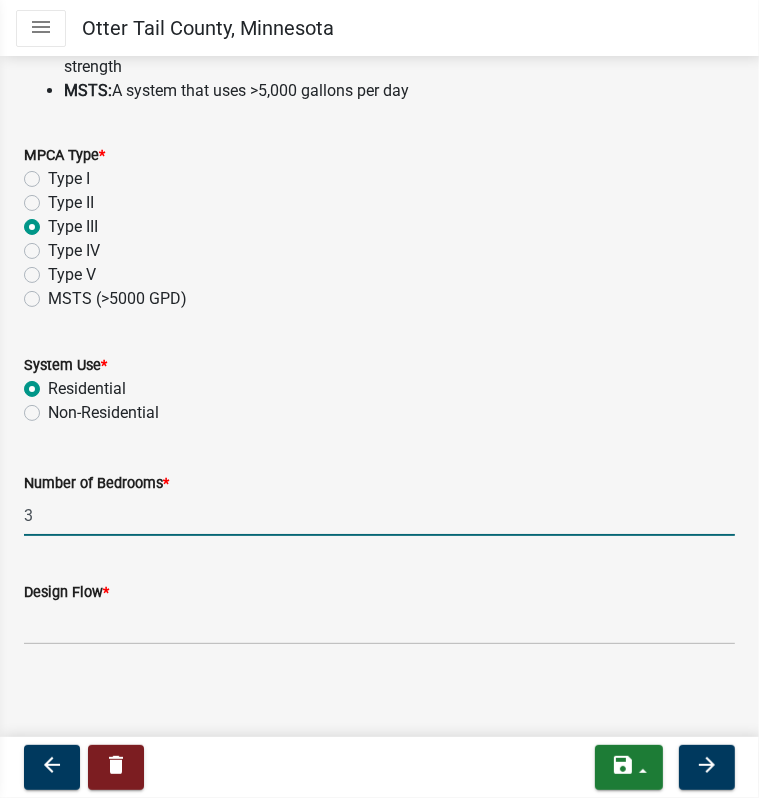 type on "3" 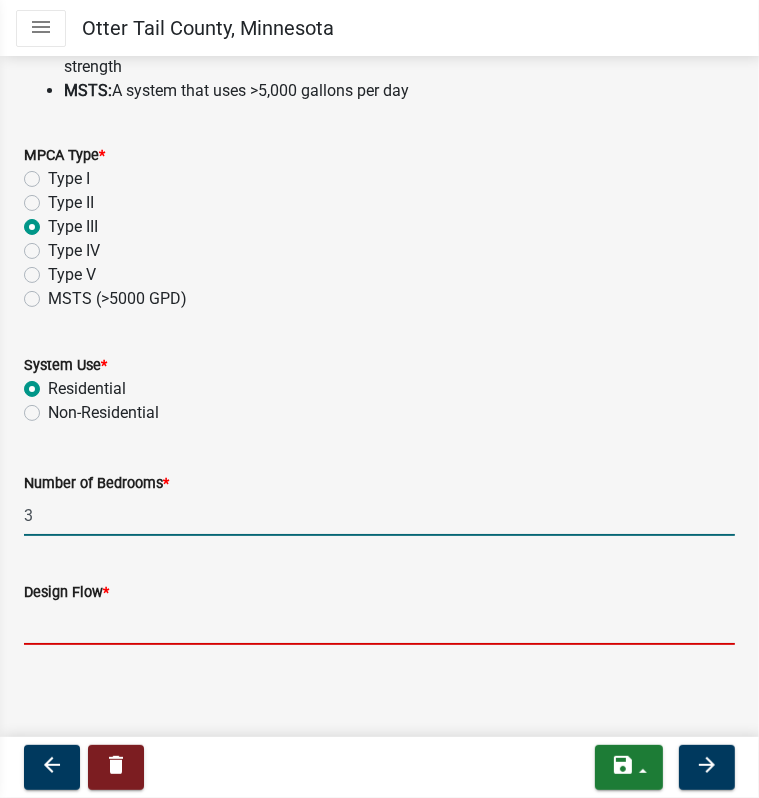 click on "Design Flow  *" at bounding box center [379, 624] 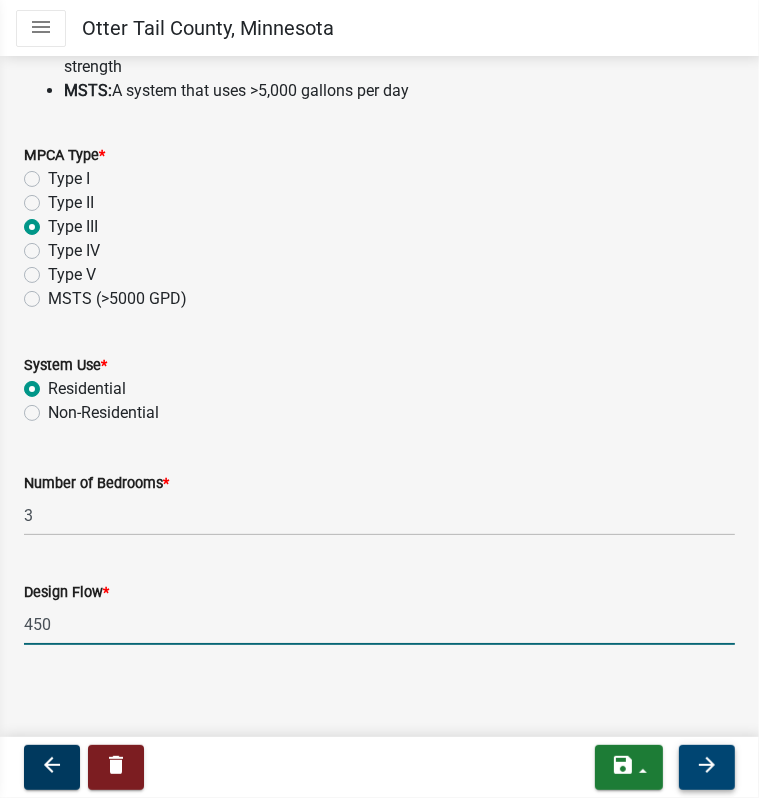 type on "450" 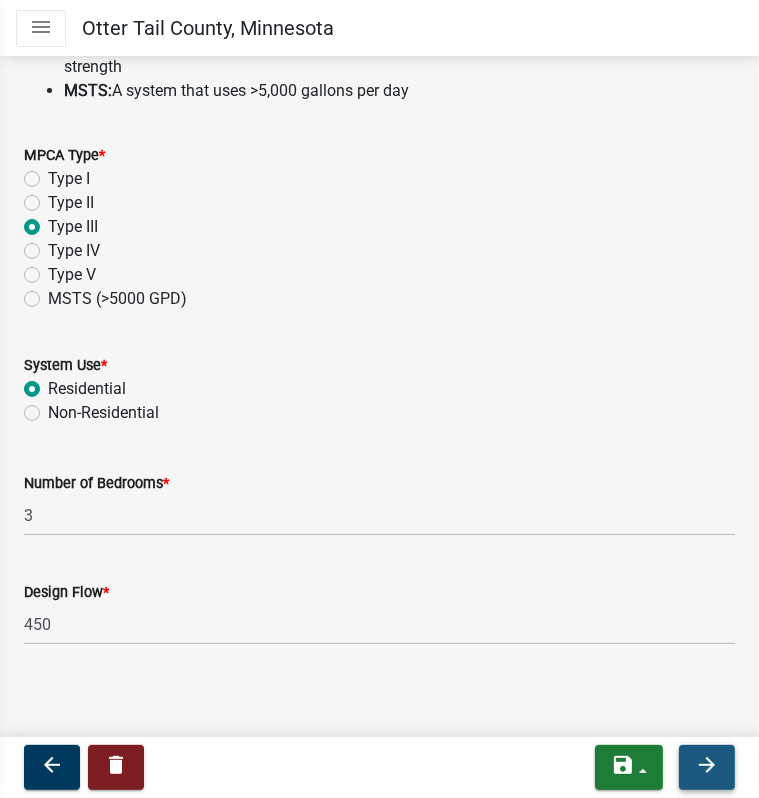 click on "arrow_forward" at bounding box center (707, 765) 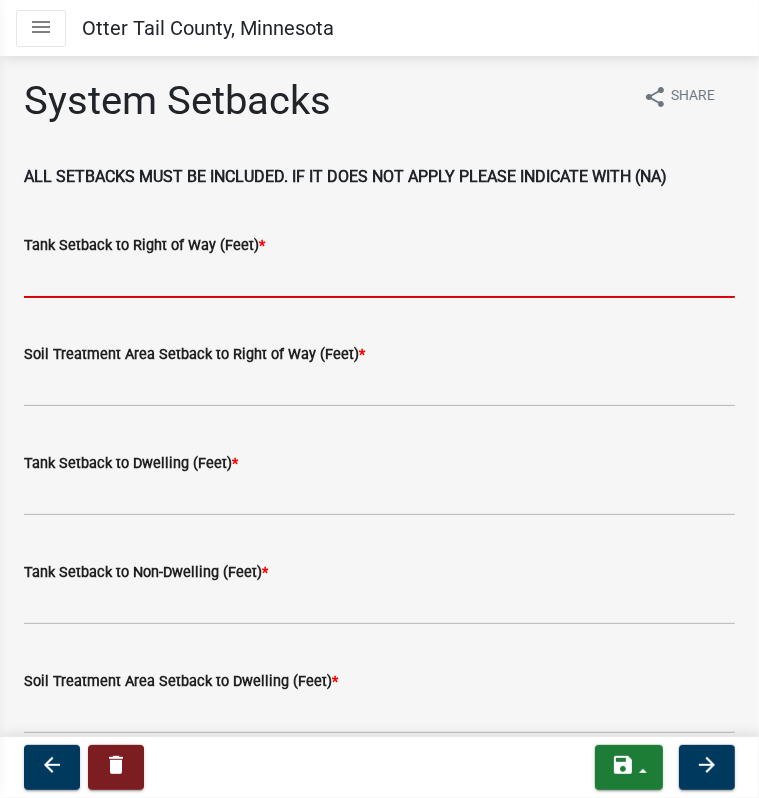 click on "Tank Setback to Right of Way (Feet)  *" at bounding box center [379, 277] 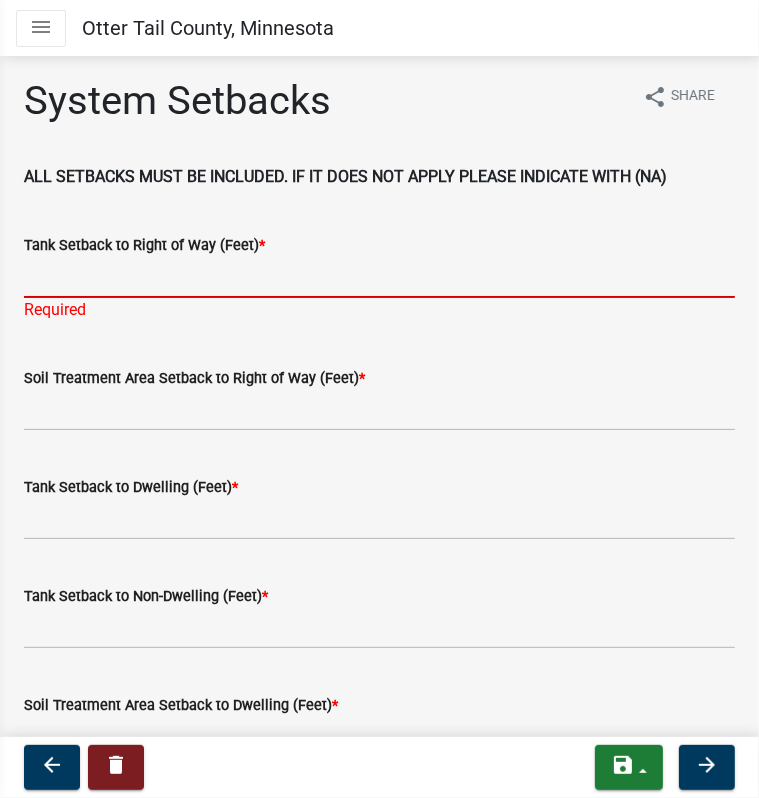 click on "Tank Setback to Right of Way (Feet)  *" at bounding box center (379, 277) 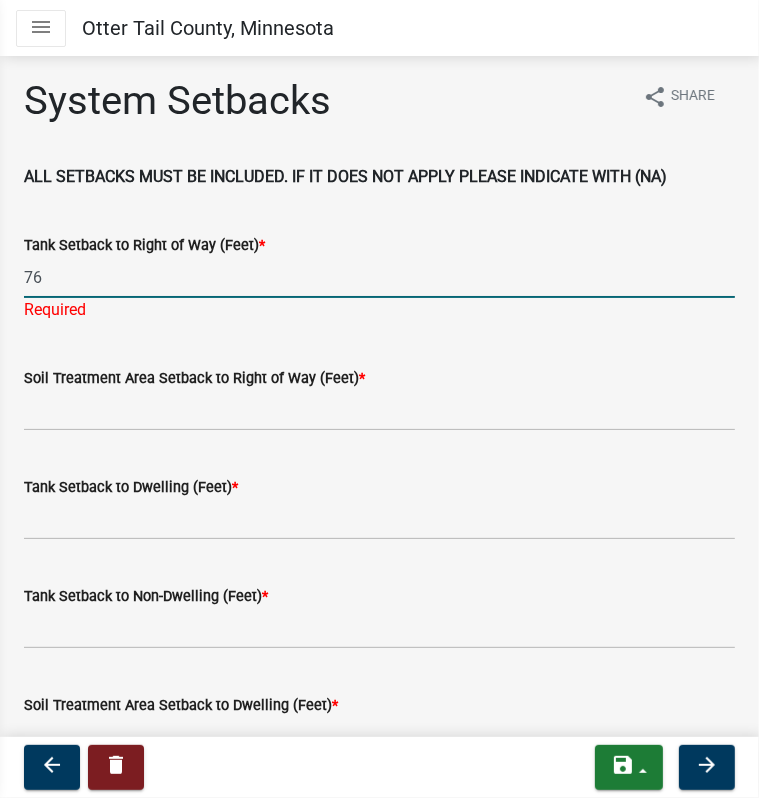 type on "76" 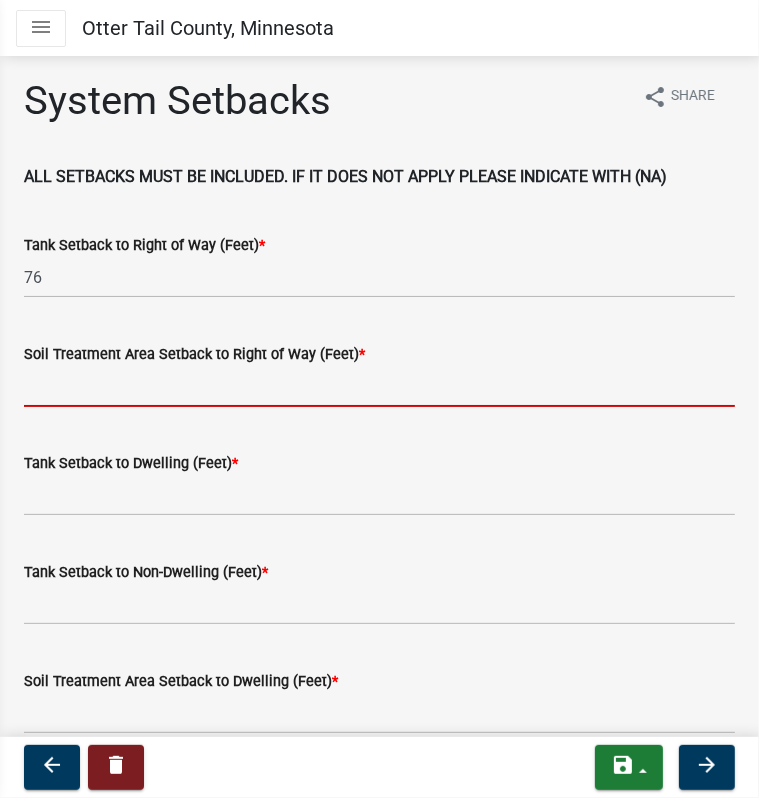 click on "Soil Treatment Area Setback to Right of Way (Feet)  *" 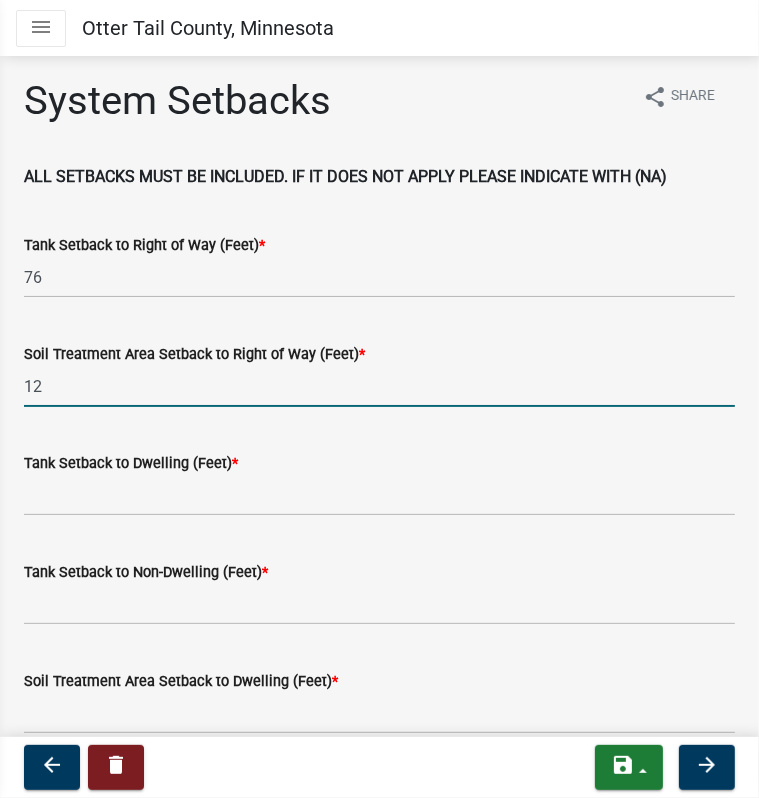 type on "12" 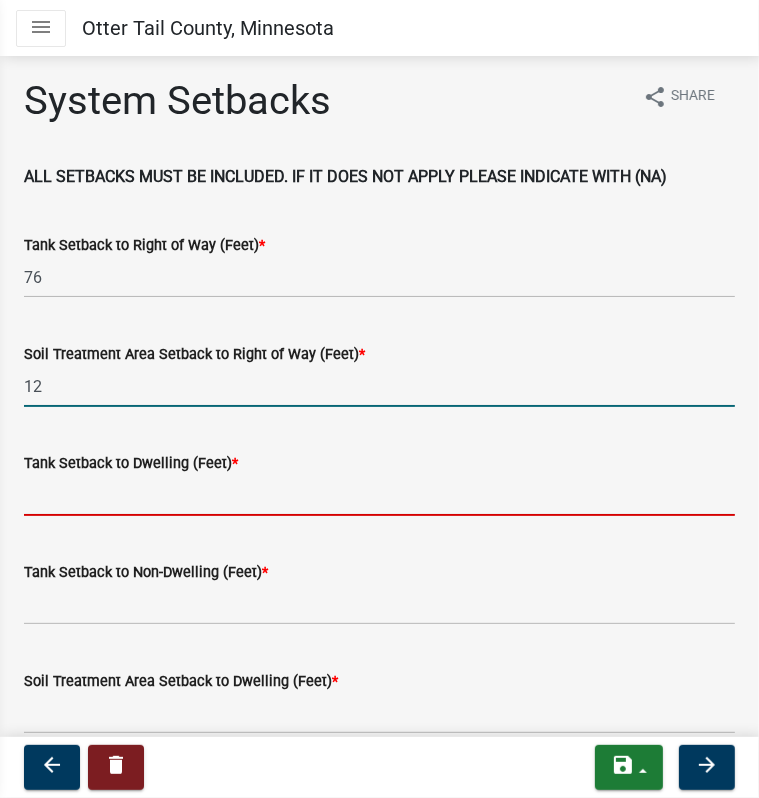click on "Tank Setback to Dwelling (Feet)  *" at bounding box center (379, 495) 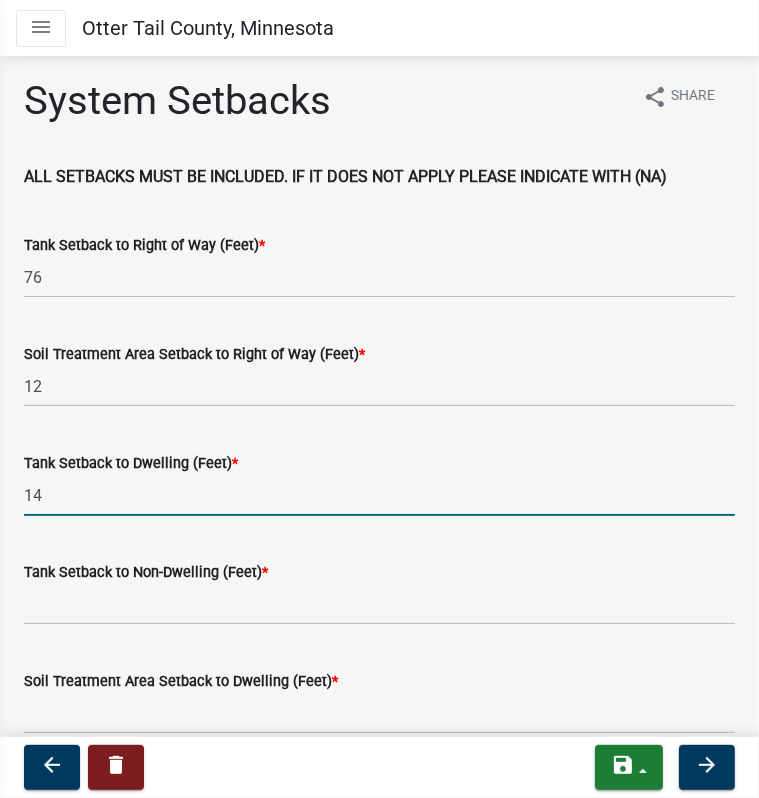 type on "14" 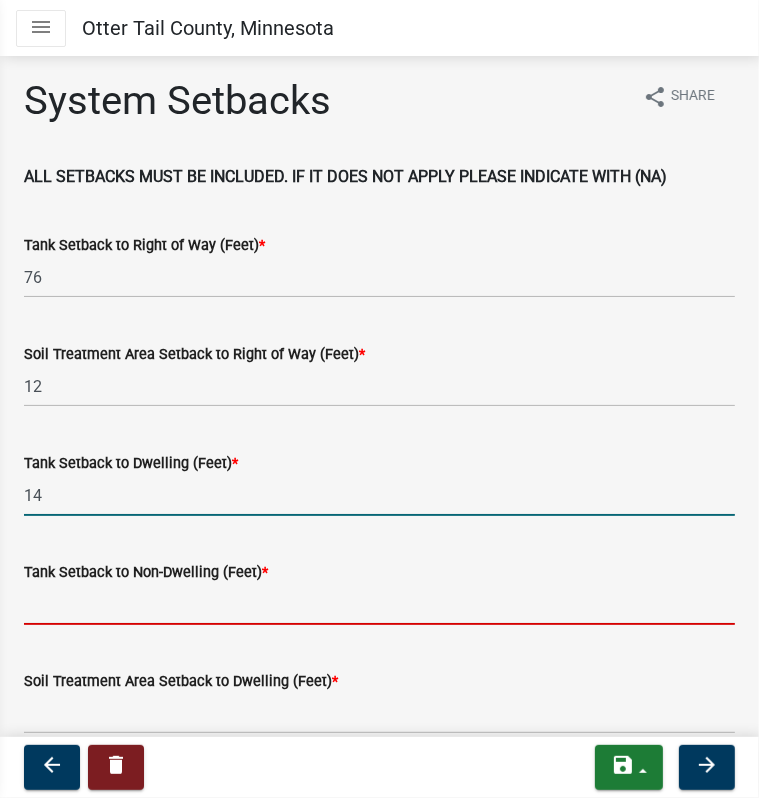 click on "Tank Setback to Non-Dwelling (Feet)  *" at bounding box center (379, 604) 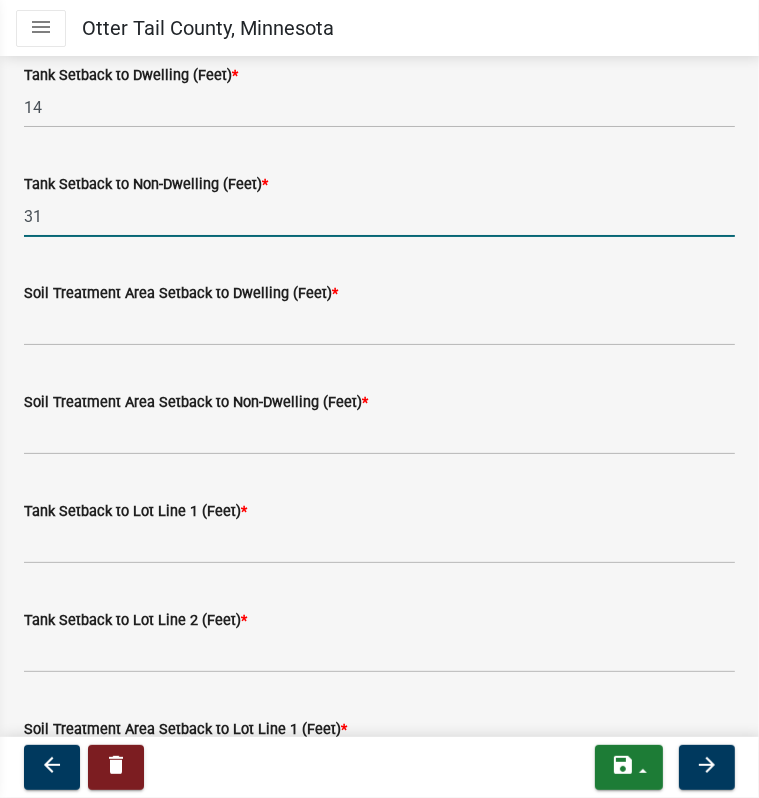 scroll, scrollTop: 400, scrollLeft: 0, axis: vertical 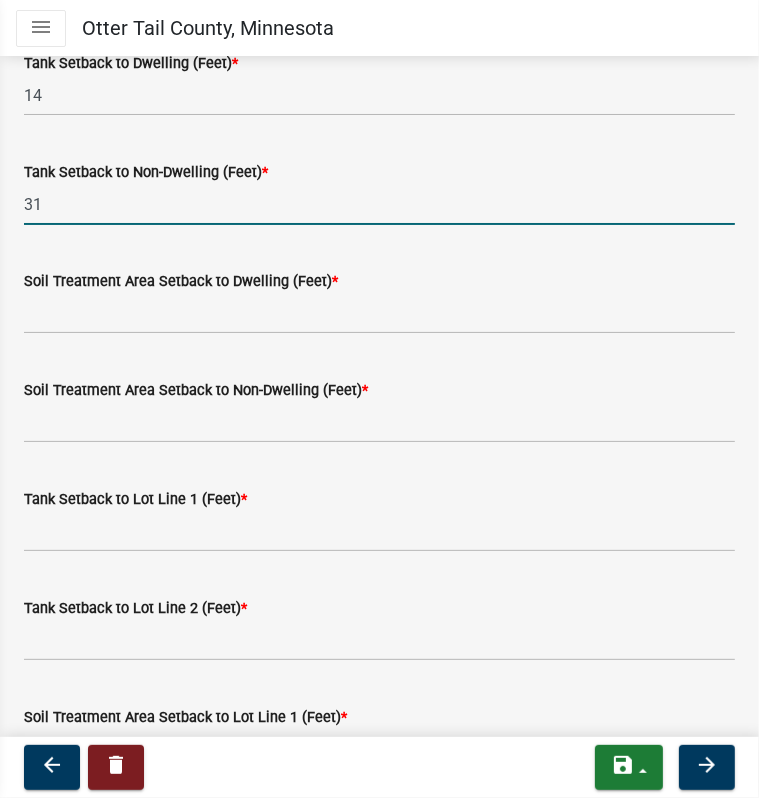 type on "31" 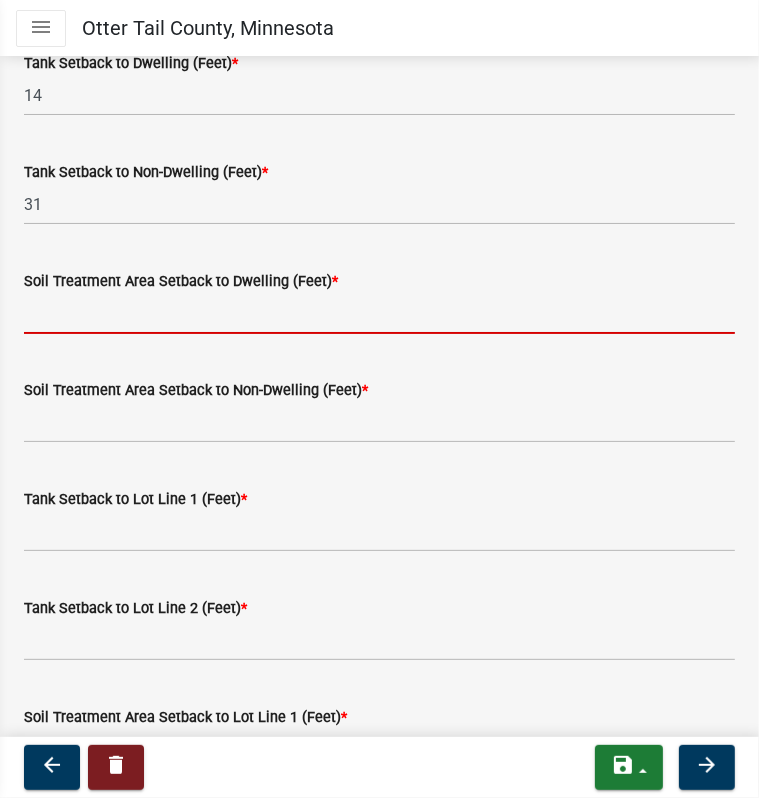 click on "Soil Treatment Area Setback to Dwelling (Feet)  *" at bounding box center (379, 313) 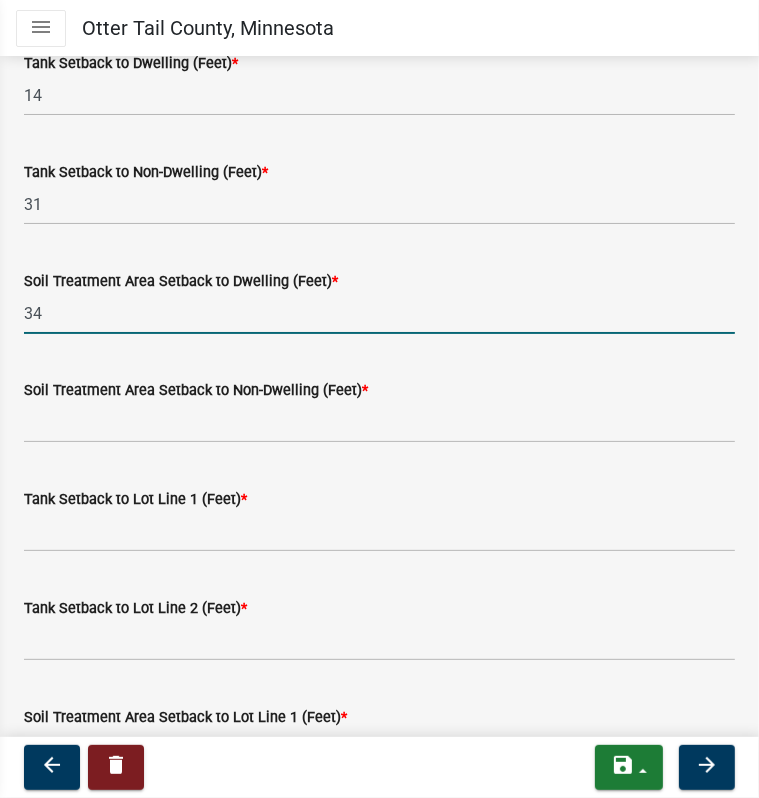 type on "34" 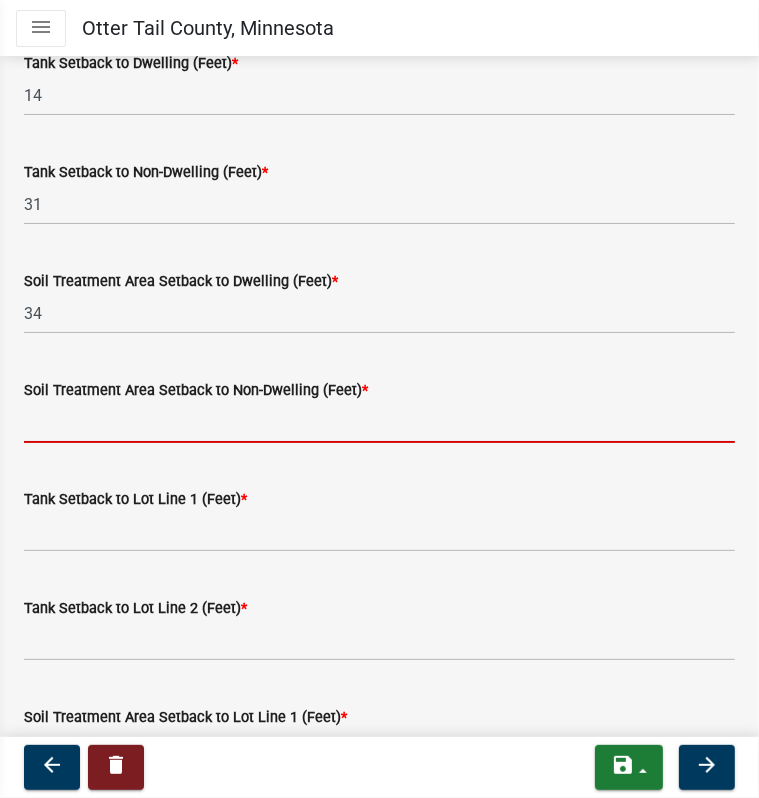 click on "Soil Treatment Area Setback to Non-Dwelling (Feet)  *" at bounding box center [379, 422] 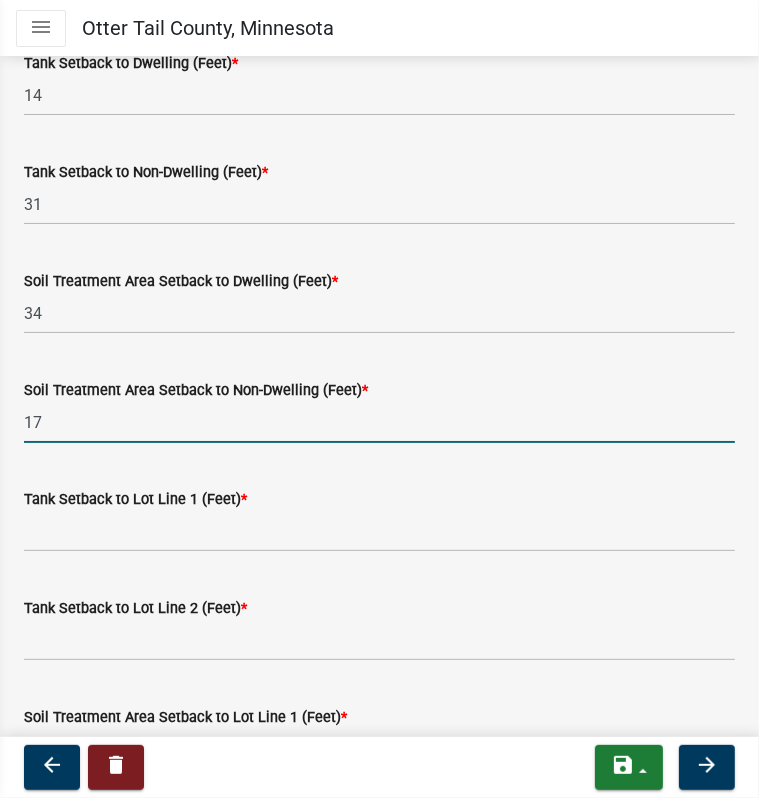 type on "17" 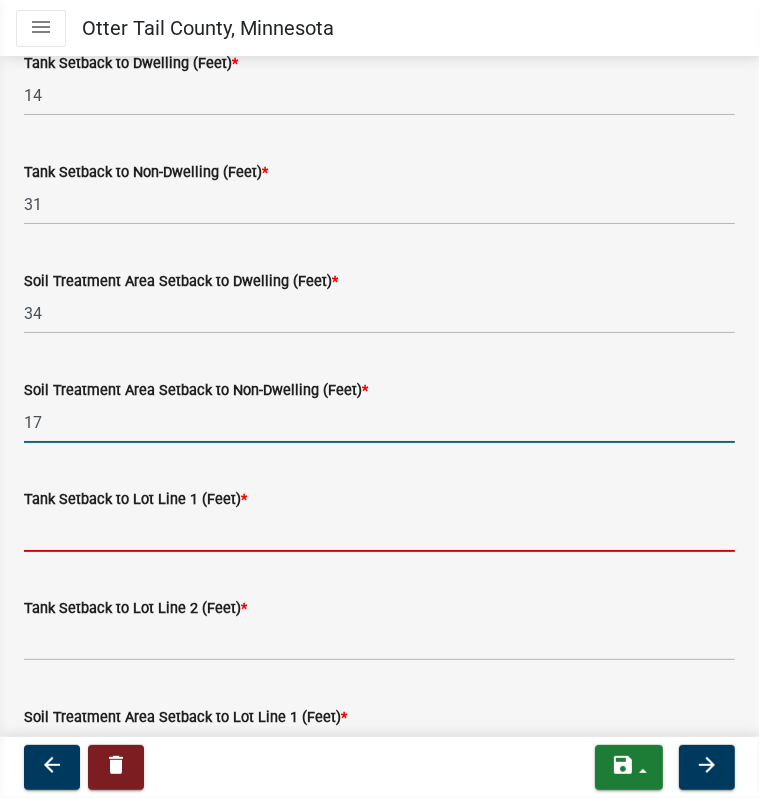 click on "Tank Setback to Lot Line 1 (Feet)  *" at bounding box center [379, 531] 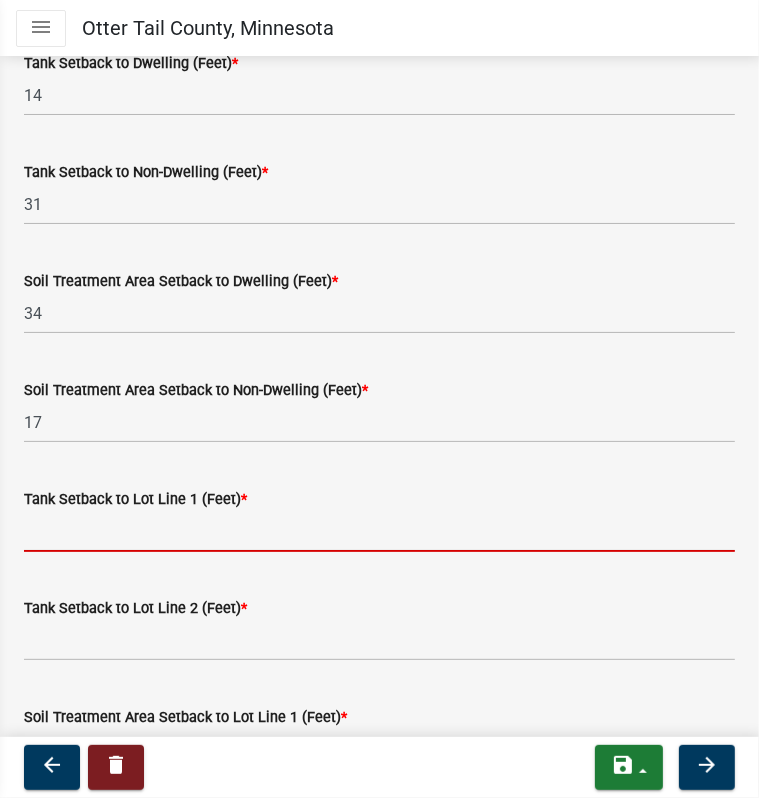 type on "7" 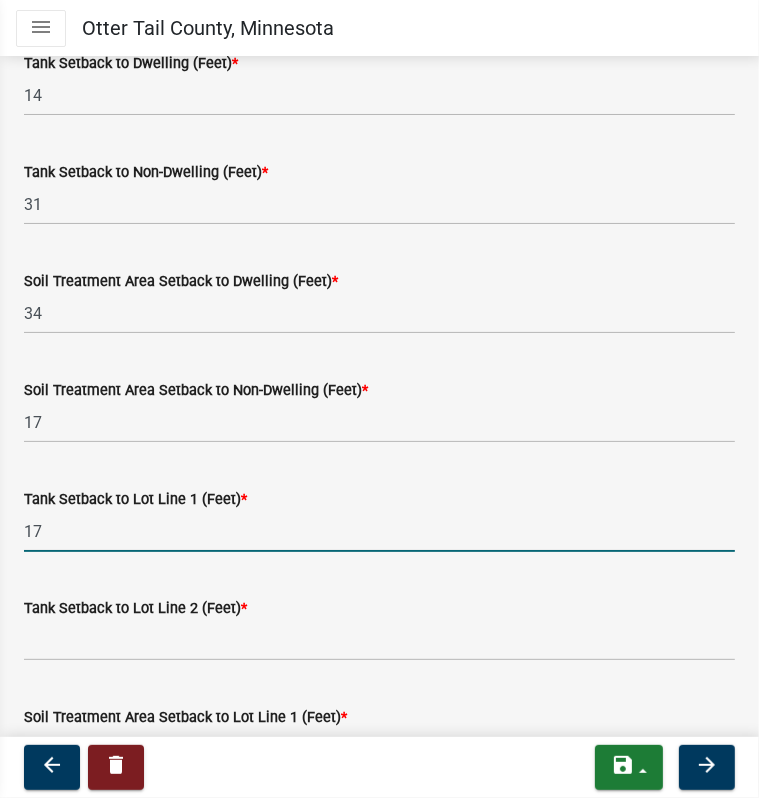 type on "17" 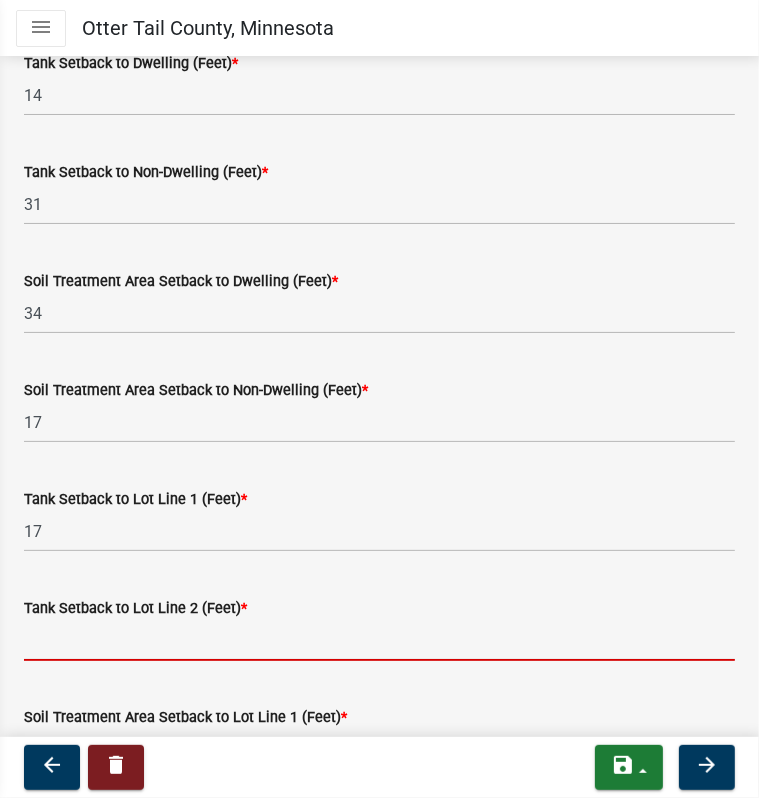 click on "Tank Setback to Lot Line 2 (Feet)  *" at bounding box center (379, 640) 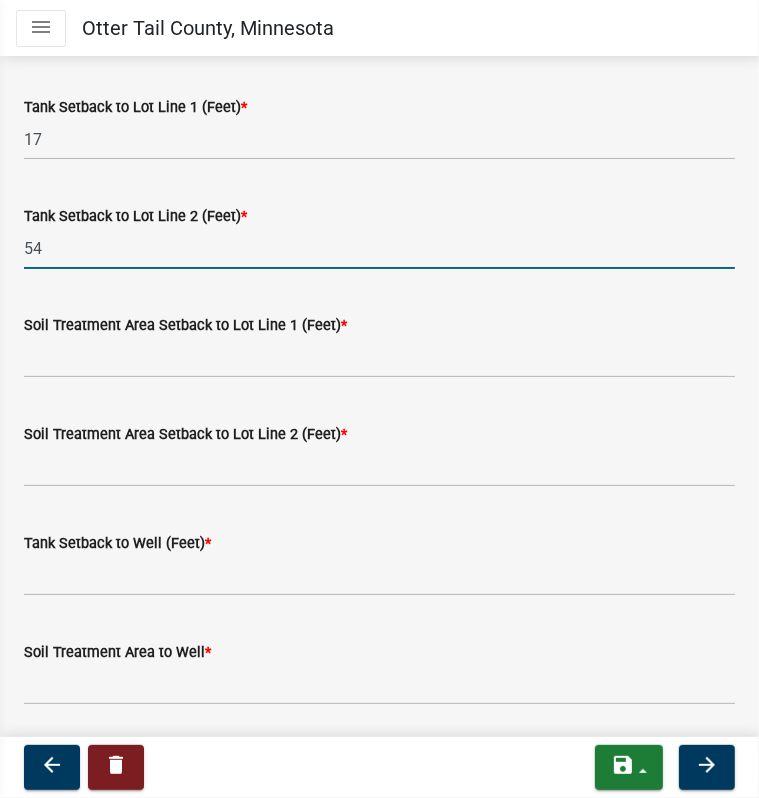 scroll, scrollTop: 800, scrollLeft: 0, axis: vertical 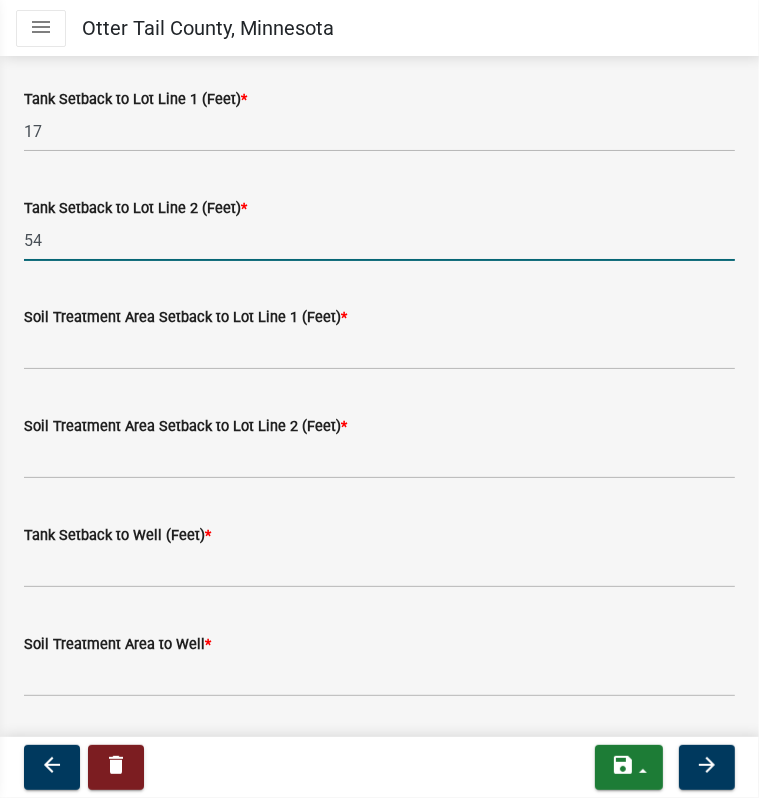 type on "54" 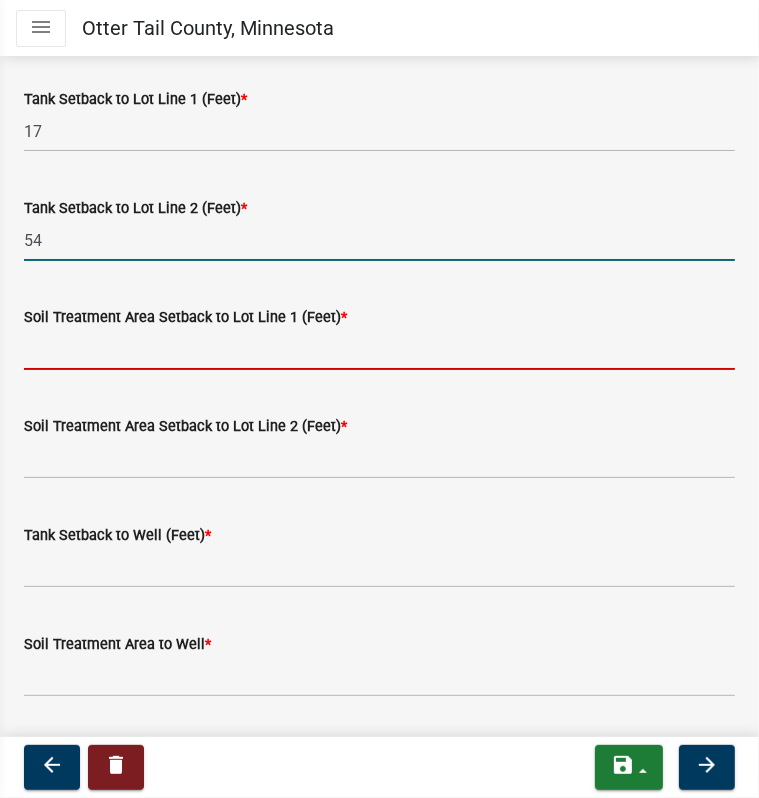 click on "Soil Treatment Area Setback to Lot Line 1 (Feet)  *" at bounding box center (379, 349) 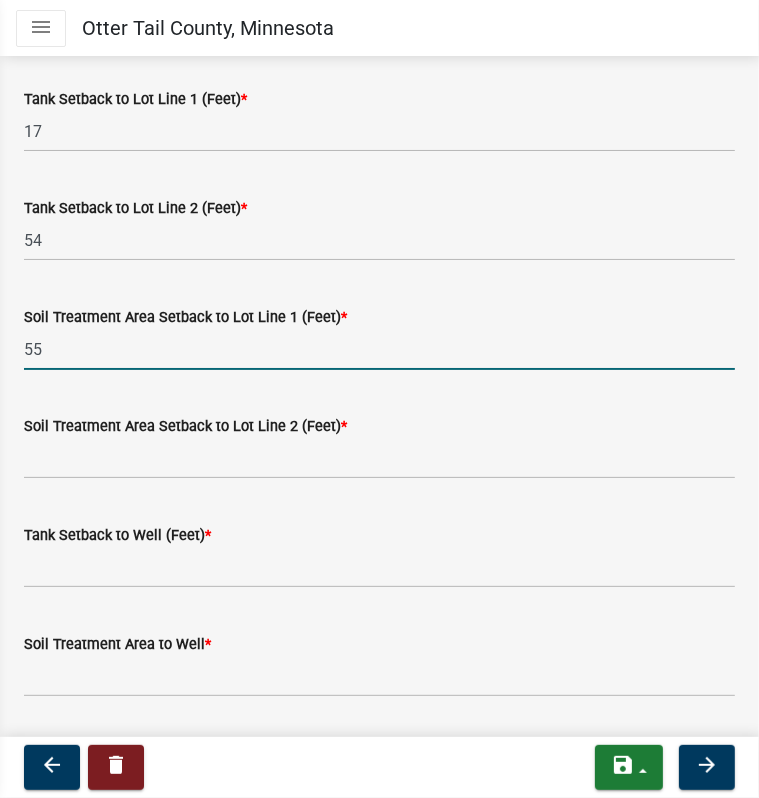 type on "55" 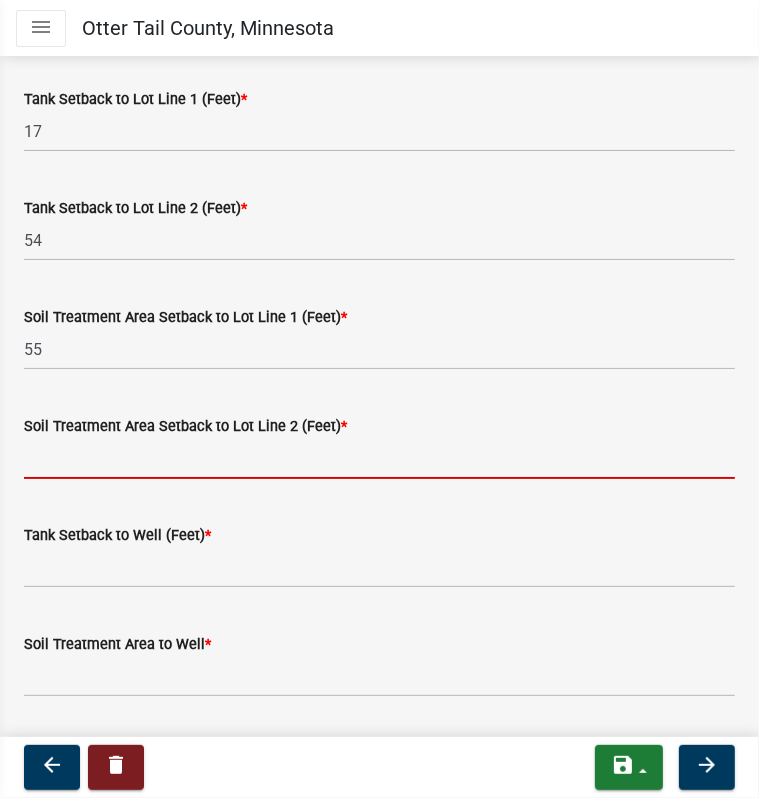 click on "Soil Treatment Area Setback to Lot Line 2 (Feet)  *" at bounding box center [379, 458] 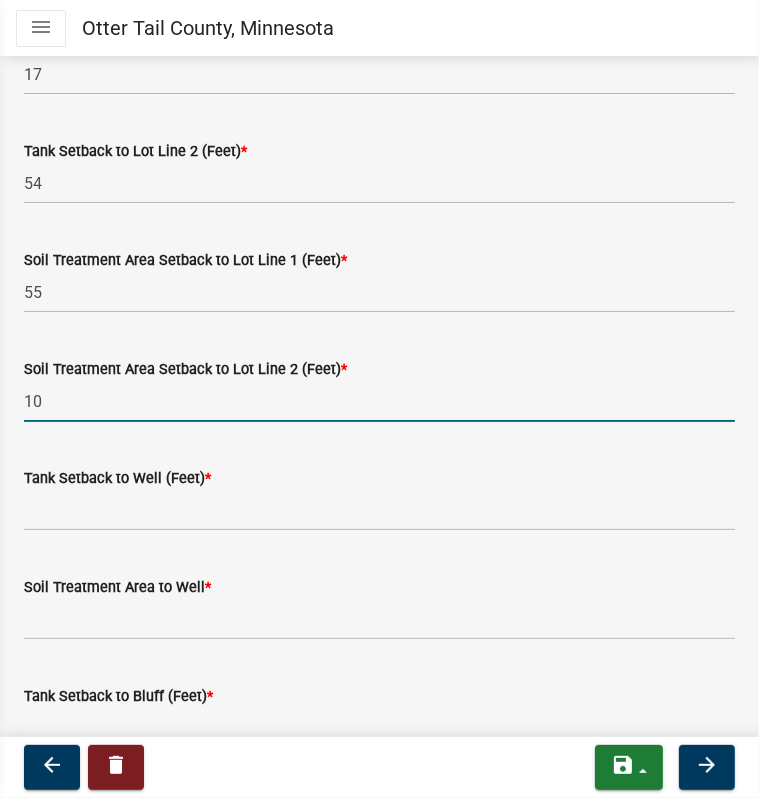 scroll, scrollTop: 900, scrollLeft: 0, axis: vertical 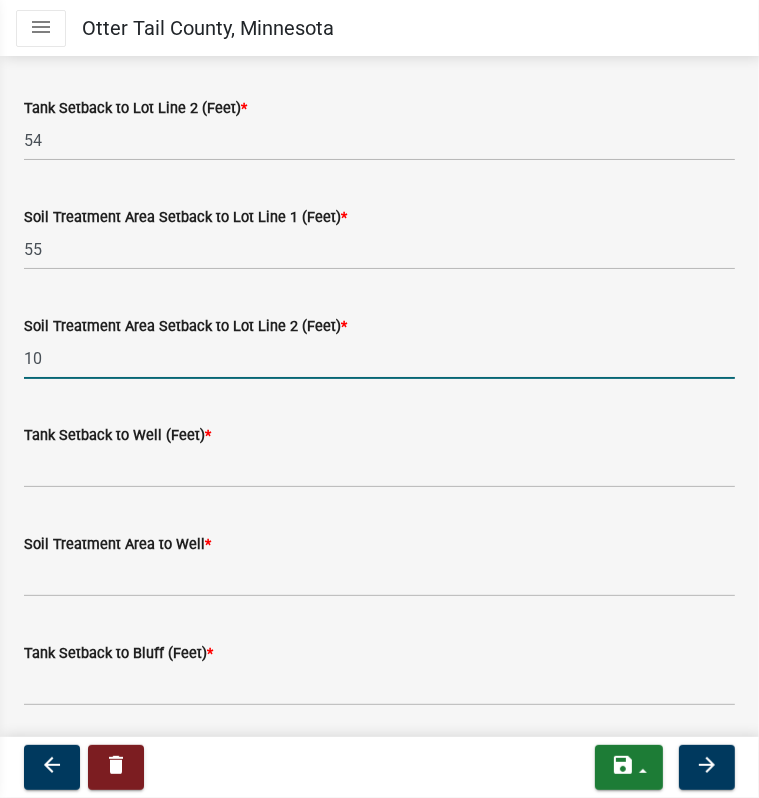 type on "10" 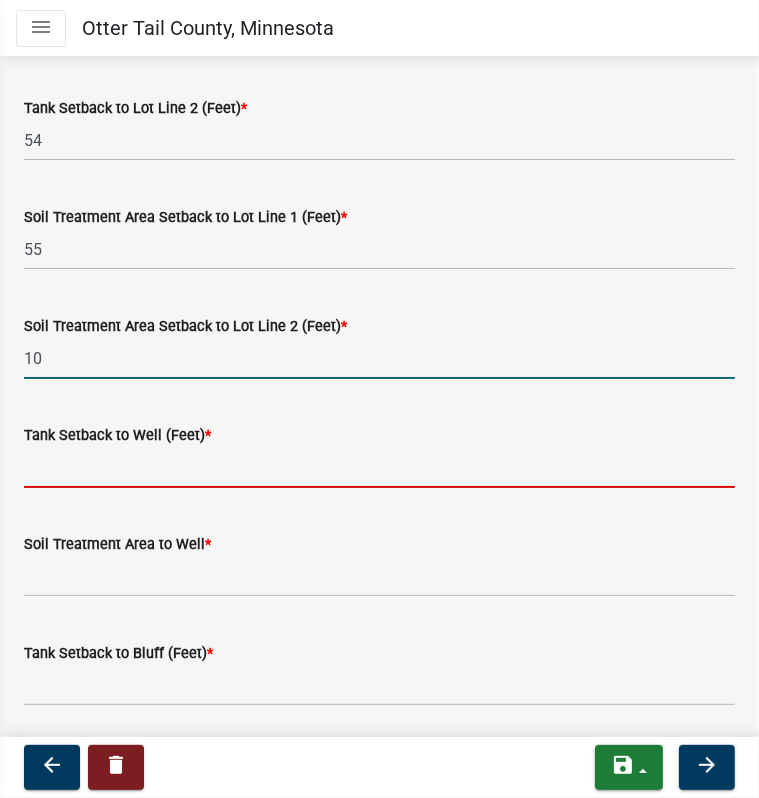 click on "Tank Setback to Well (Feet)  *" at bounding box center [379, 467] 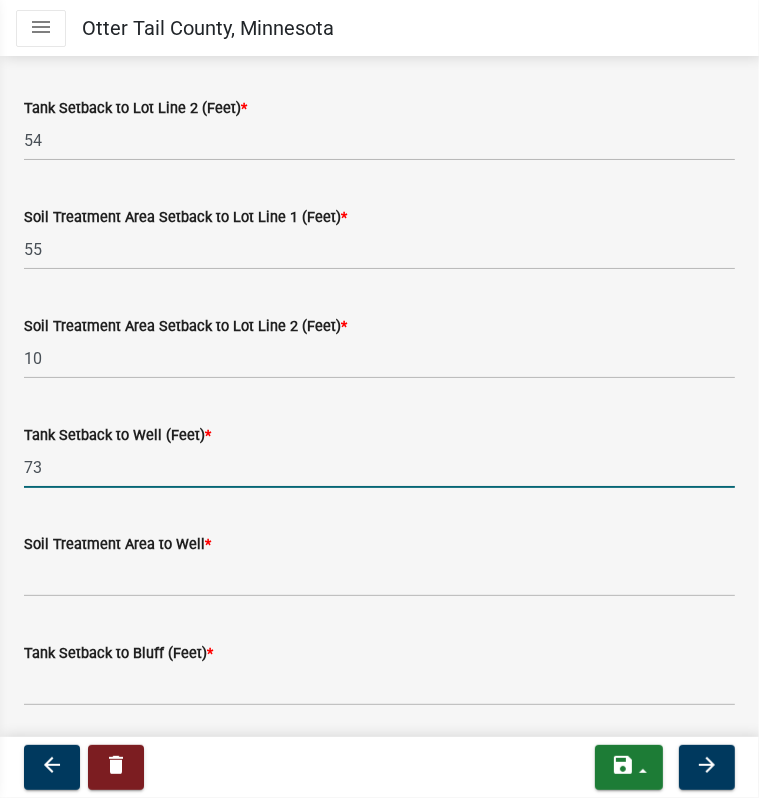 type on "73" 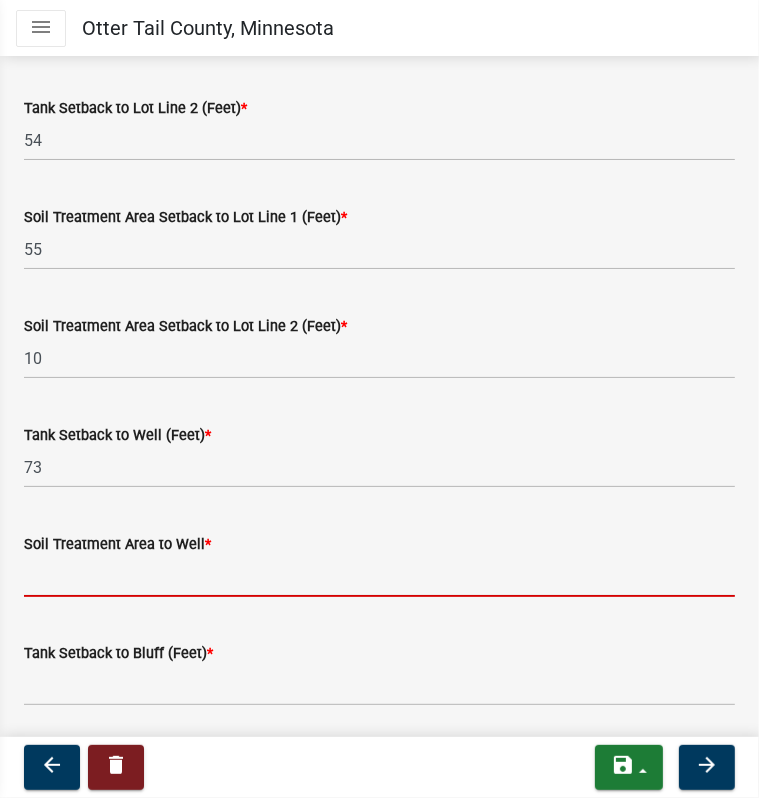 click on "Soil Treatment Area to Well  *" at bounding box center [379, 576] 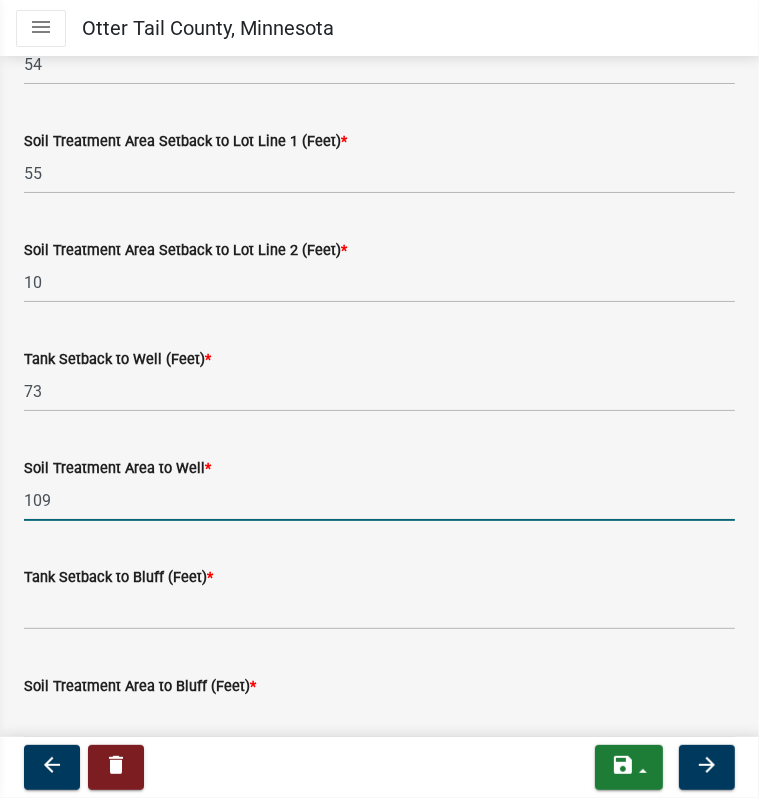 scroll, scrollTop: 1300, scrollLeft: 0, axis: vertical 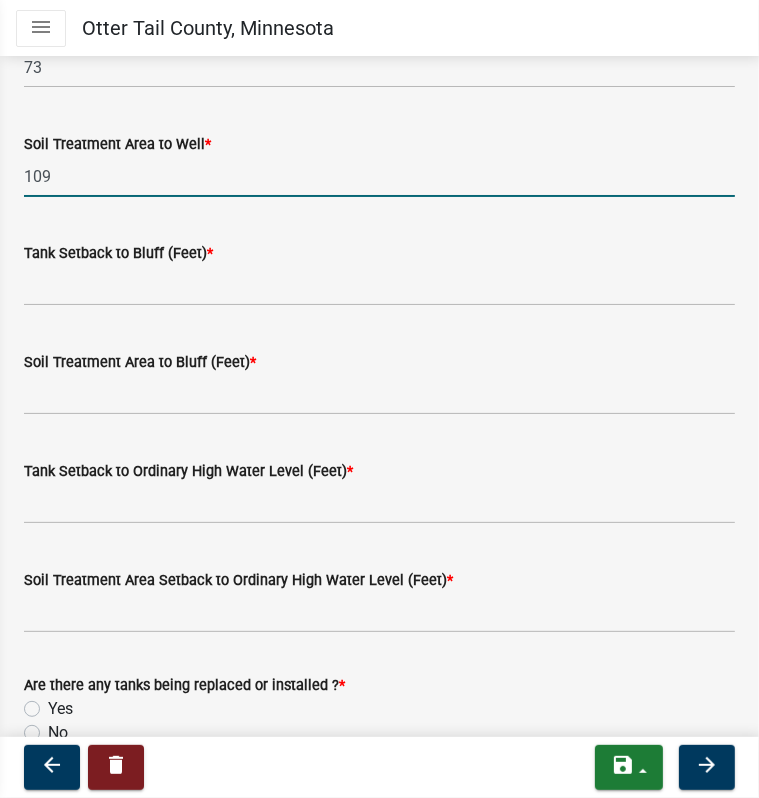 type on "109" 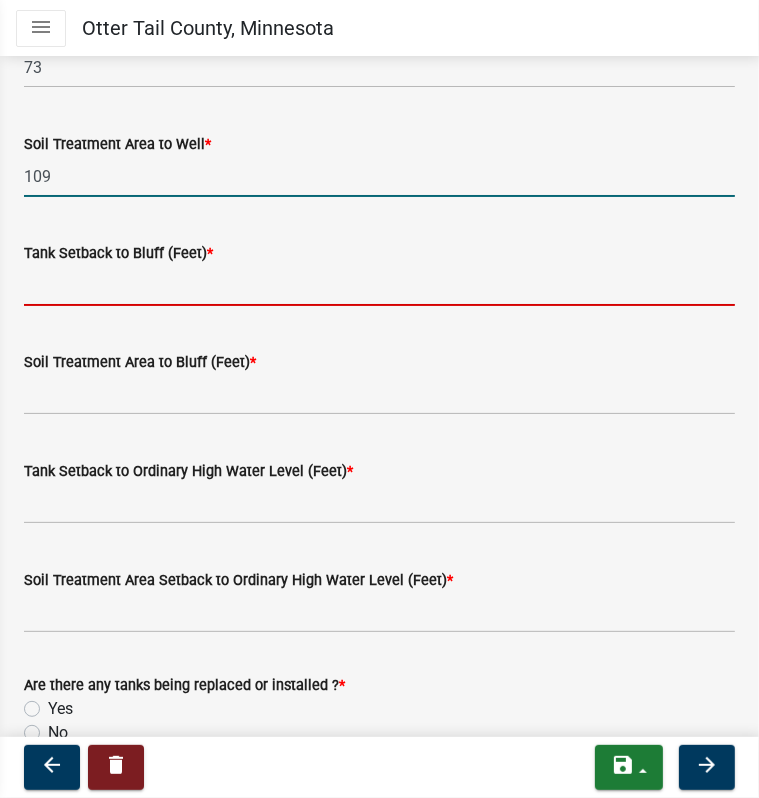 click on "Tank Setback to Bluff (Feet)  *" at bounding box center [379, 285] 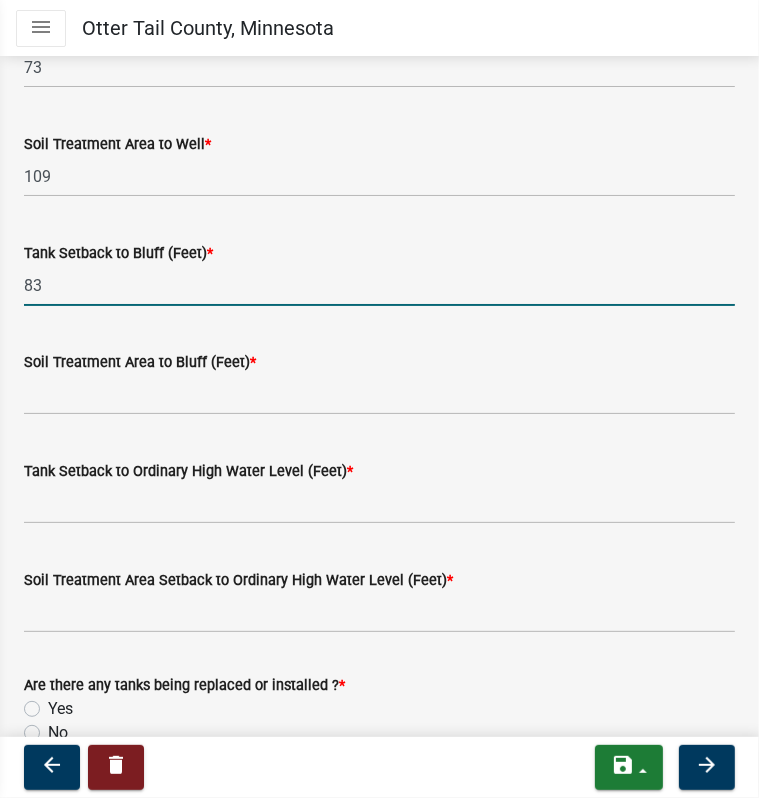 type on "83" 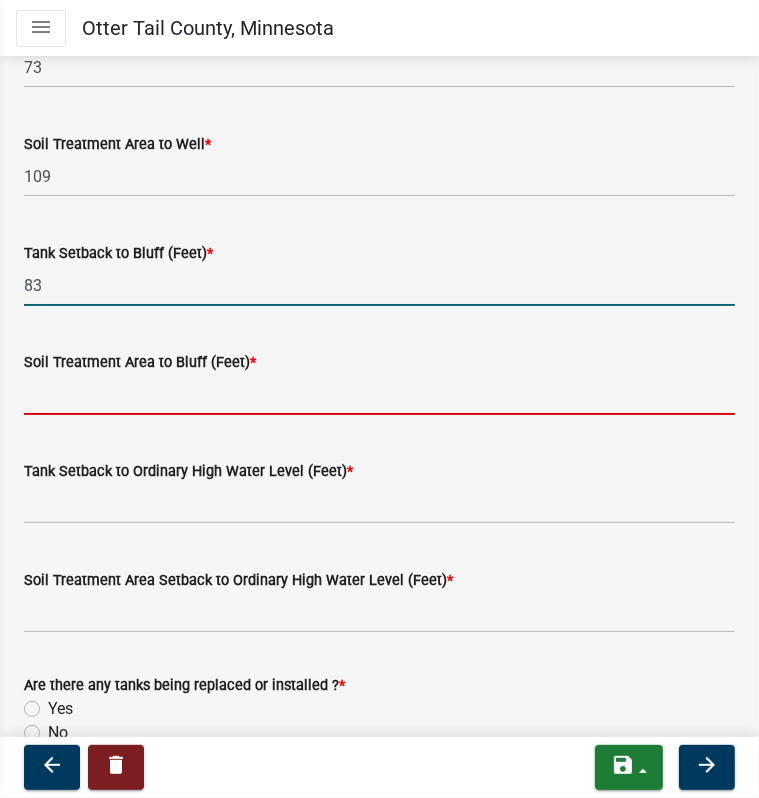 click on "Soil Treatment Area to Bluff (Feet)  *" at bounding box center (379, 394) 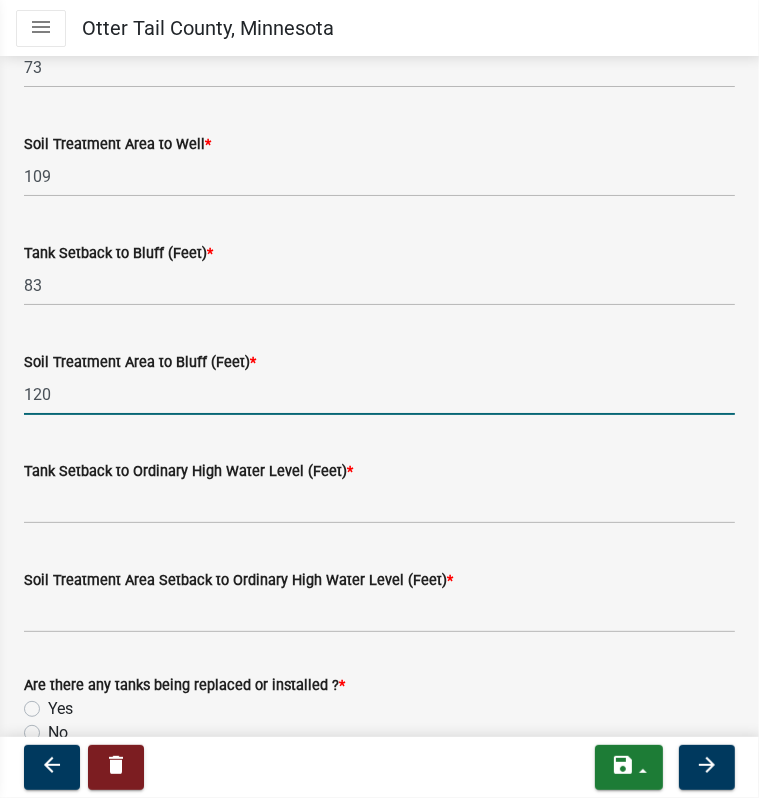 type on "120" 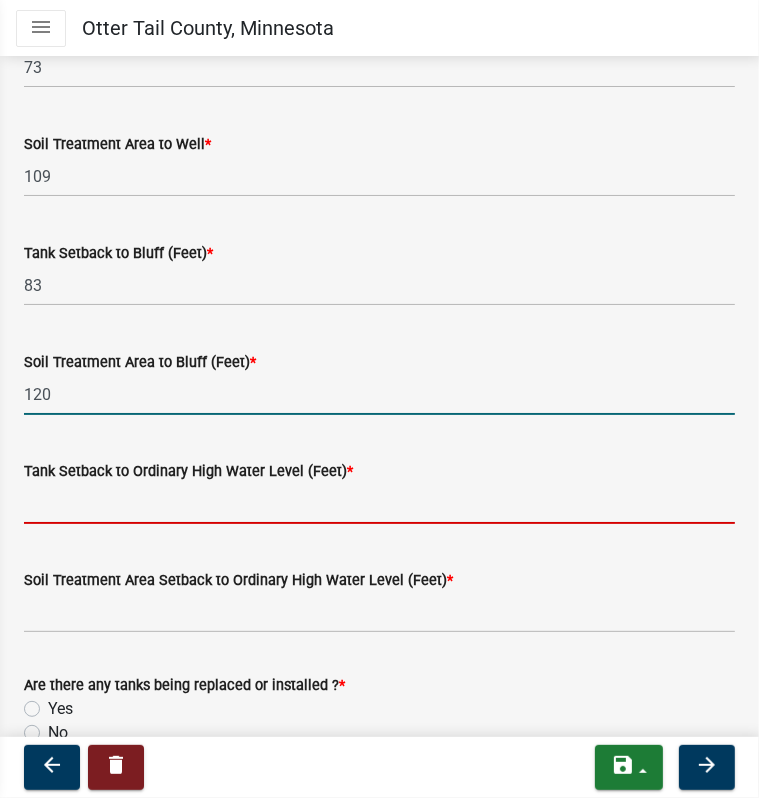 click on "Tank Setback to Ordinary High Water Level (Feet)  *" at bounding box center (379, 503) 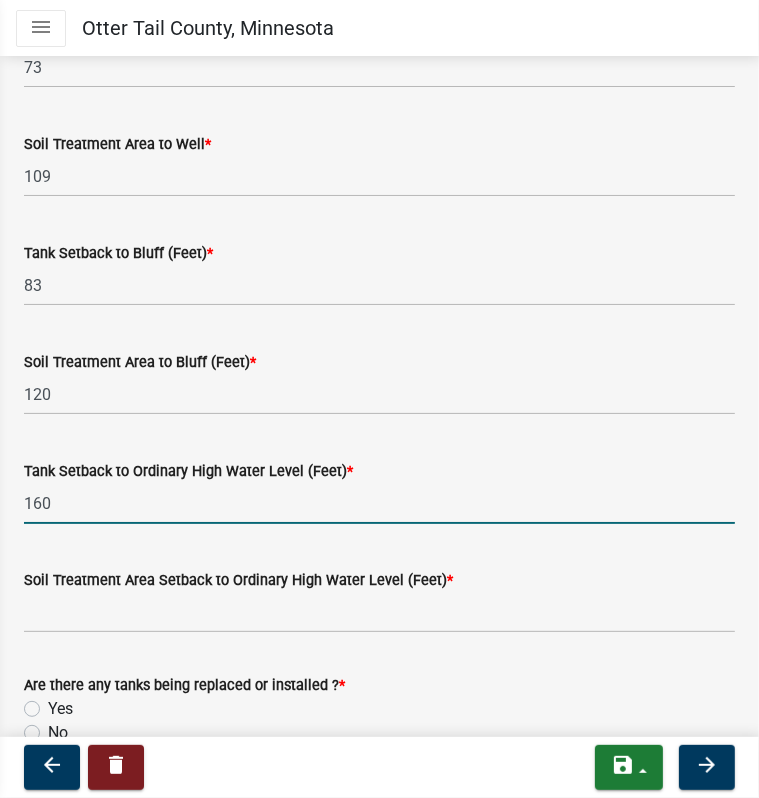 type on "160" 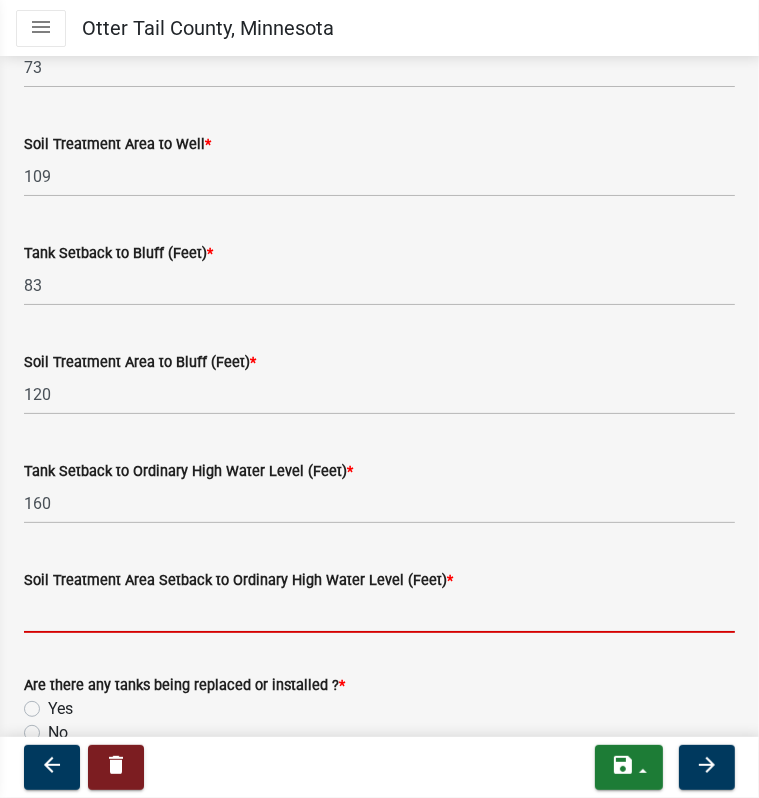 click on "Soil Treatment Area Setback to Ordinary High Water Level (Feet)  *" at bounding box center [379, 612] 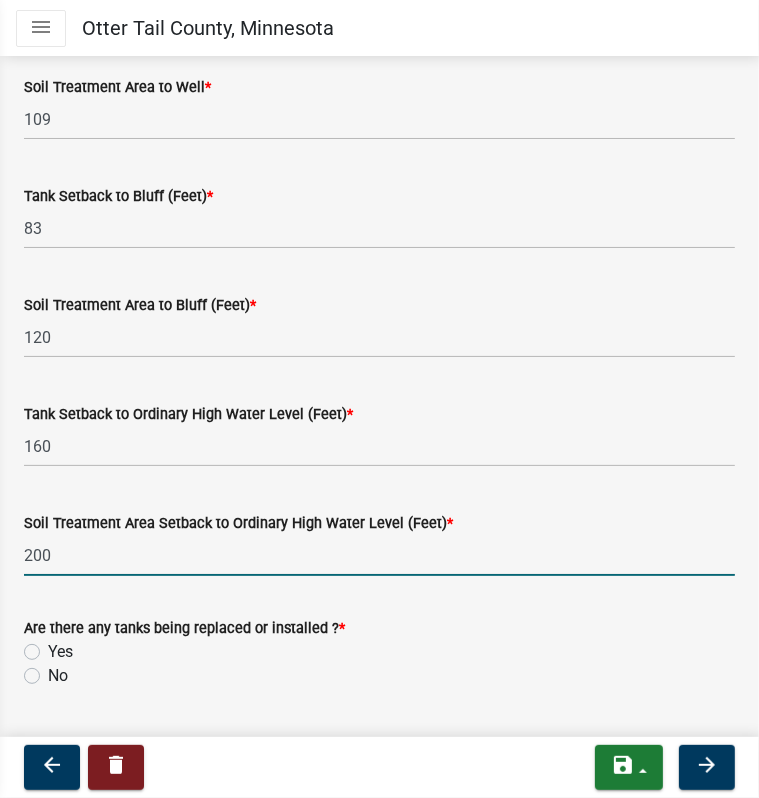 scroll, scrollTop: 1403, scrollLeft: 0, axis: vertical 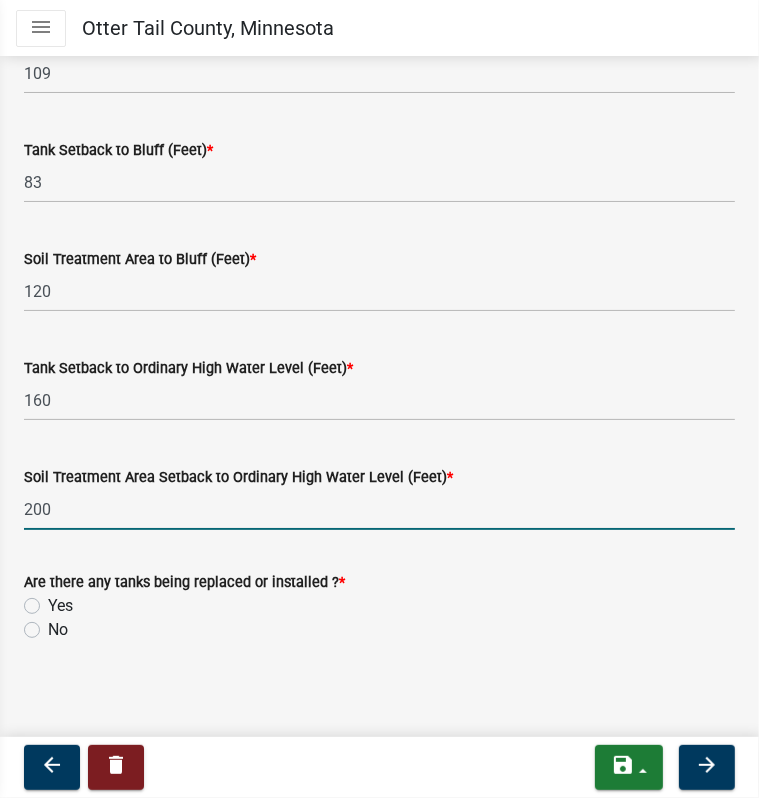type on "200" 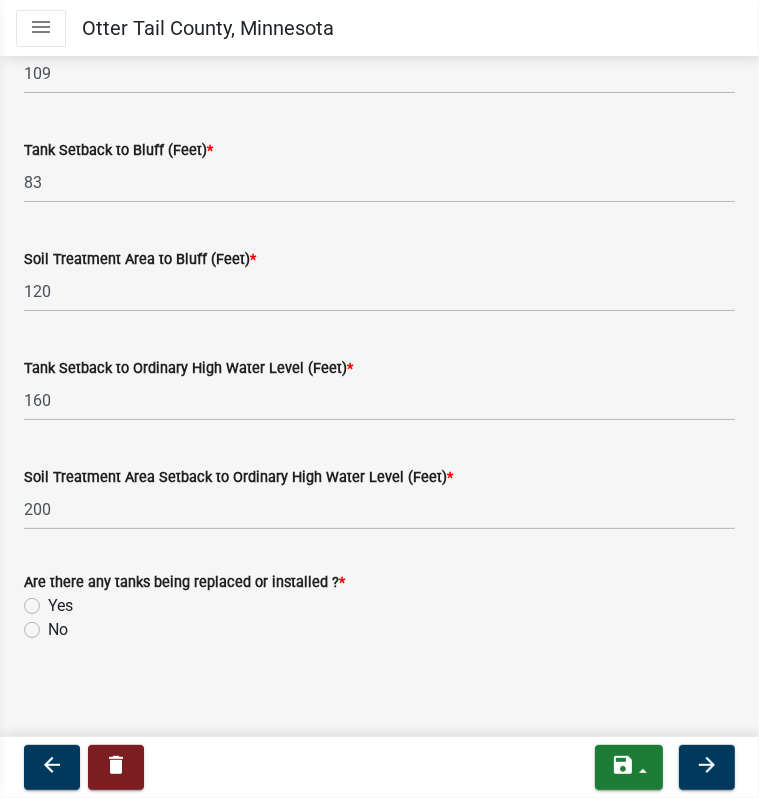 click on "Yes" 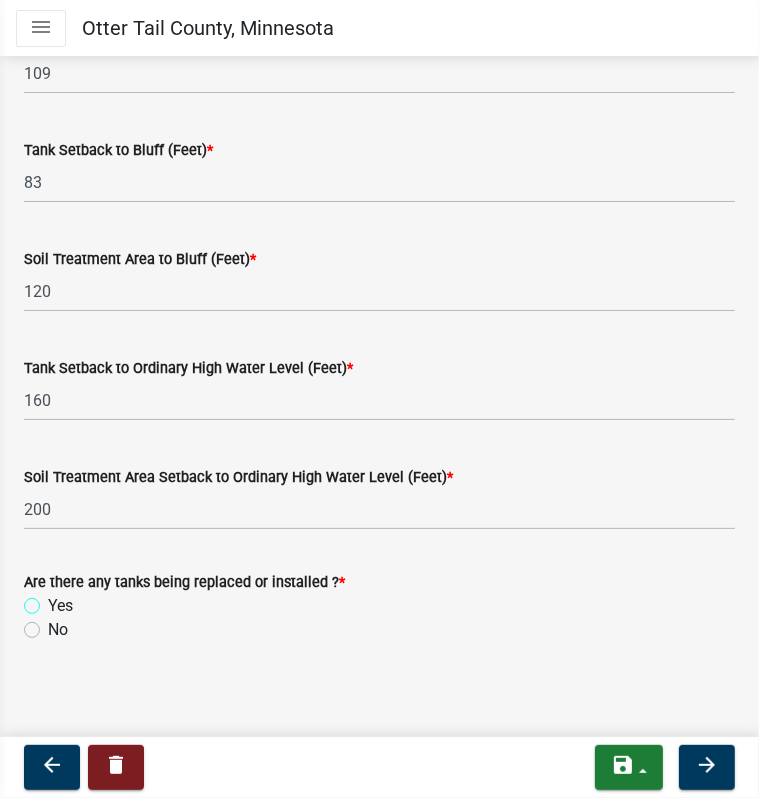 click on "Yes" at bounding box center [54, 600] 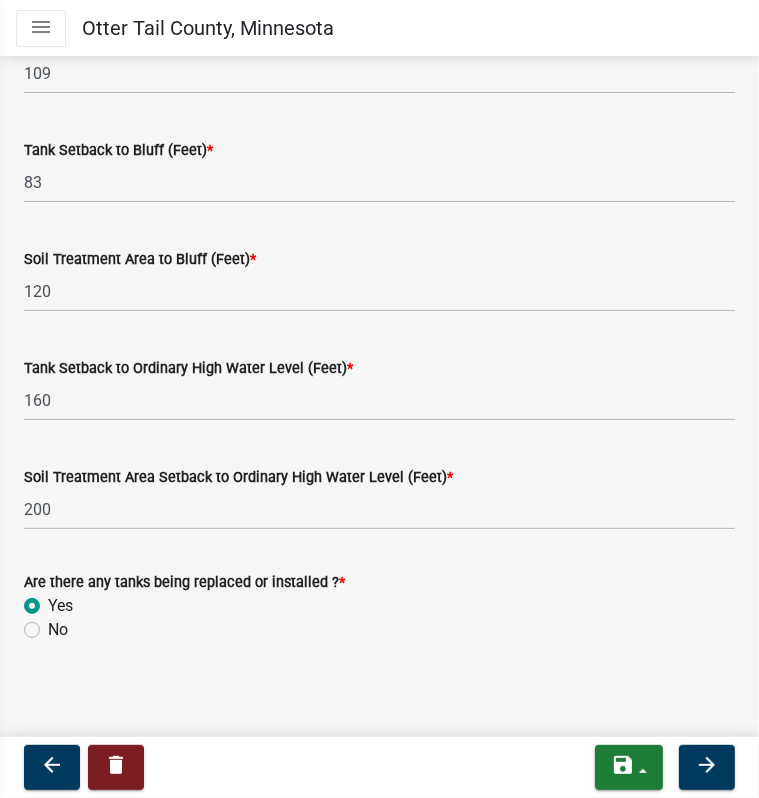 radio on "true" 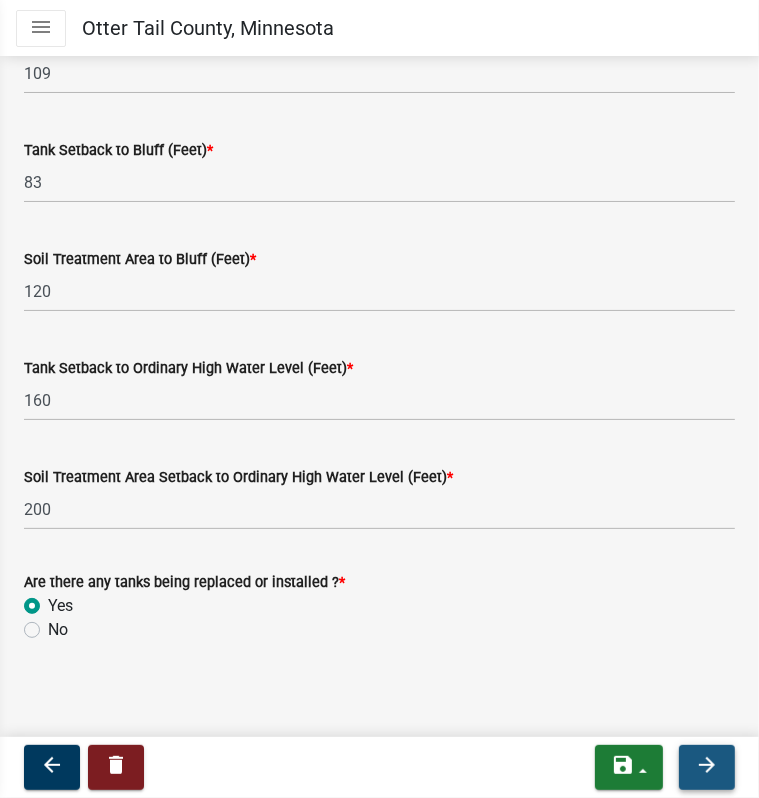 click on "arrow_forward" at bounding box center [707, 765] 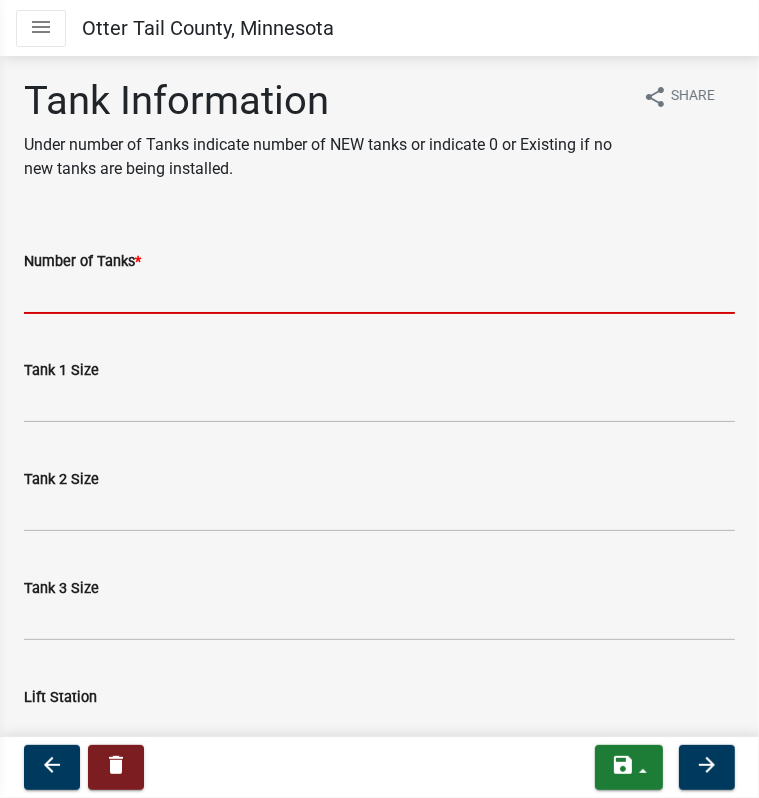 drag, startPoint x: 212, startPoint y: 295, endPoint x: 201, endPoint y: 297, distance: 11.18034 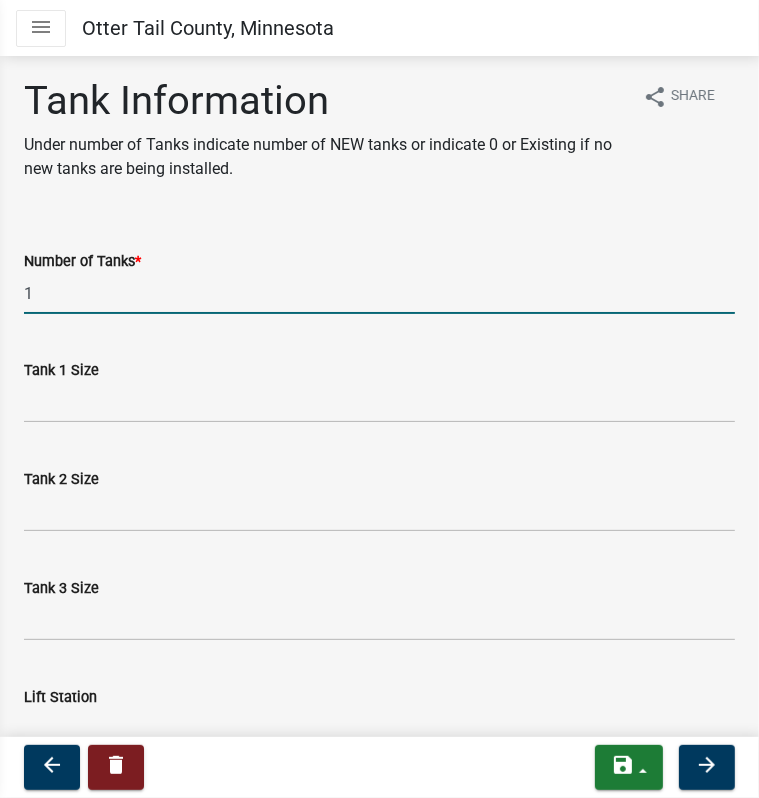 type on "1" 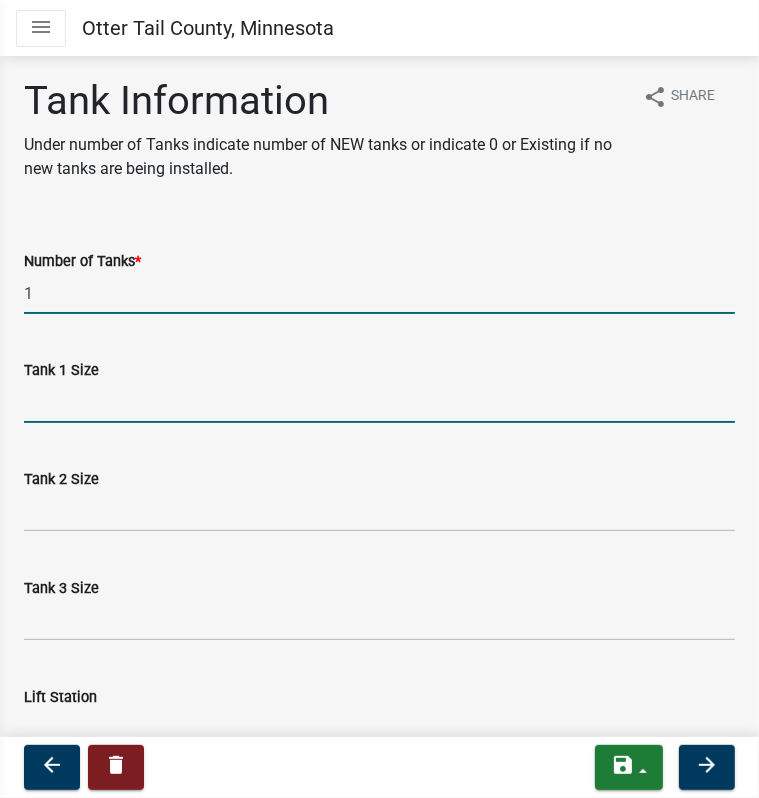 click on "Tank 1 Size" at bounding box center [379, 402] 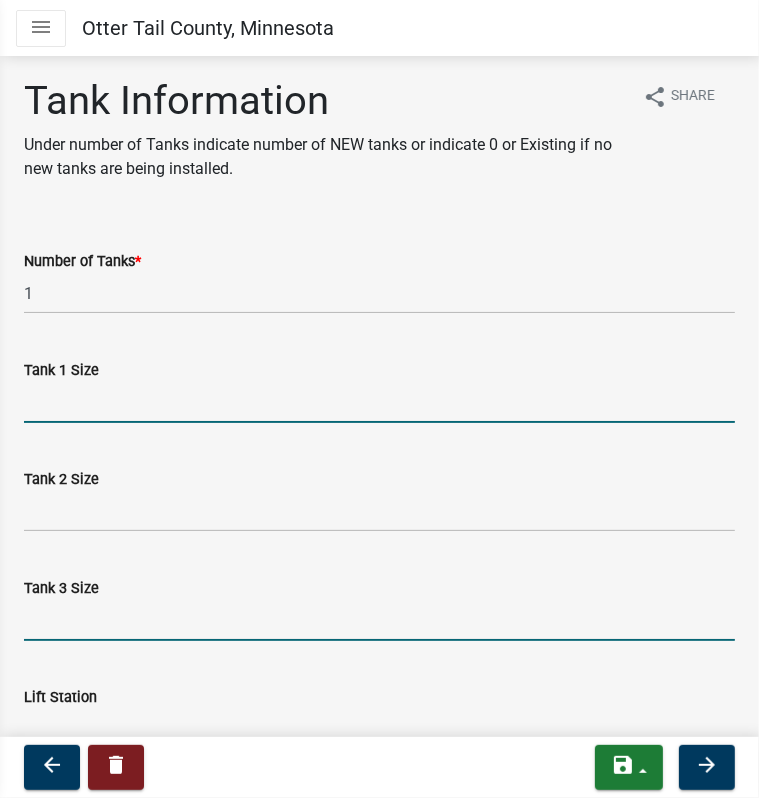 click on "Tank 3 Size" at bounding box center [379, 620] 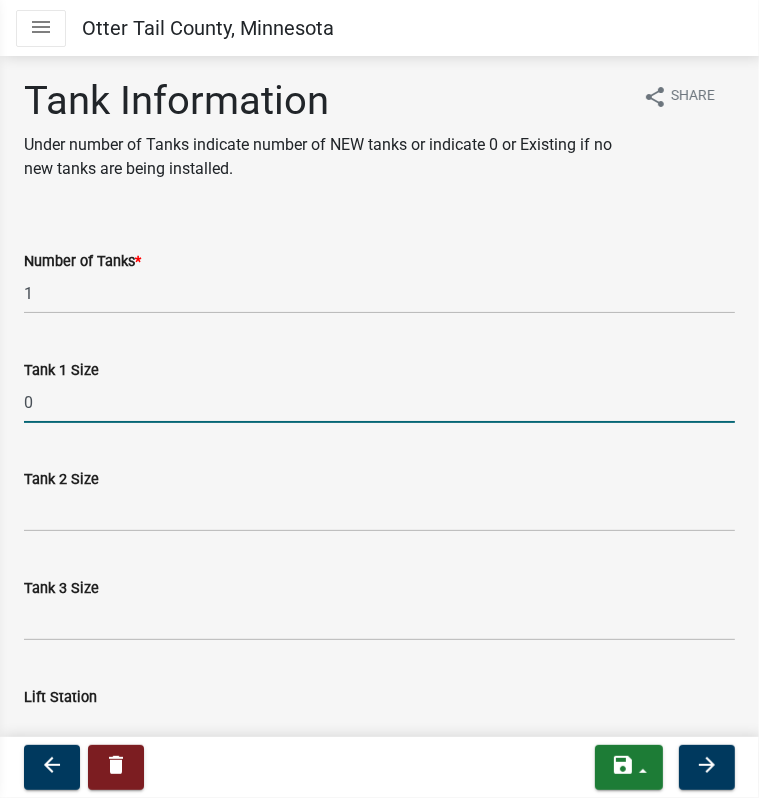 type on "0" 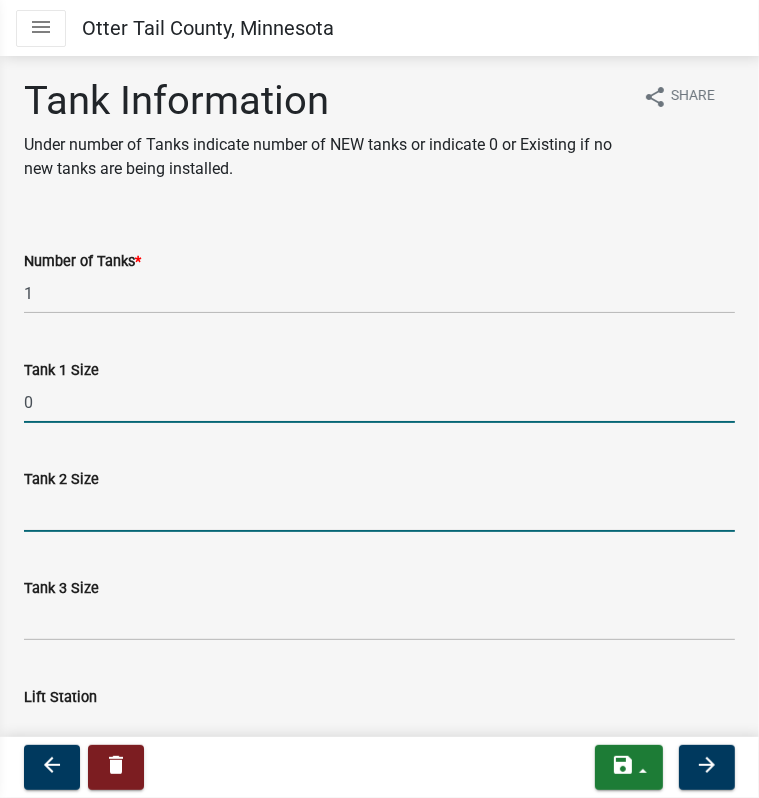 click on "Tank 2 Size" at bounding box center (379, 511) 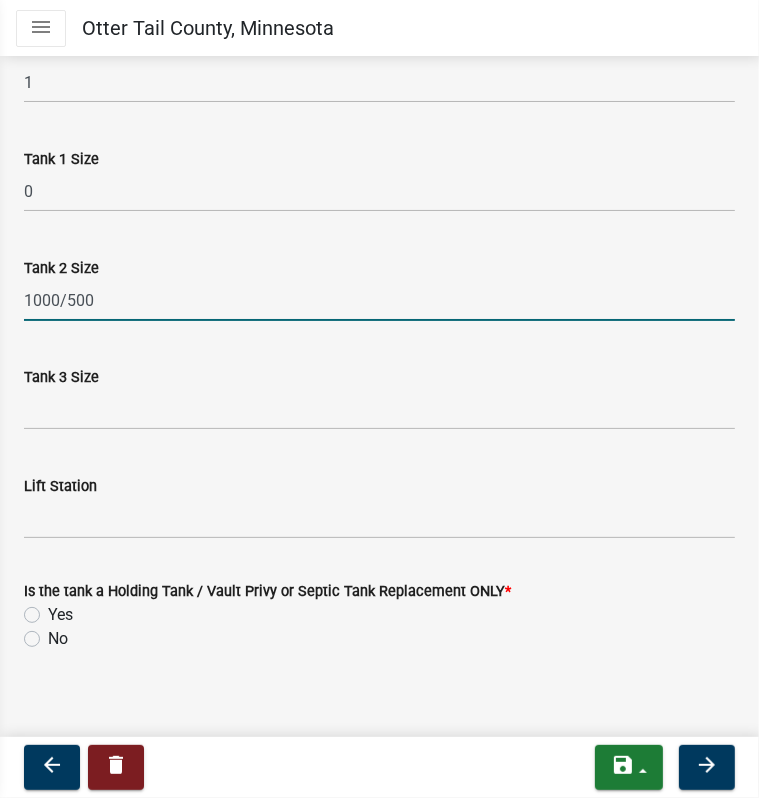 scroll, scrollTop: 220, scrollLeft: 0, axis: vertical 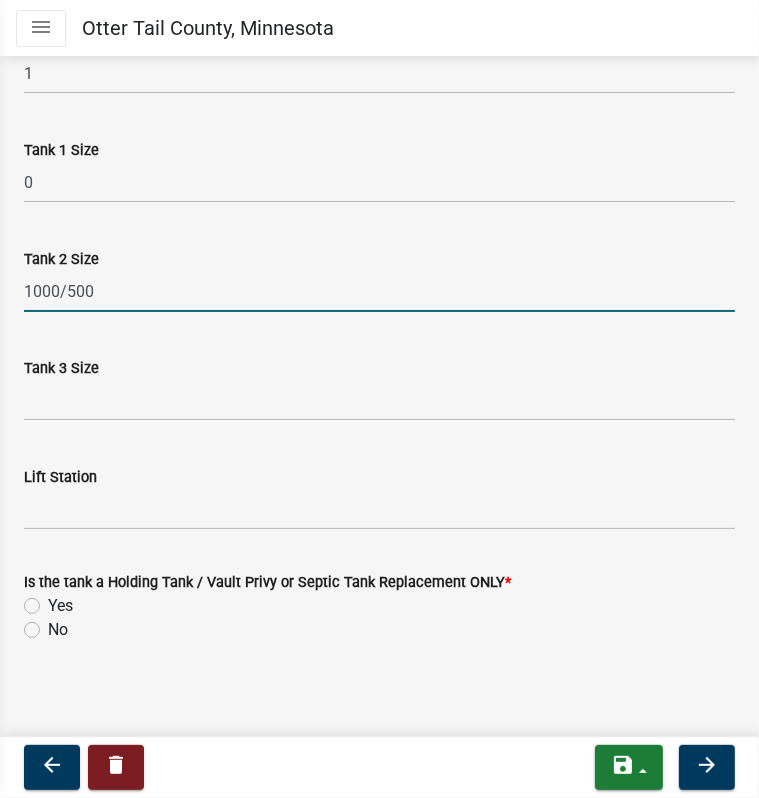 type on "1000/500" 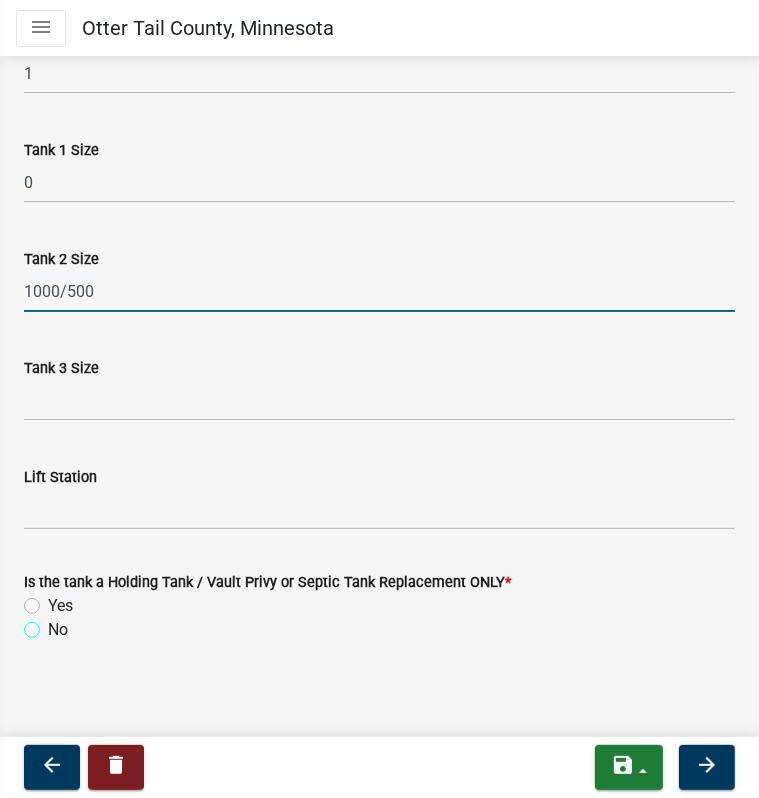 click on "No" at bounding box center [54, 624] 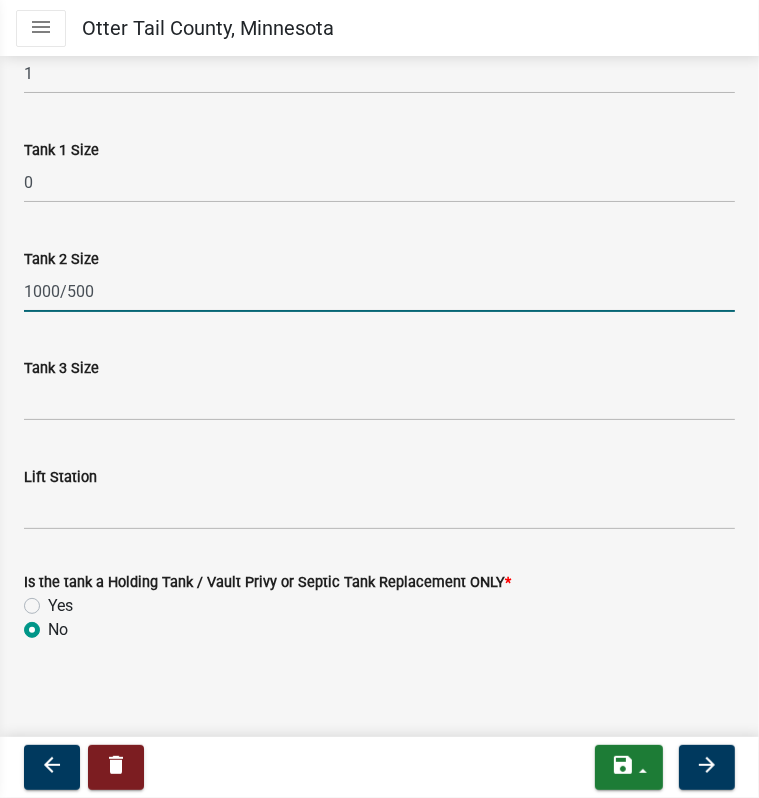 radio on "true" 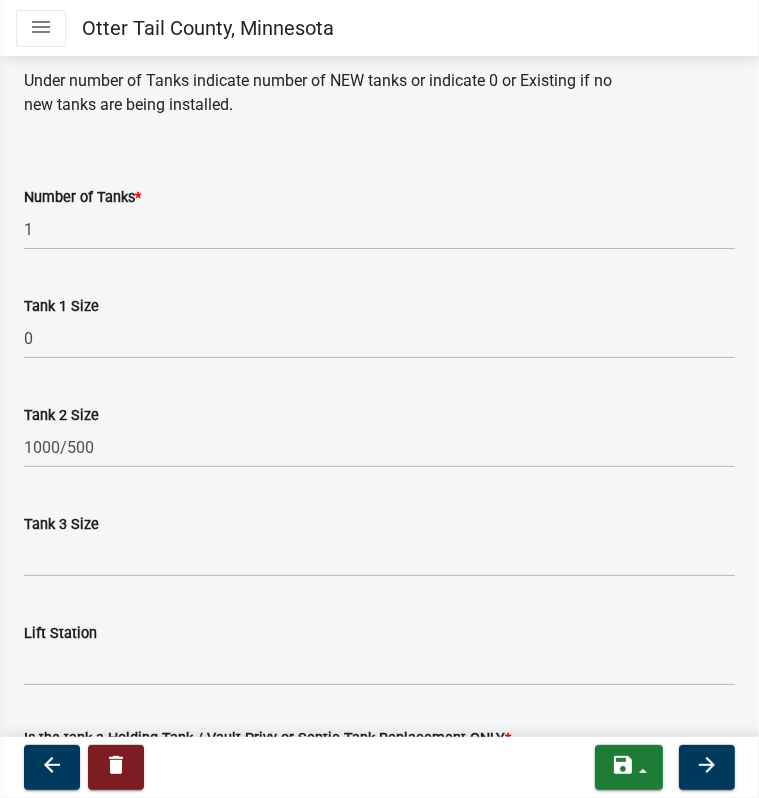 scroll, scrollTop: 0, scrollLeft: 0, axis: both 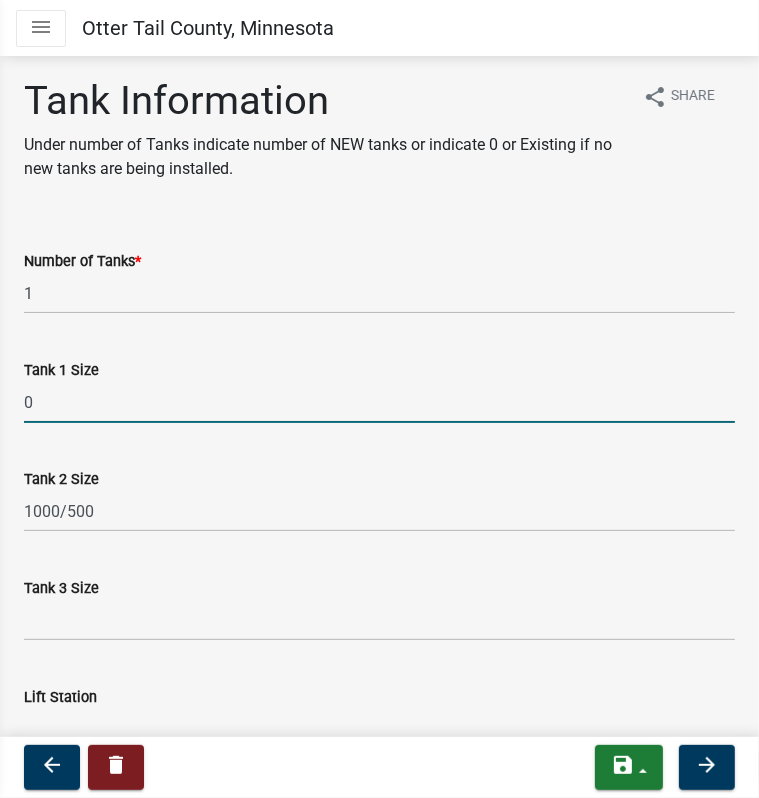 drag, startPoint x: 43, startPoint y: 397, endPoint x: -5, endPoint y: 394, distance: 48.09366 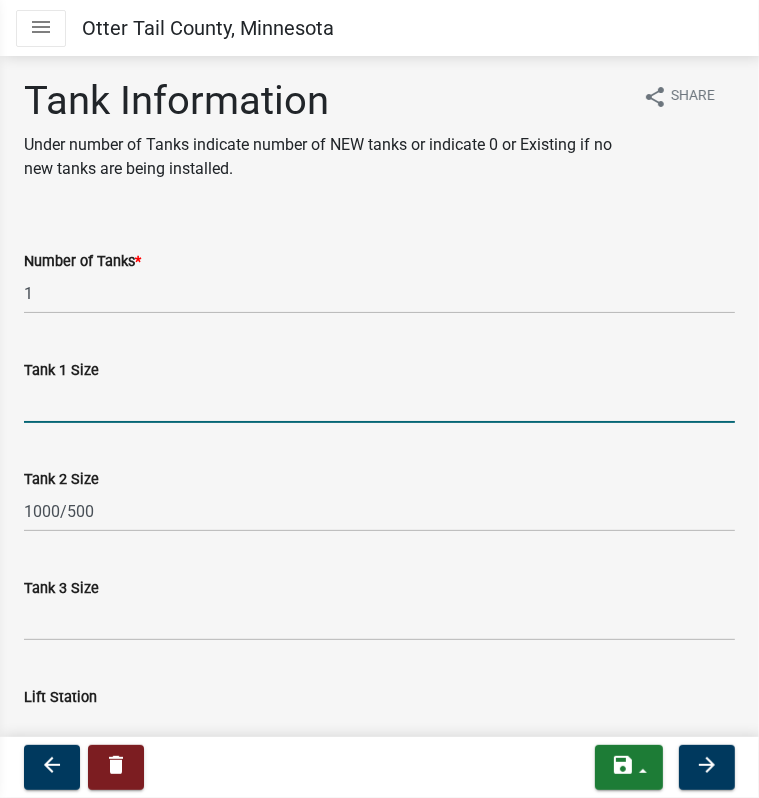 type 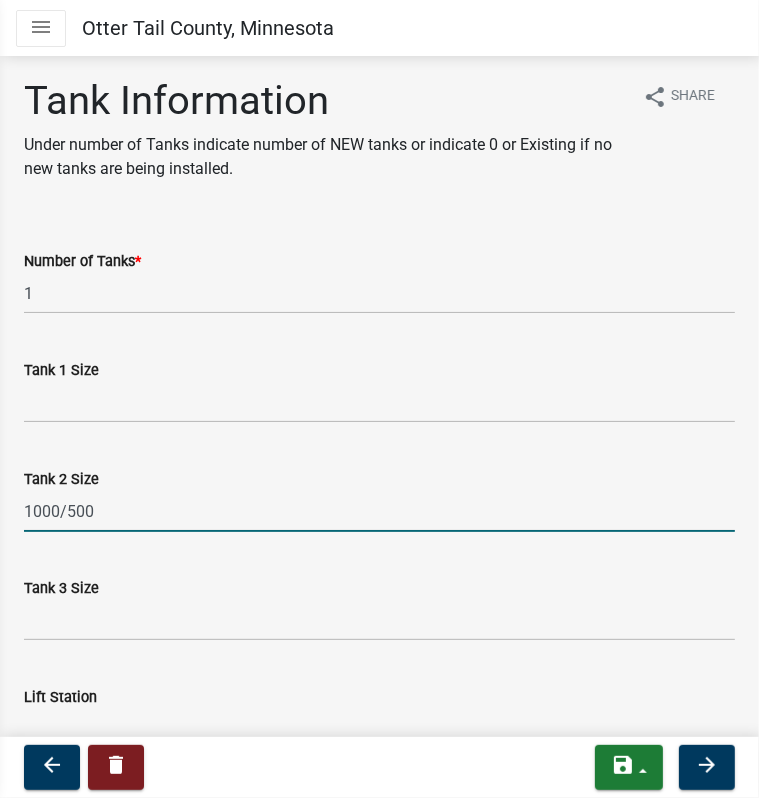 drag, startPoint x: 80, startPoint y: 505, endPoint x: -5, endPoint y: 501, distance: 85.09406 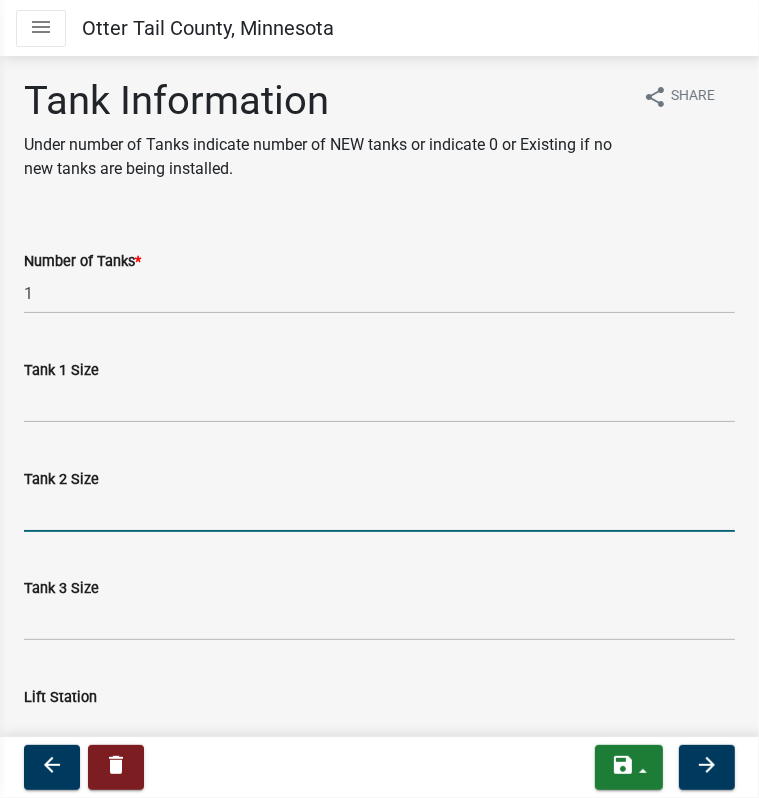 type 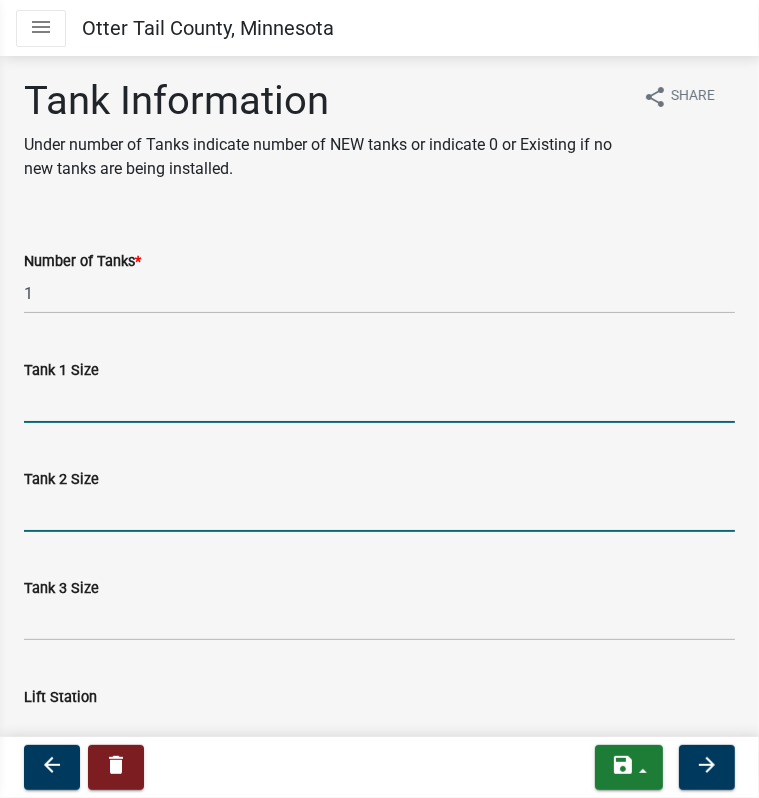 click on "Tank 1 Size" at bounding box center (379, 402) 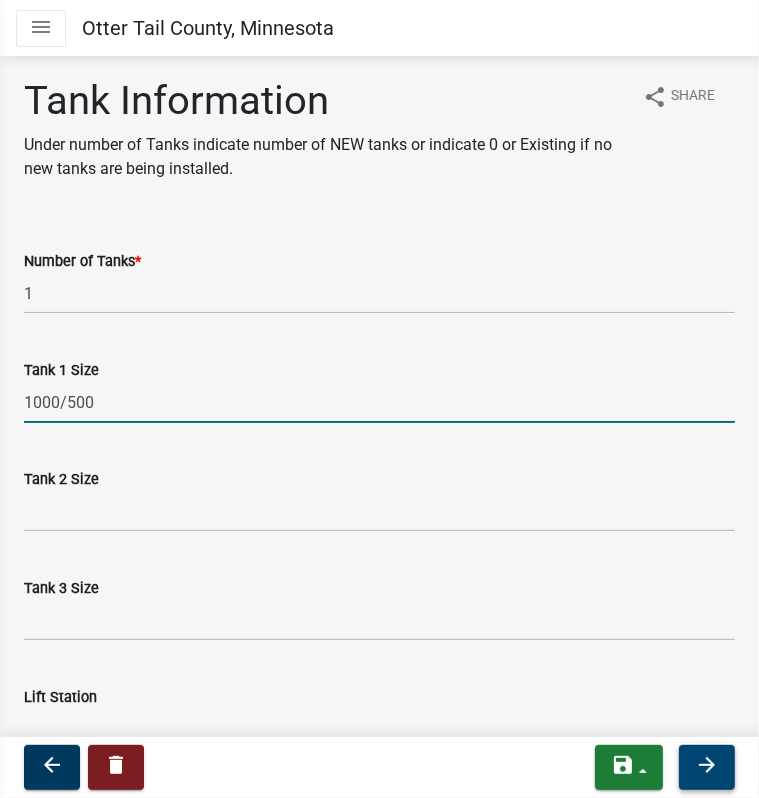 type on "1000/500" 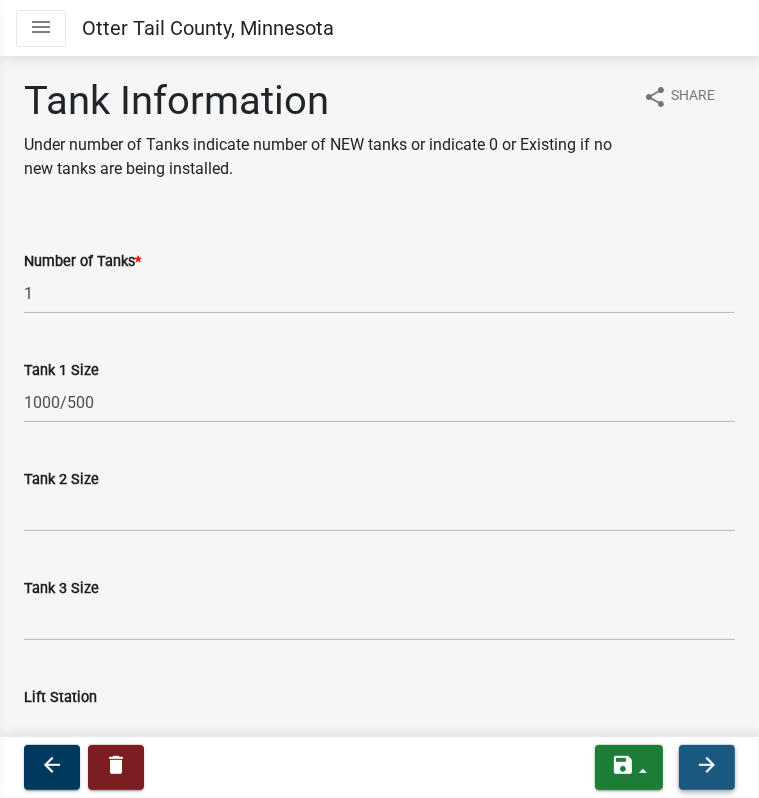 click on "arrow_forward" at bounding box center (707, 765) 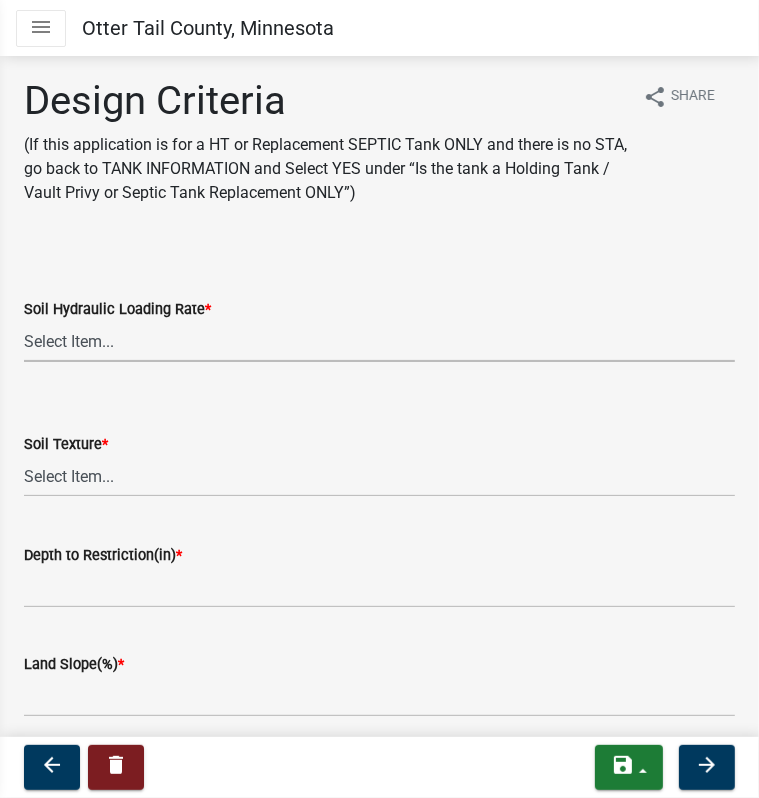 drag, startPoint x: 150, startPoint y: 335, endPoint x: 136, endPoint y: 345, distance: 17.20465 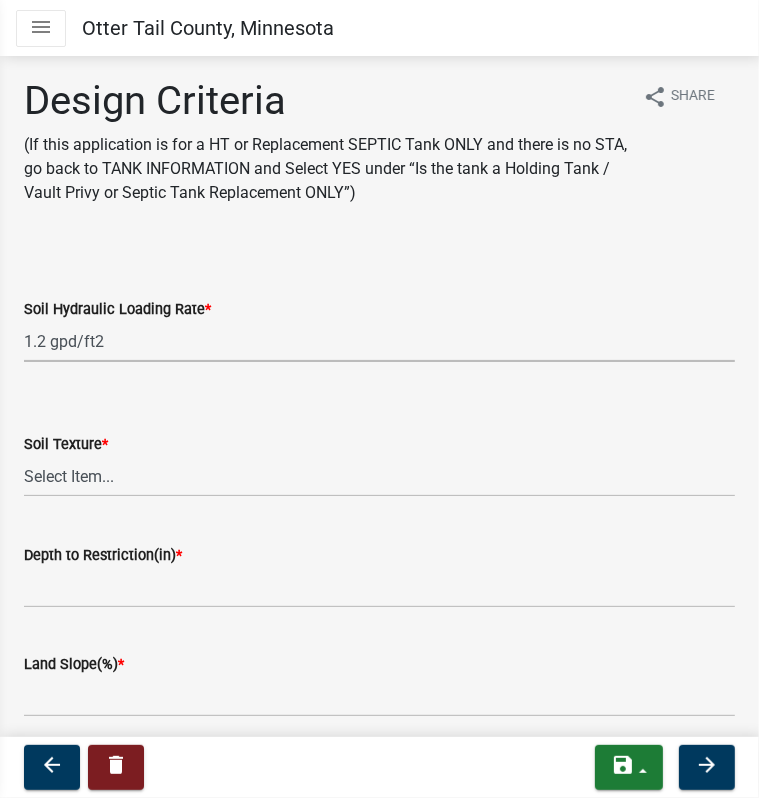 click on "Select Item...   1.6 gpd/ft2   1.2 gpd/ft2   1.0 gpd/ft2   0.87 gpd/ft2   0.78 gpd/ft2   0.68 gpd/ft2   0.65 gpd/ft2   0.6 gpd/ft2   0.5 gpd/ft2   0.45 gpd/ft2   0.3 gpd/ft2" at bounding box center [379, 341] 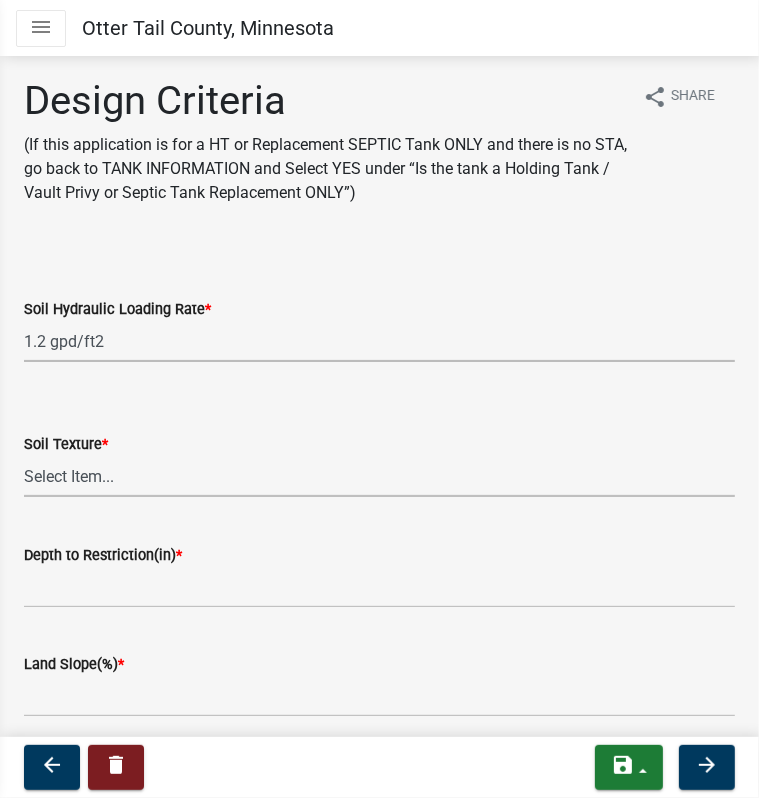 click on "Select Item...   Coarse Sand	(COS)   Sand (S)   Fine Sand (FS)   Very Fine Sand (VFS)   Loamy Coarse Sand (LCOS)   Loamy Sand	(LS)   Loamy Fine Sand	(LFS)   Loamy Very Fine Sand (LVFS)   Coarse Sandy Loam (COSL)   Sandy Loam	(SL)   Fine Sandy Loam	(FSL)   Very Fine Sandy Loam (VFSL)   Loam (L)   Silt Loam (SIL)   Silt (SIL)   Sandy Clay Loam	(SCL)   Clay Loam (CL)   Silty Clay Loam (SICL)   Sandy Clay (SCL)   Silty Clay (SIC)   Clay (C)" at bounding box center (379, 476) 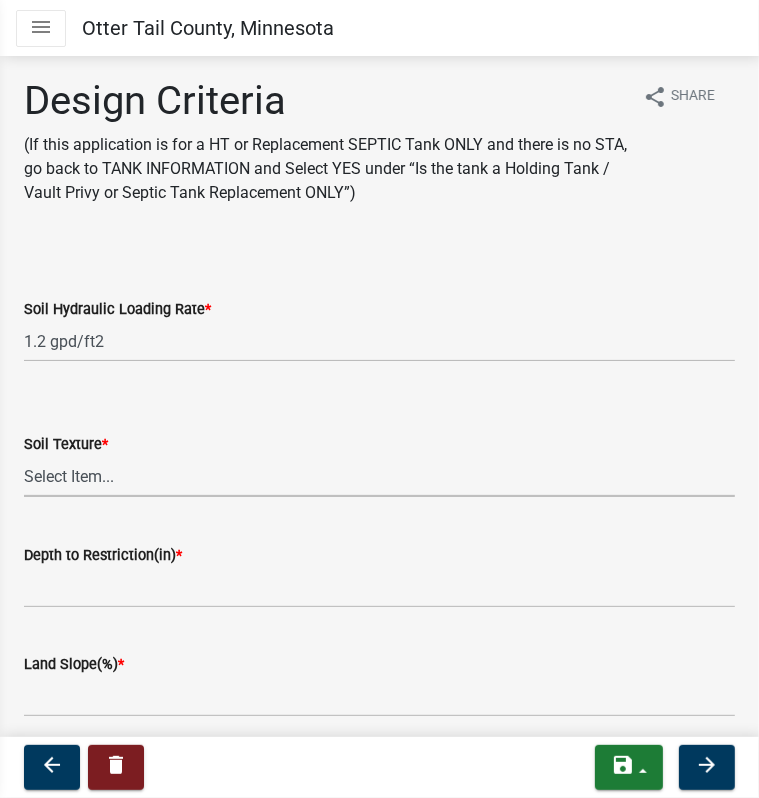click on "Select Item...   Coarse Sand	(COS)   Sand (S)   Fine Sand (FS)   Very Fine Sand (VFS)   Loamy Coarse Sand (LCOS)   Loamy Sand	(LS)   Loamy Fine Sand	(LFS)   Loamy Very Fine Sand (LVFS)   Coarse Sandy Loam (COSL)   Sandy Loam	(SL)   Fine Sandy Loam	(FSL)   Very Fine Sandy Loam (VFSL)   Loam (L)   Silt Loam (SIL)   Silt (SIL)   Sandy Clay Loam	(SCL)   Clay Loam (CL)   Silty Clay Loam (SICL)   Sandy Clay (SCL)   Silty Clay (SIC)   Clay (C)" at bounding box center (379, 476) 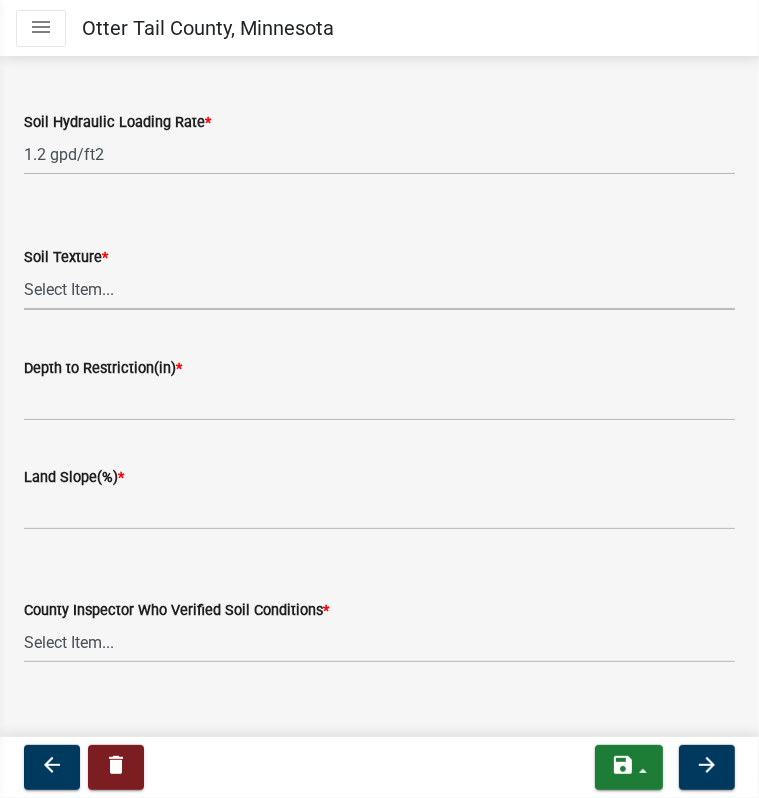 scroll, scrollTop: 200, scrollLeft: 0, axis: vertical 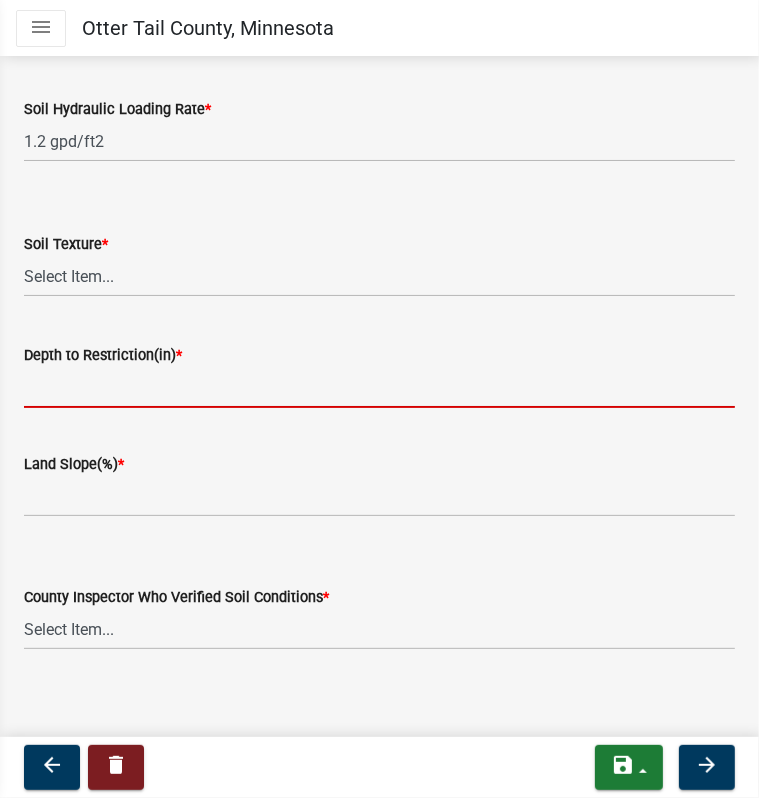 click on "Depth to Restriction(in)  *" at bounding box center (379, 387) 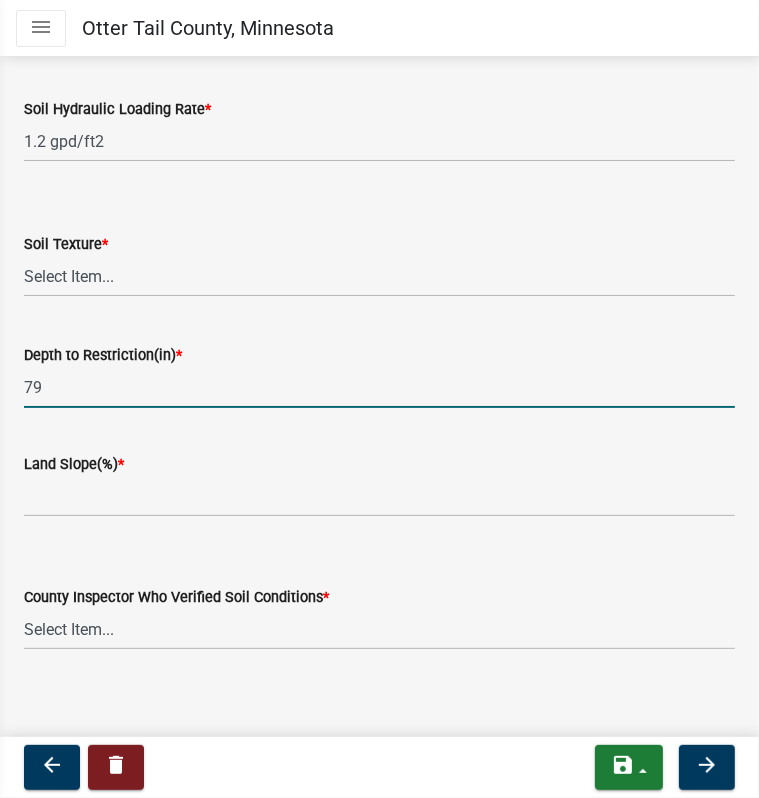 type on "79" 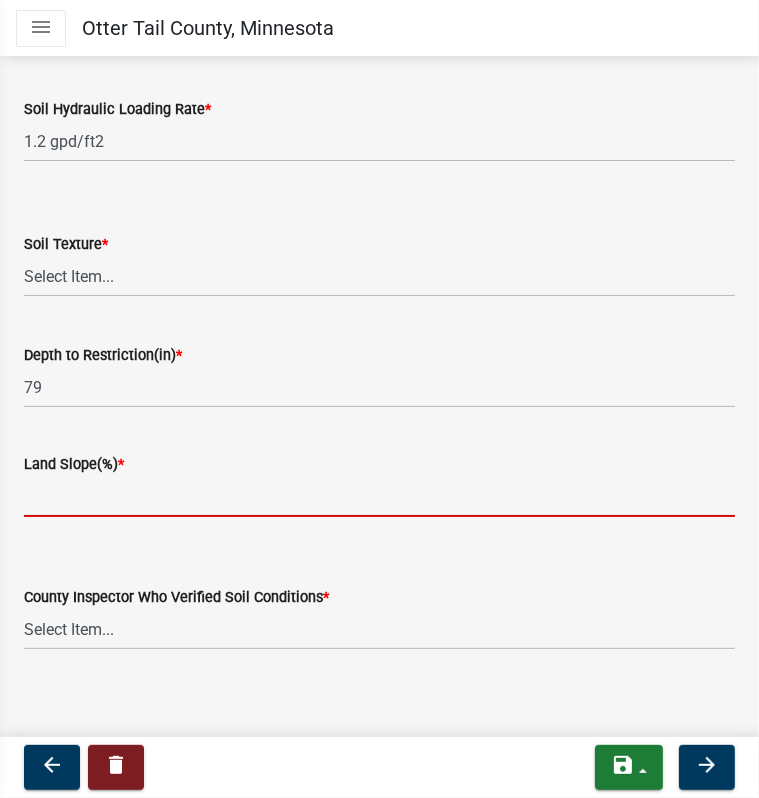 click on "Land Slope(%)  *" at bounding box center (379, 496) 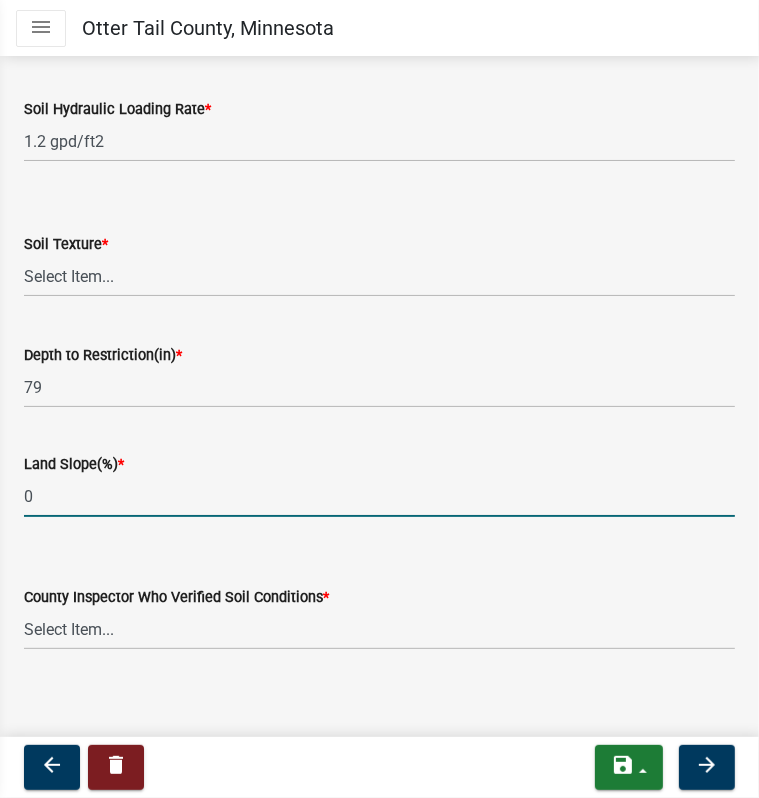 type on "0" 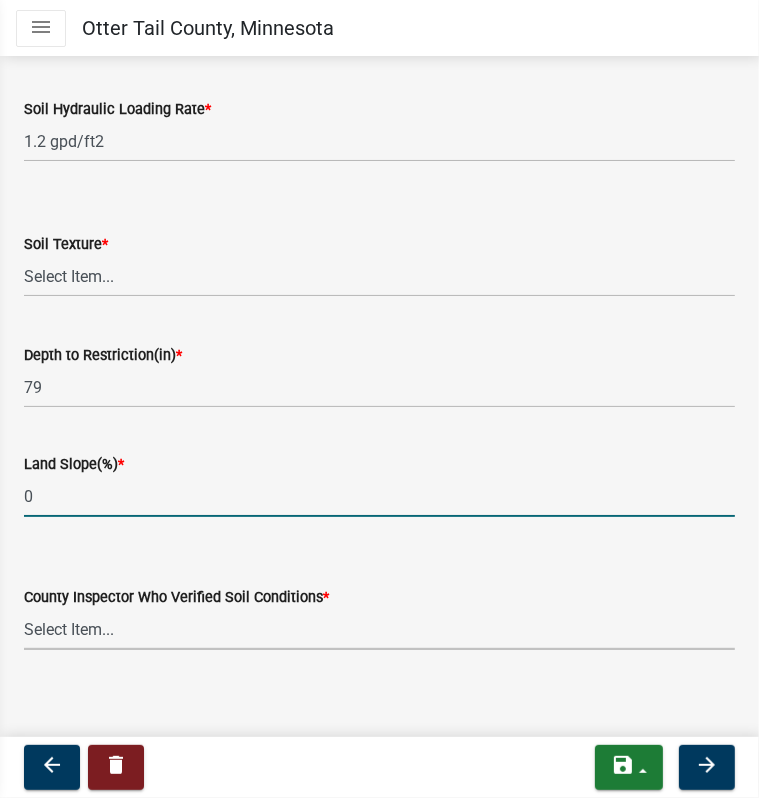 click on "Select Item... [FIRST] [LAST] [FIRST] [LAST] [FIRST] [LAST] [FIRST] [LAST] [FIRST] [LAST] [FIRST] [LAST] [FIRST] [LAST]" at bounding box center (379, 629) 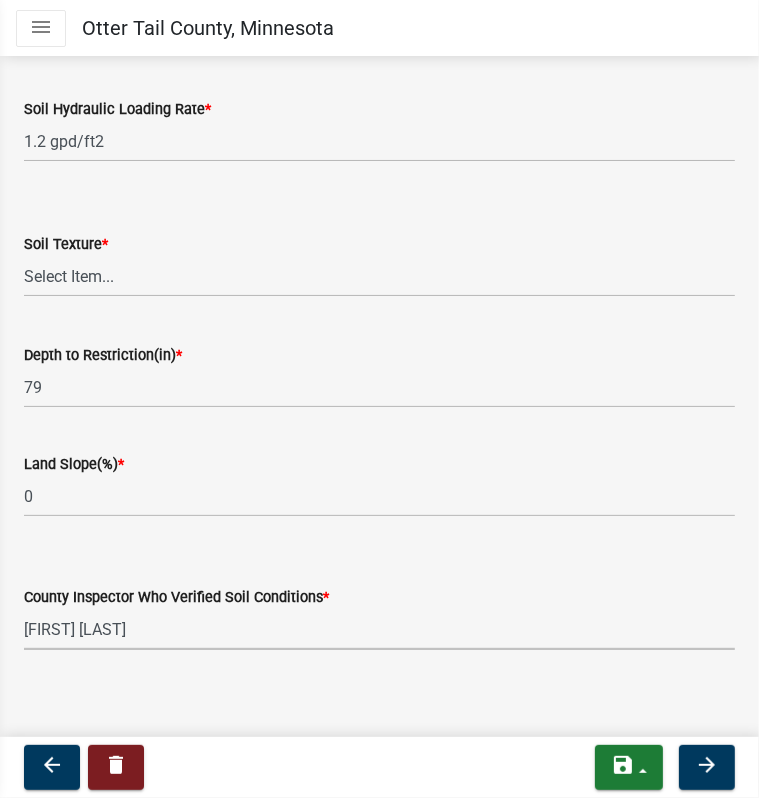 click on "Select Item... [FIRST] [LAST] [FIRST] [LAST] [FIRST] [LAST] [FIRST] [LAST] [FIRST] [LAST] [FIRST] [LAST] [FIRST] [LAST]" at bounding box center (379, 629) 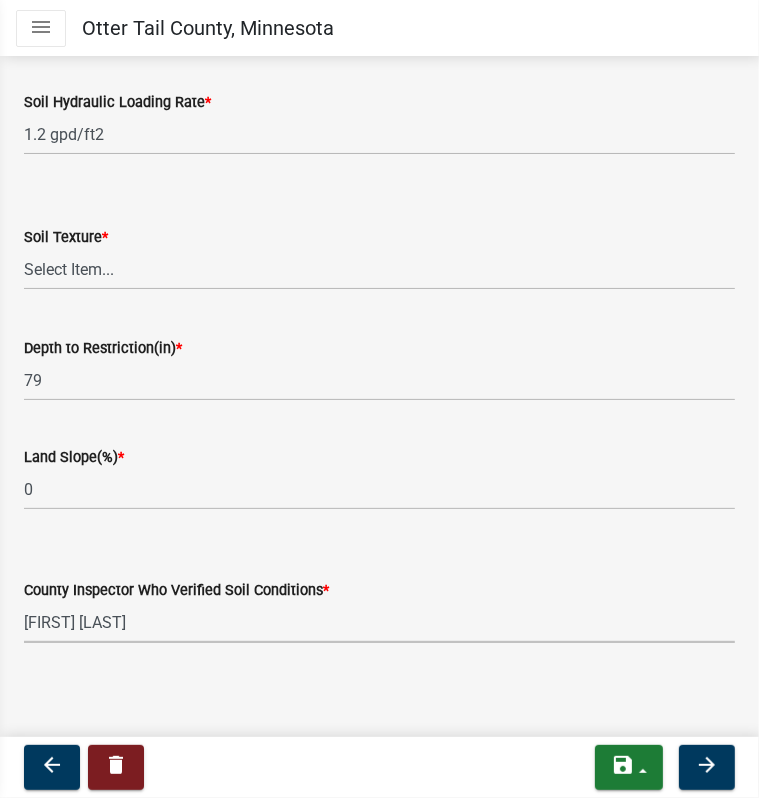 scroll, scrollTop: 208, scrollLeft: 0, axis: vertical 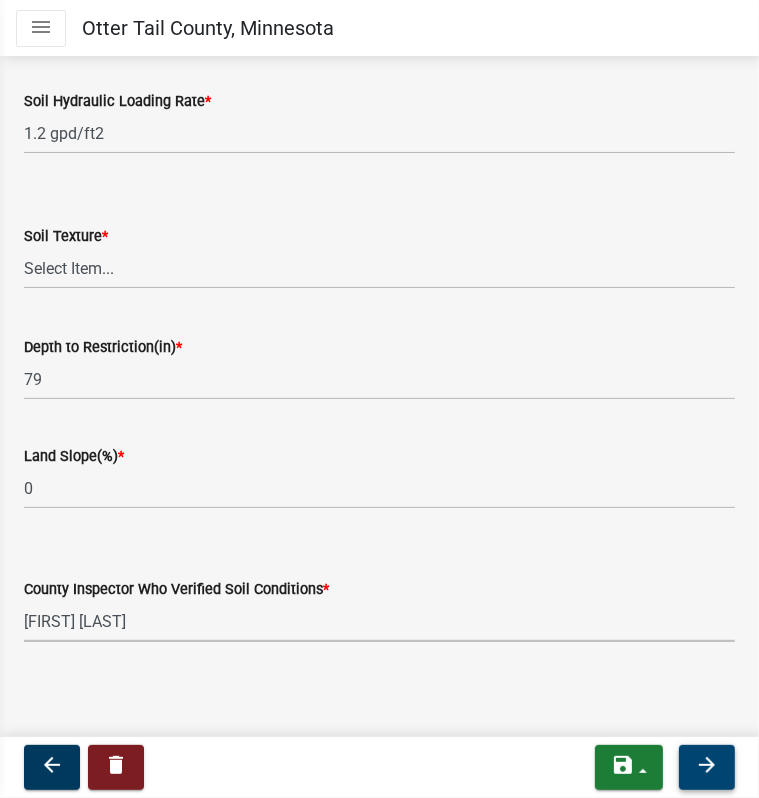 click on "arrow_forward" at bounding box center (707, 765) 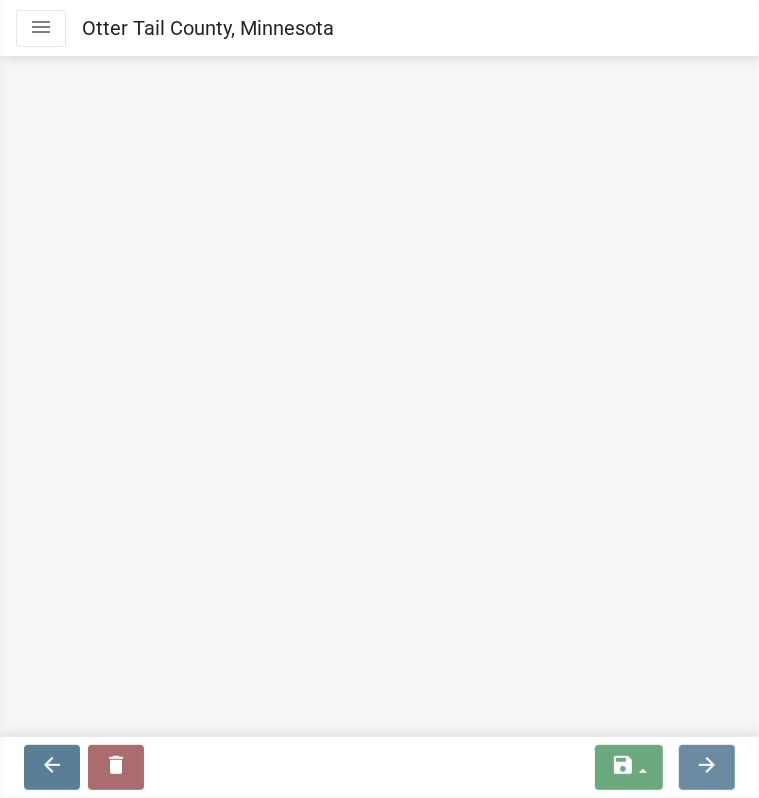 scroll, scrollTop: 0, scrollLeft: 0, axis: both 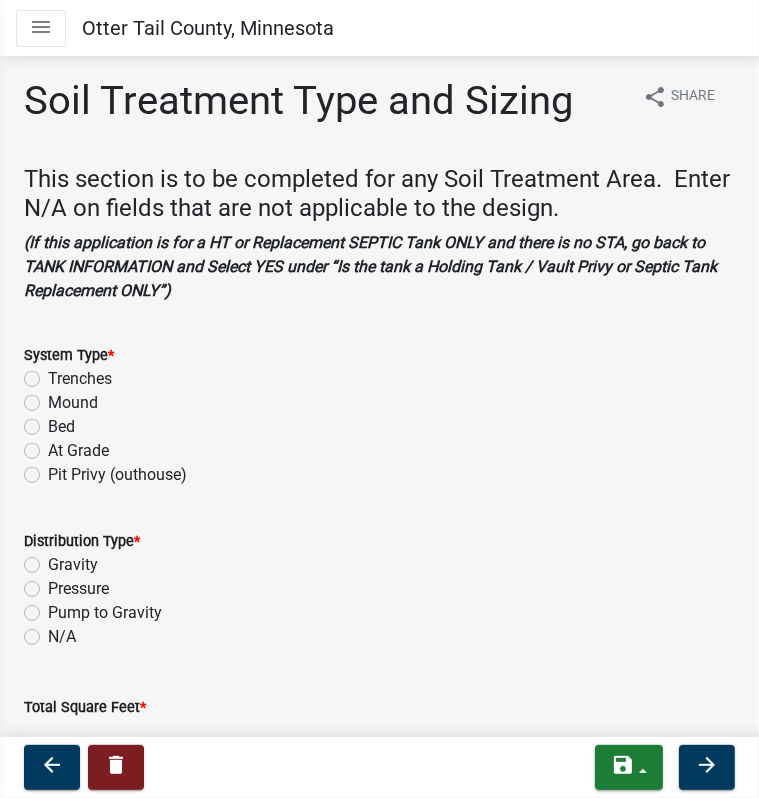 click on "Bed" 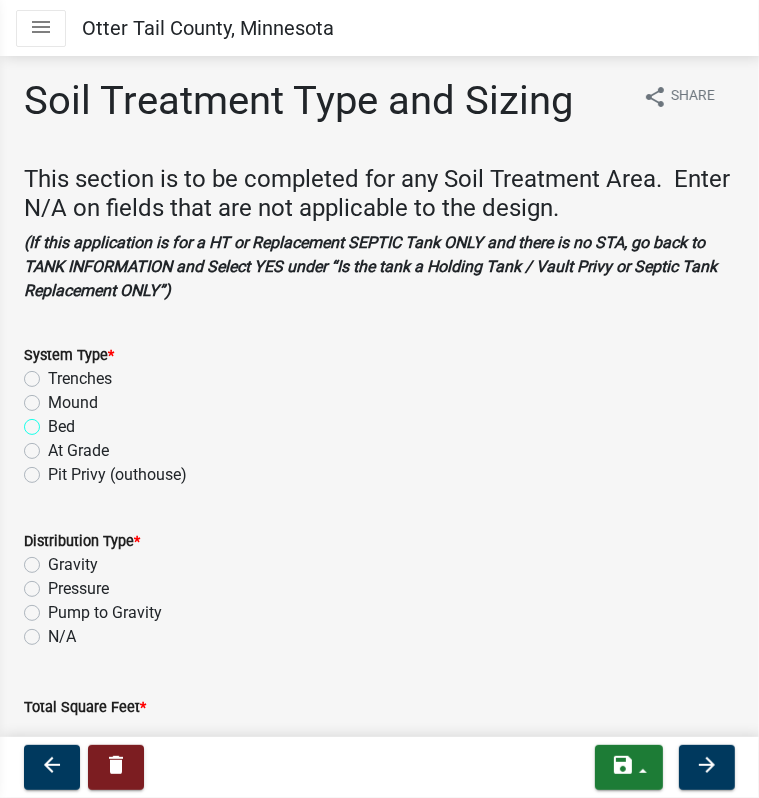 click on "Bed" at bounding box center [54, 421] 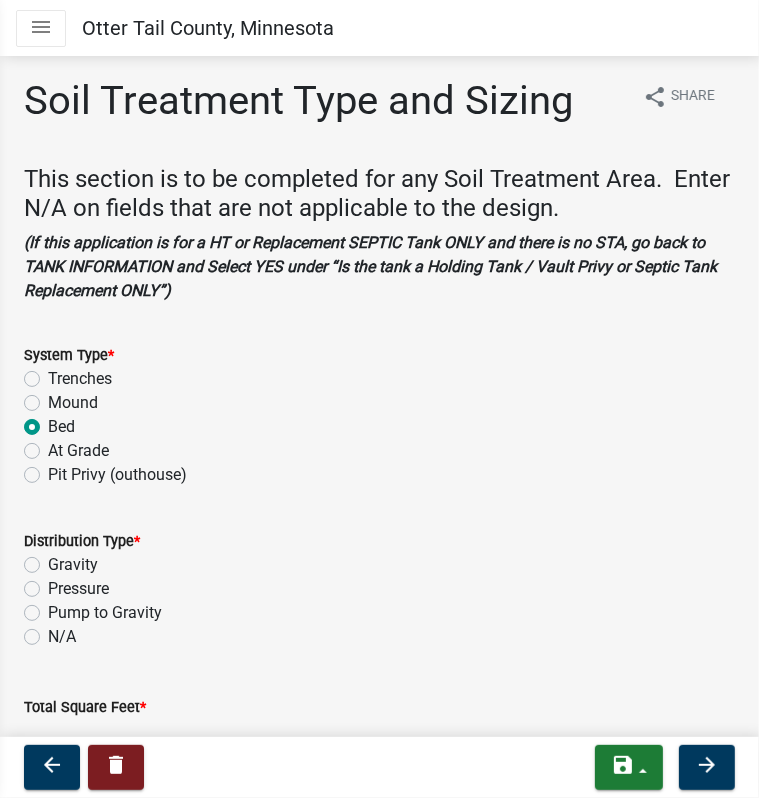 radio on "true" 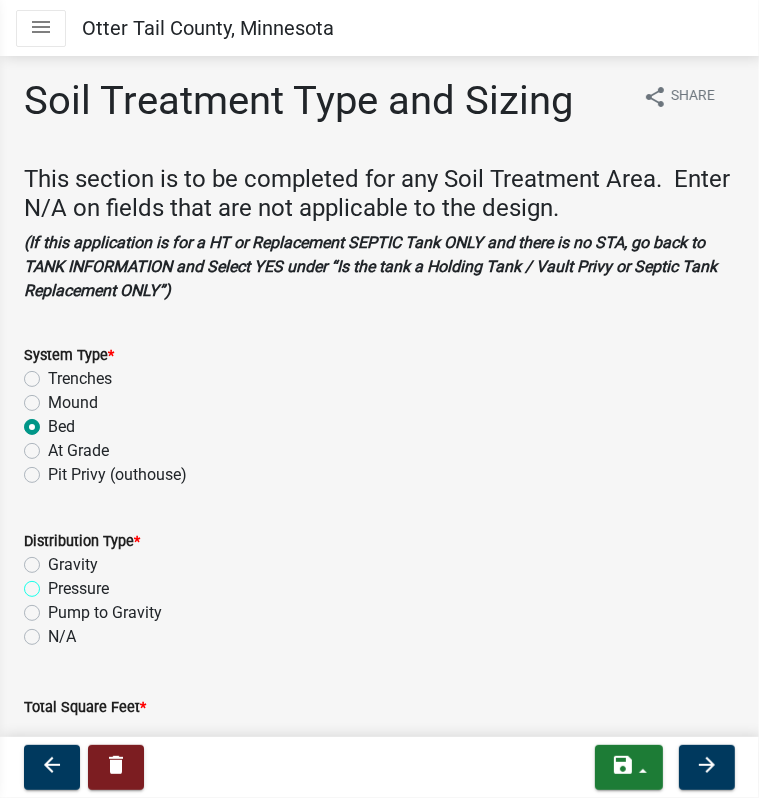 click on "Pressure" at bounding box center [54, 583] 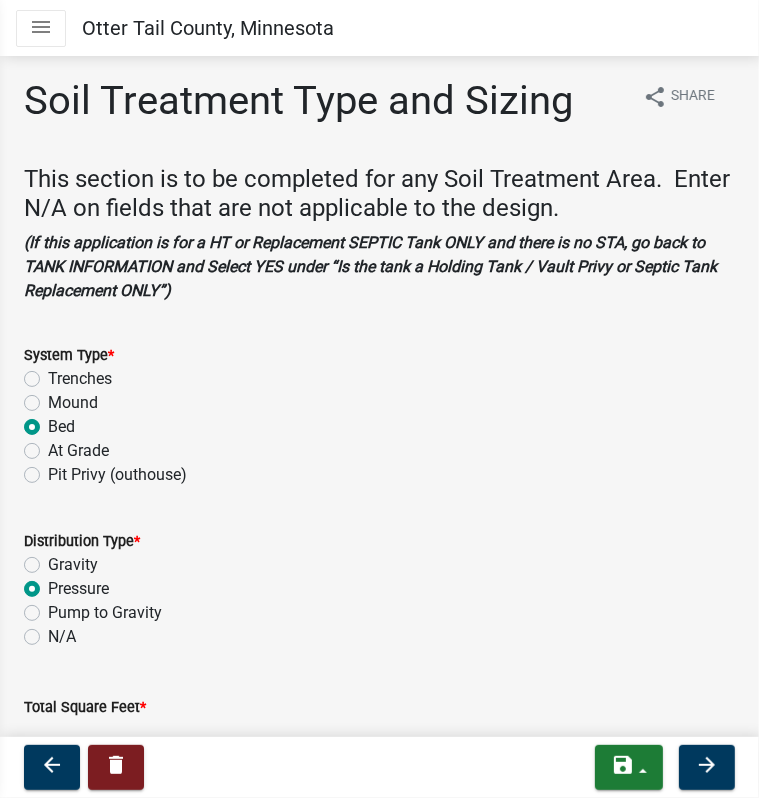 radio on "true" 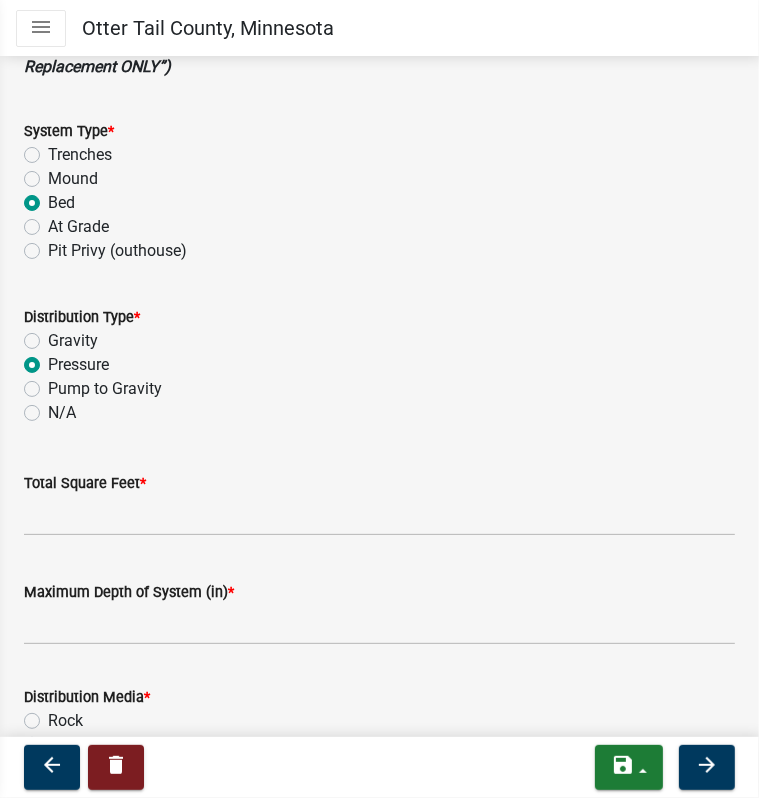 scroll, scrollTop: 300, scrollLeft: 0, axis: vertical 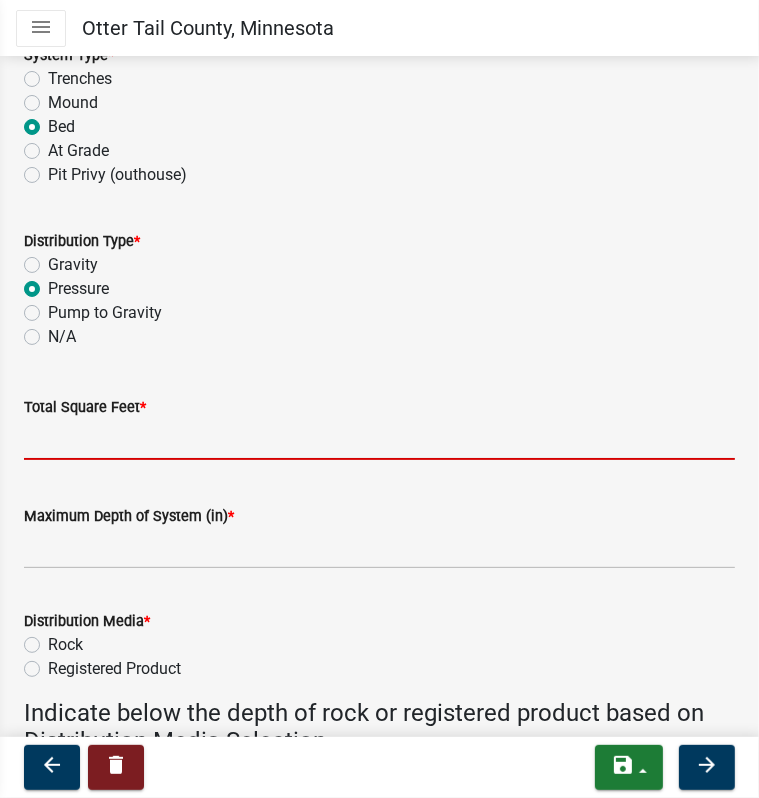 click on "Total Square Feet  *" at bounding box center (379, 439) 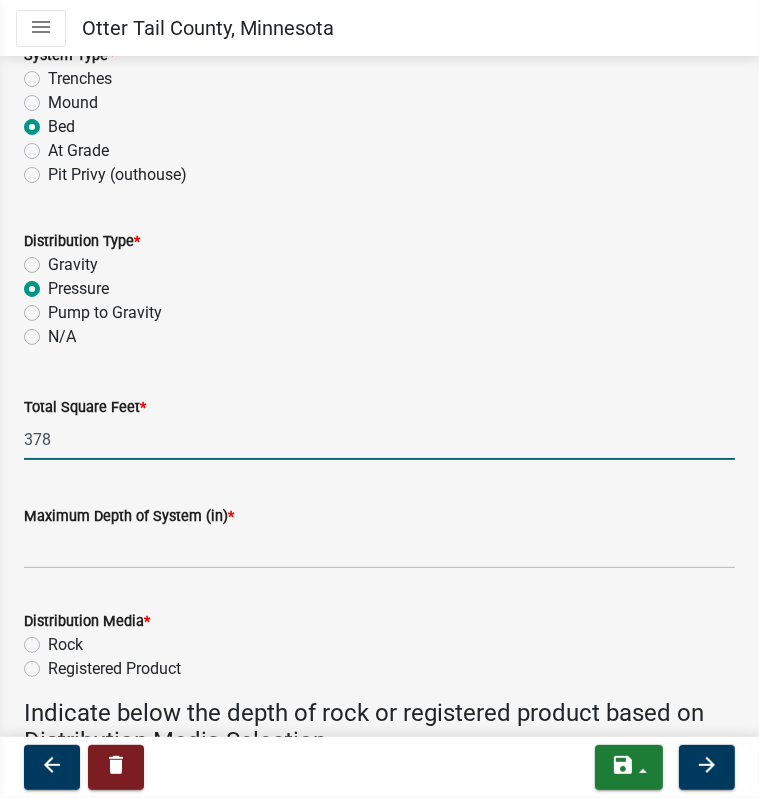 type on "378" 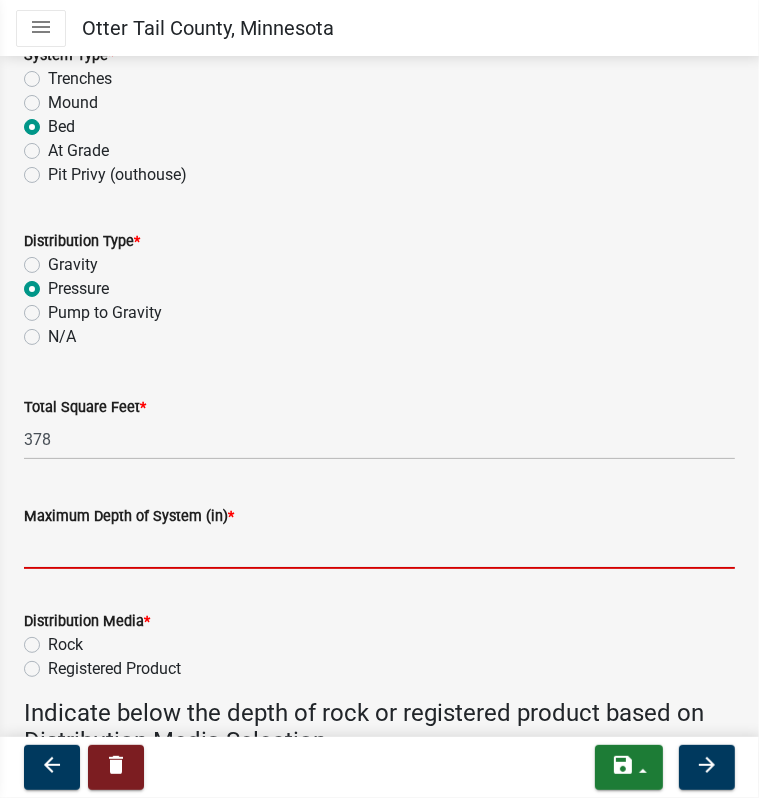 click on "Maximum Depth of System (in)  *" at bounding box center [379, 548] 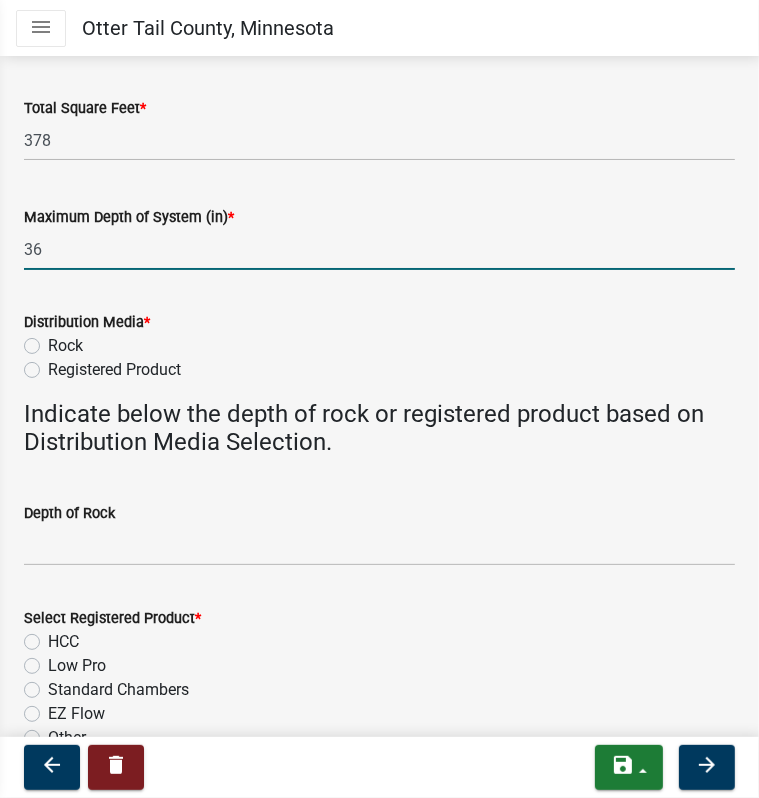 scroll, scrollTop: 600, scrollLeft: 0, axis: vertical 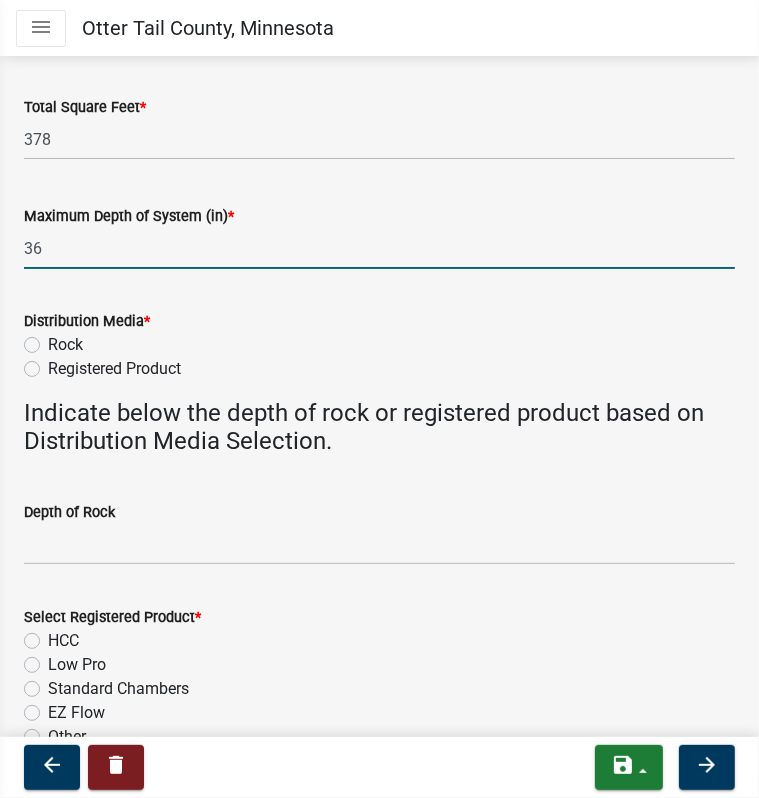 type on "36" 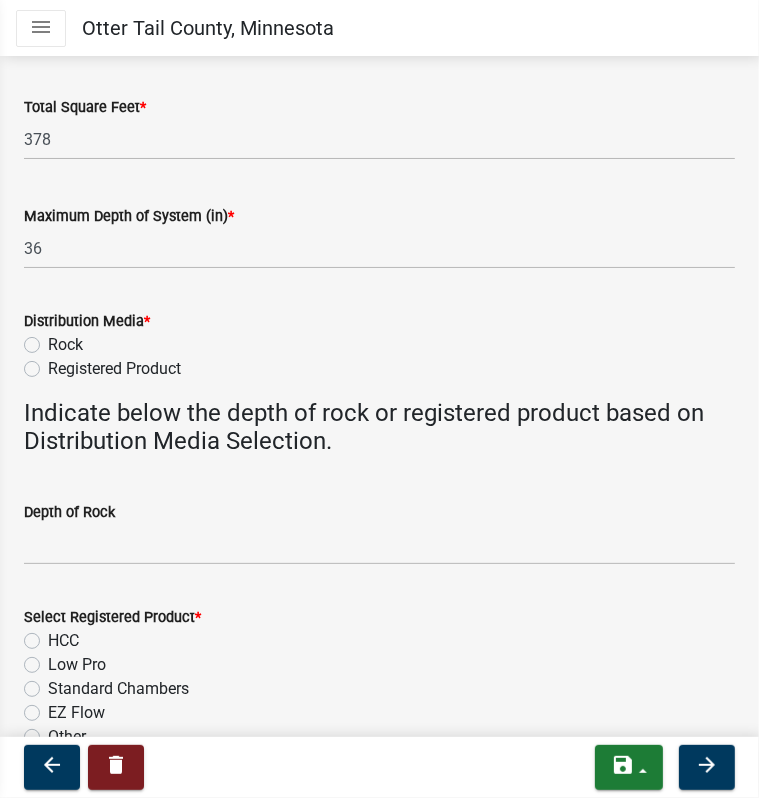 click on "Rock" 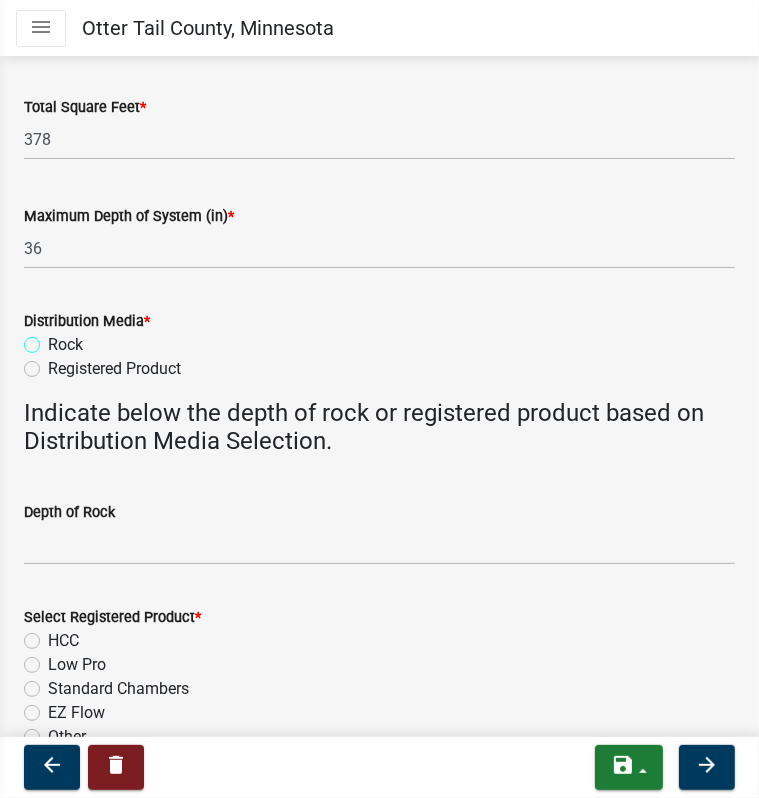 click on "Rock" at bounding box center [54, 339] 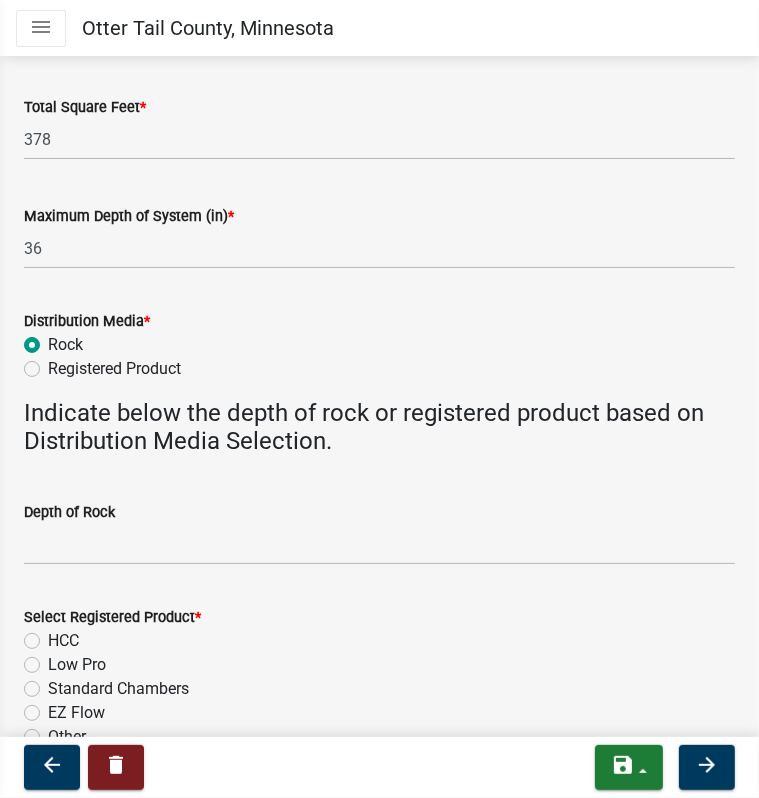 radio on "true" 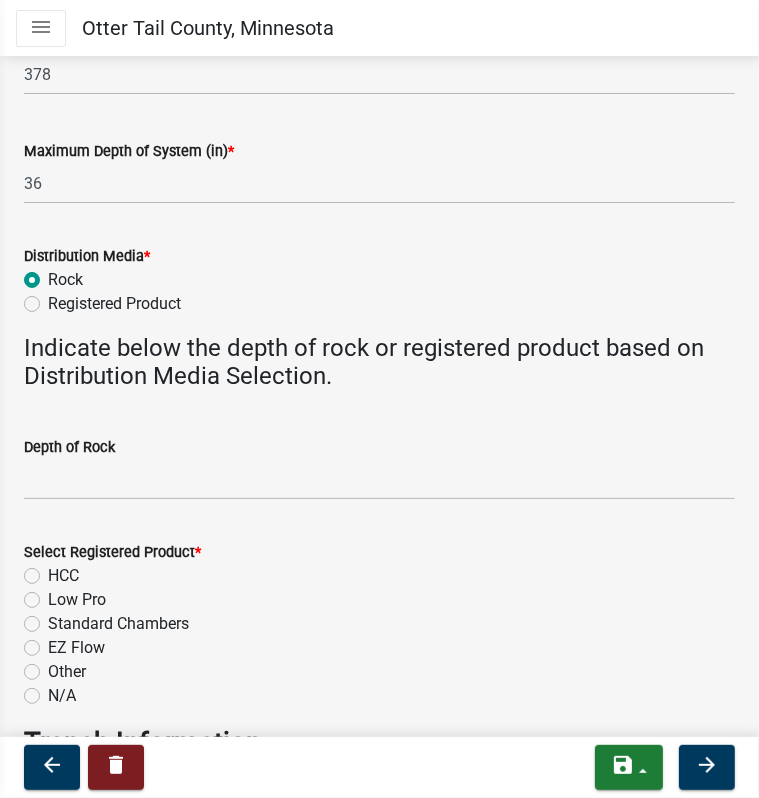 scroll, scrollTop: 700, scrollLeft: 0, axis: vertical 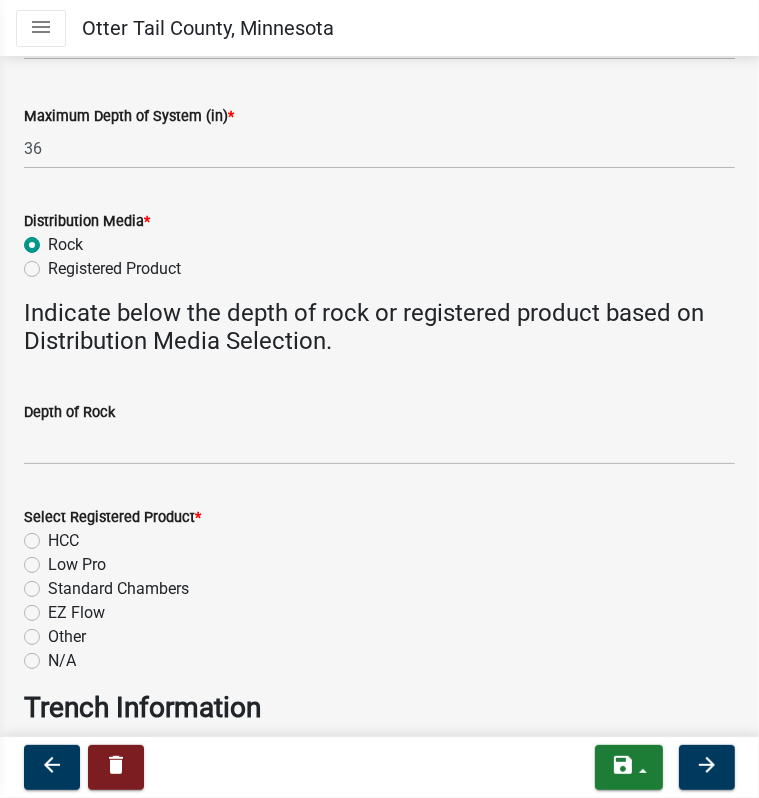 click on "N/A" 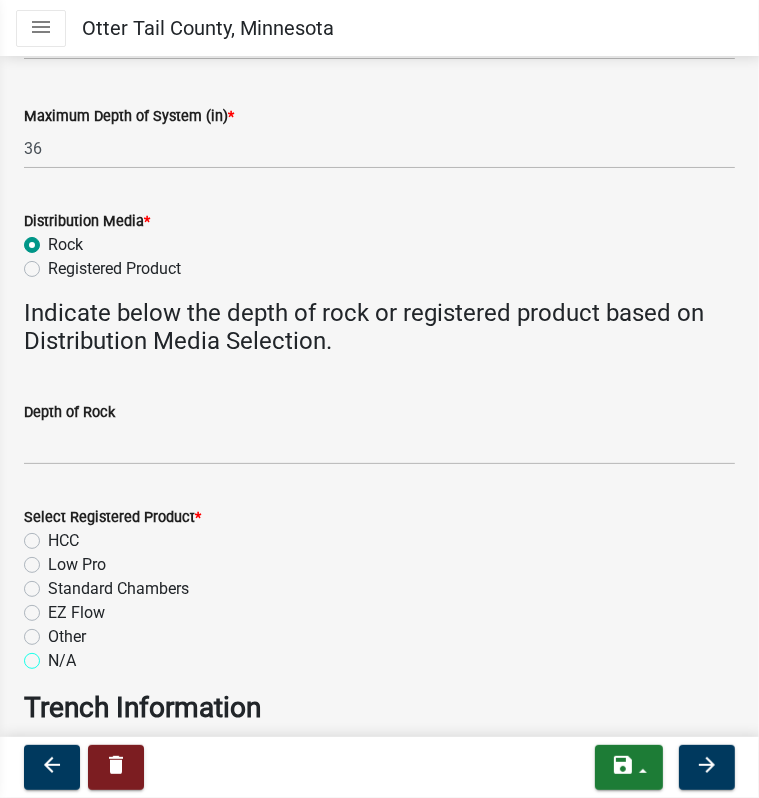click on "N/A" at bounding box center [54, 655] 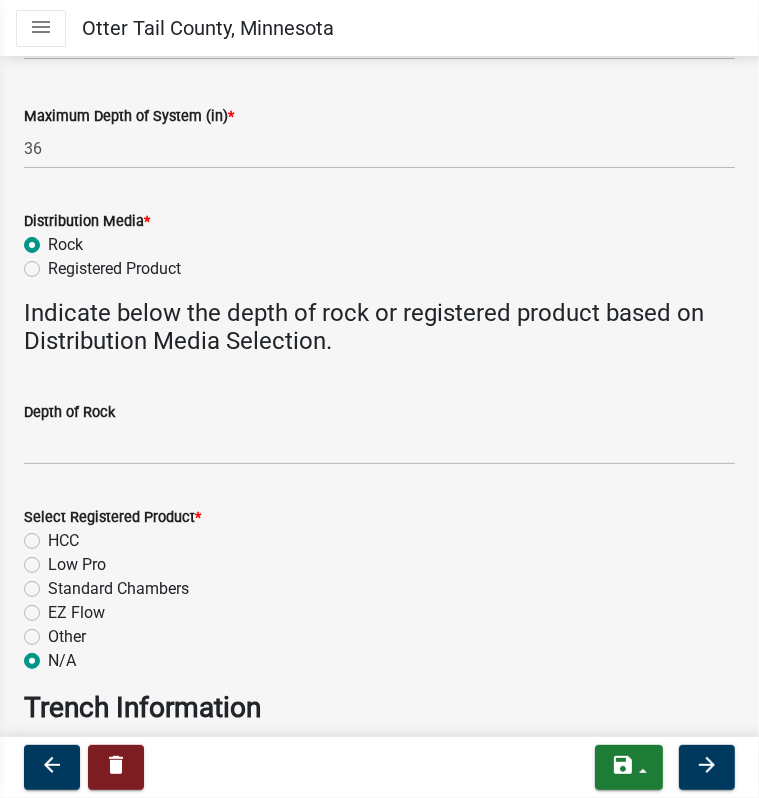 radio on "true" 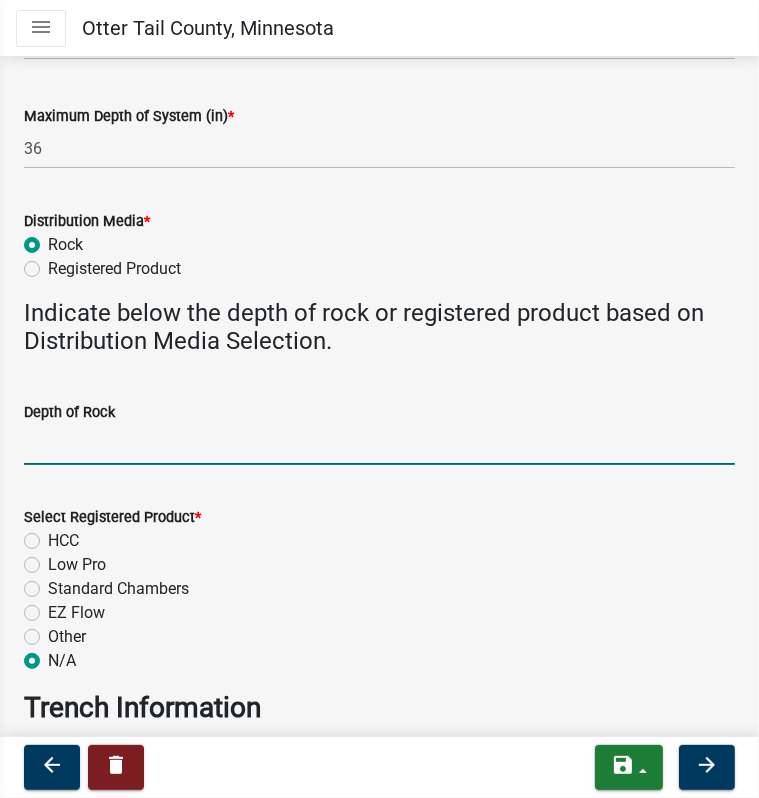 click on "Depth of Rock" at bounding box center (379, 444) 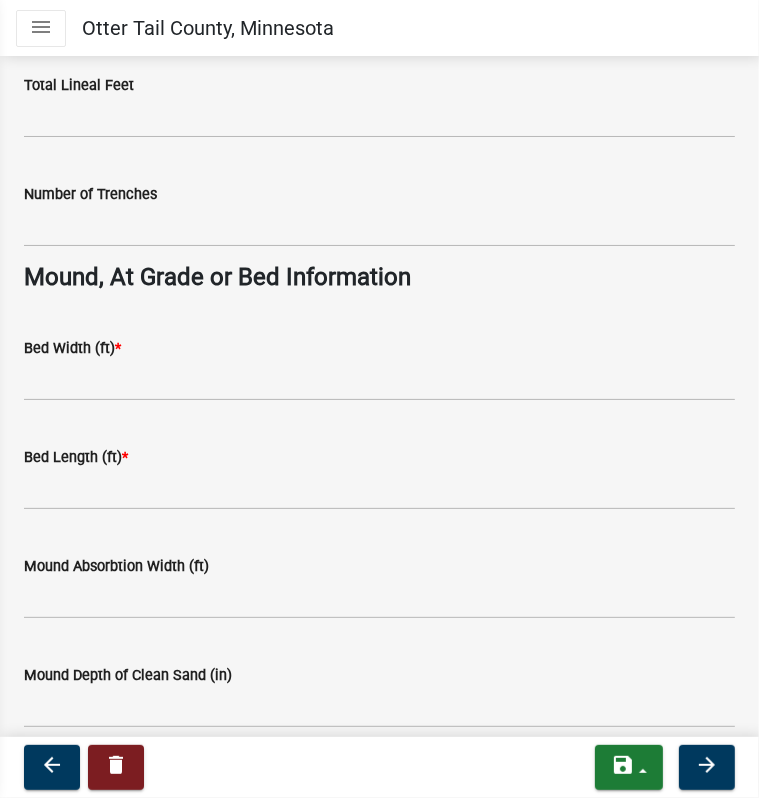 scroll, scrollTop: 1400, scrollLeft: 0, axis: vertical 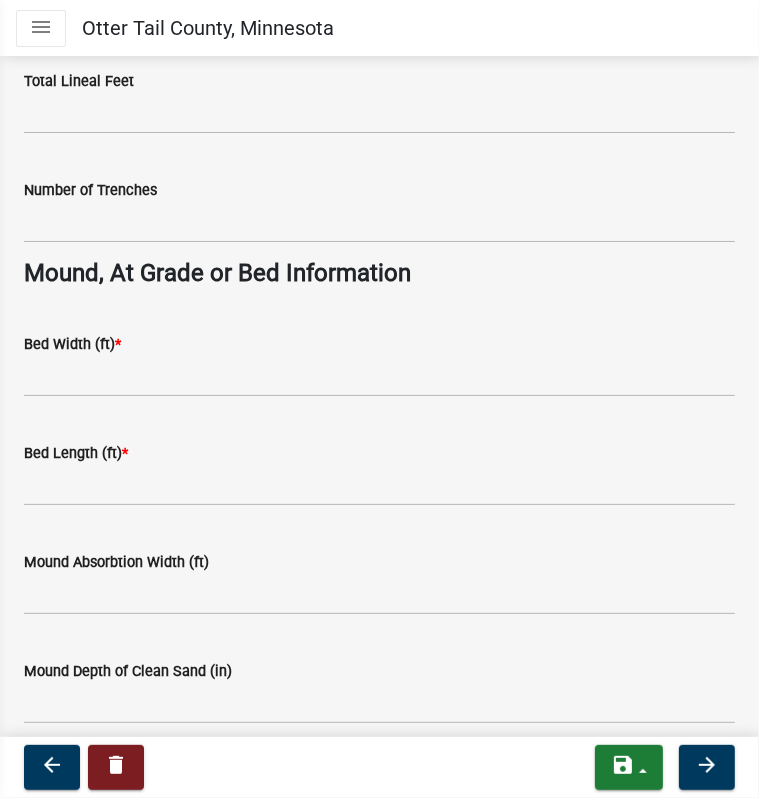type on "9"" 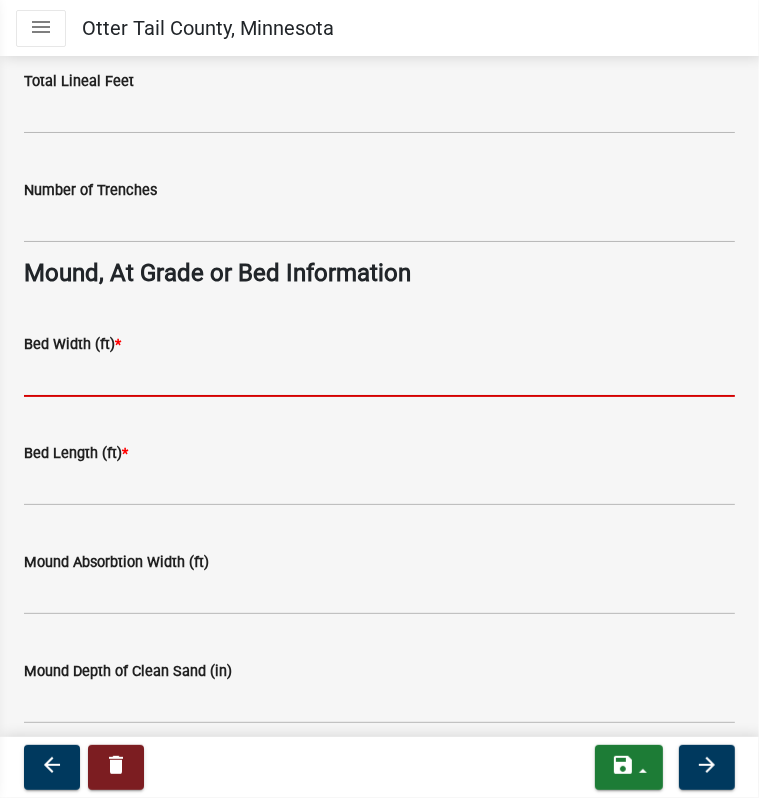 click on "Bed Width (ft)  *" at bounding box center (379, 376) 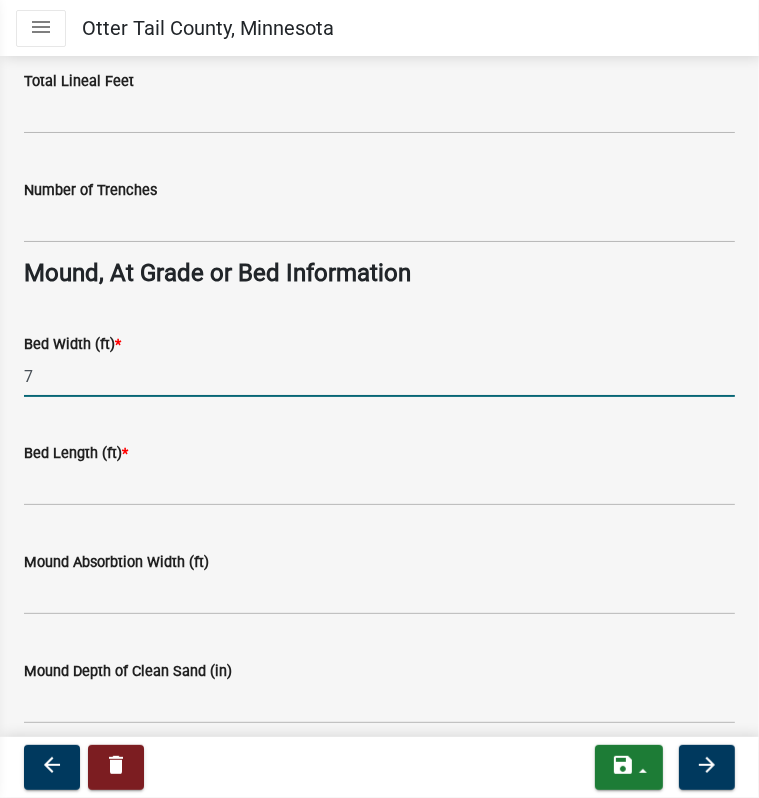 type on "7" 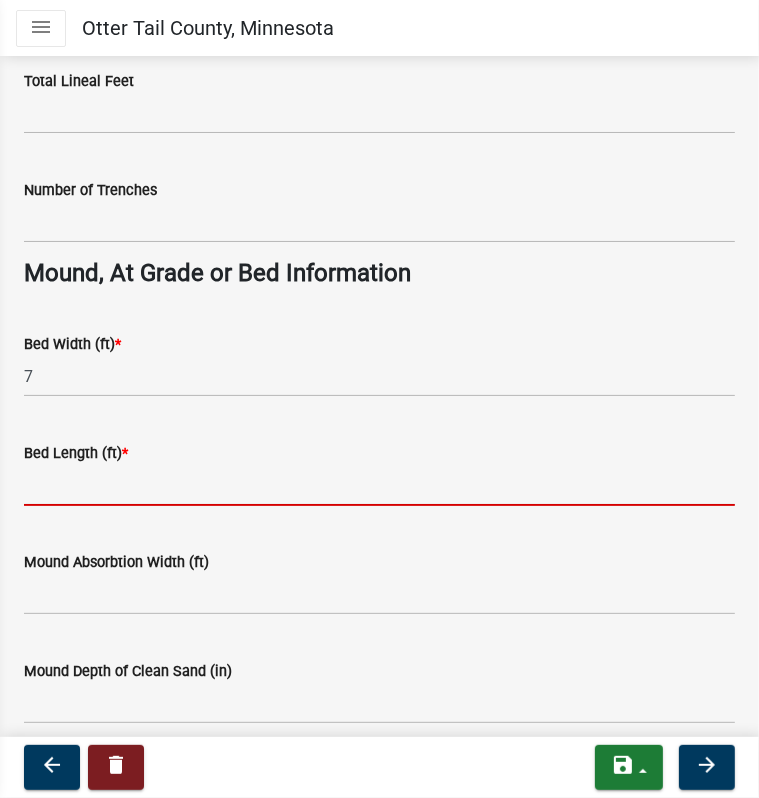 click on "Bed Length (ft)  *" at bounding box center (379, 485) 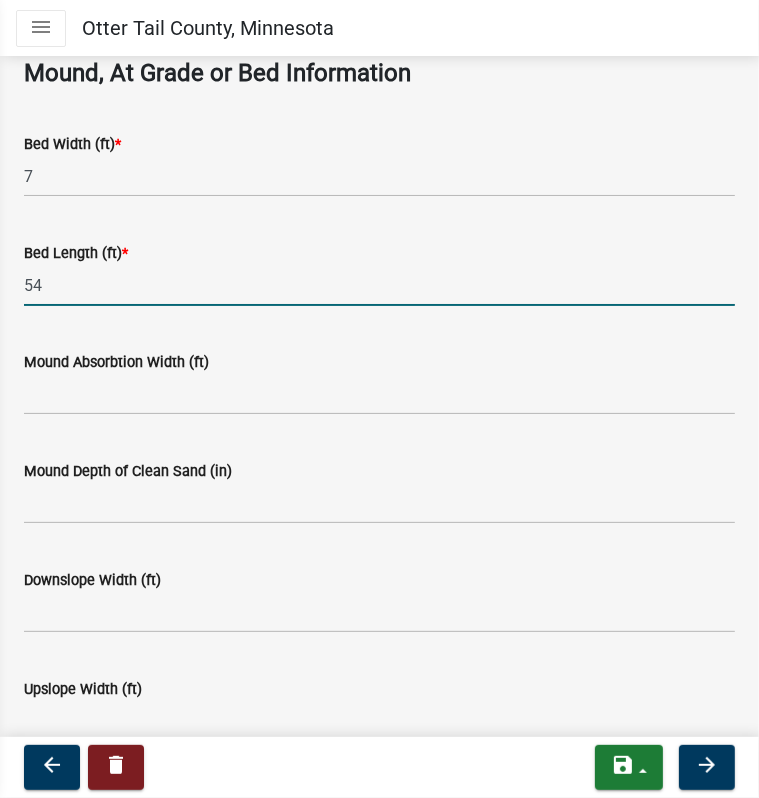 scroll, scrollTop: 1697, scrollLeft: 0, axis: vertical 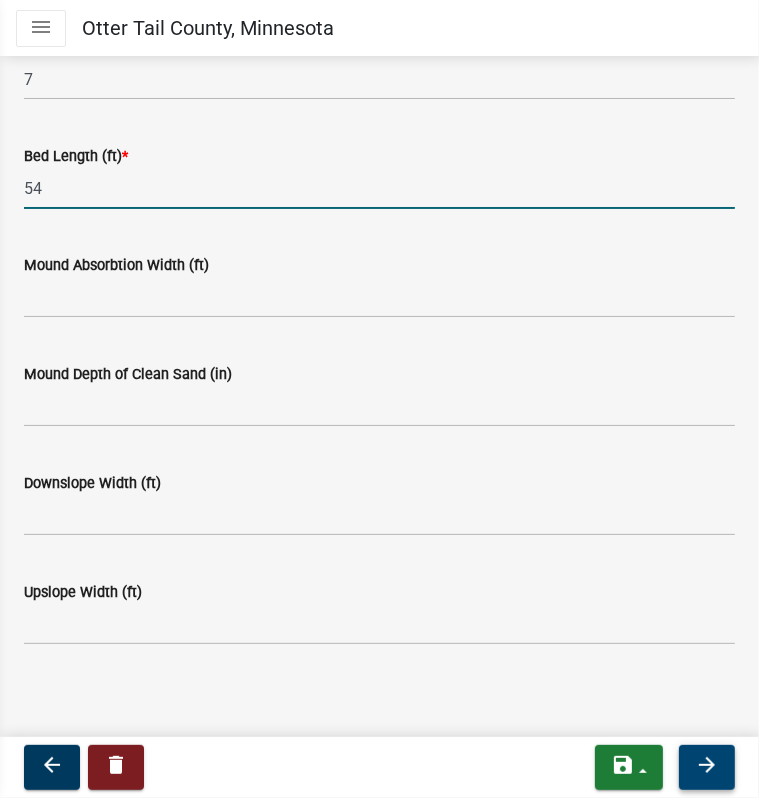 type on "54" 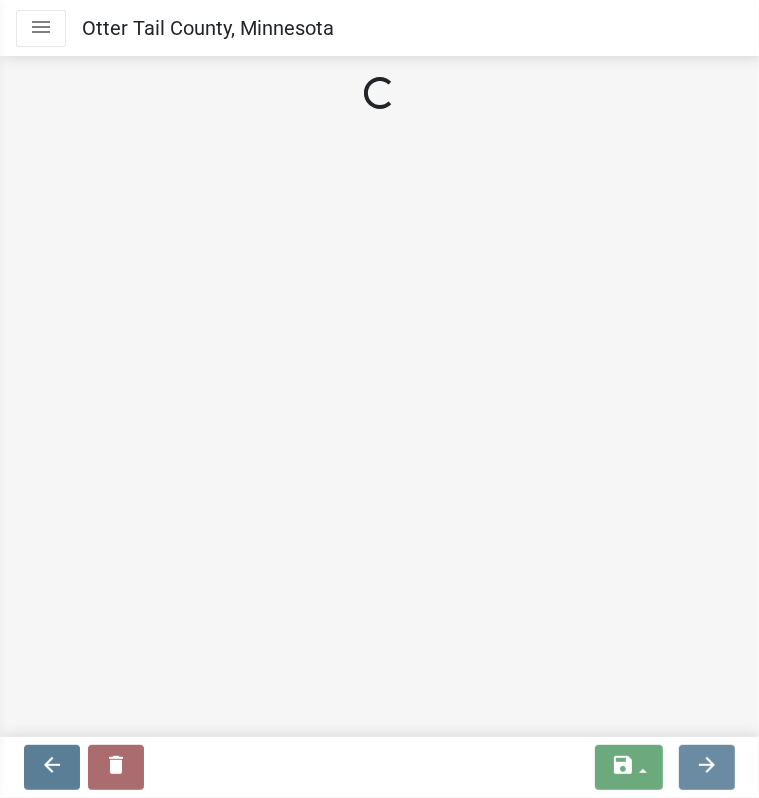 scroll, scrollTop: 0, scrollLeft: 0, axis: both 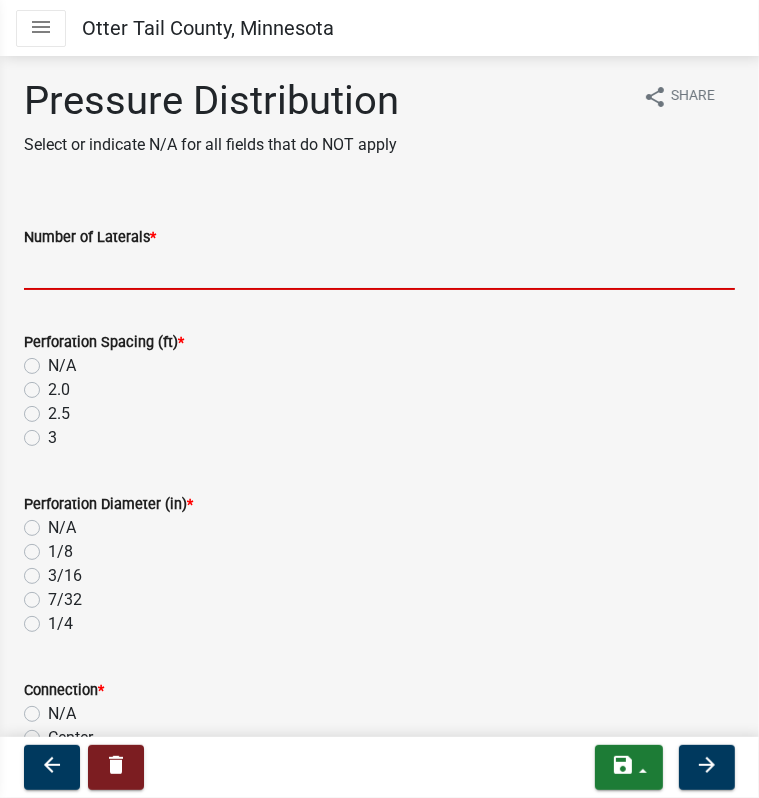 click on "Number of Laterals  *" at bounding box center [379, 269] 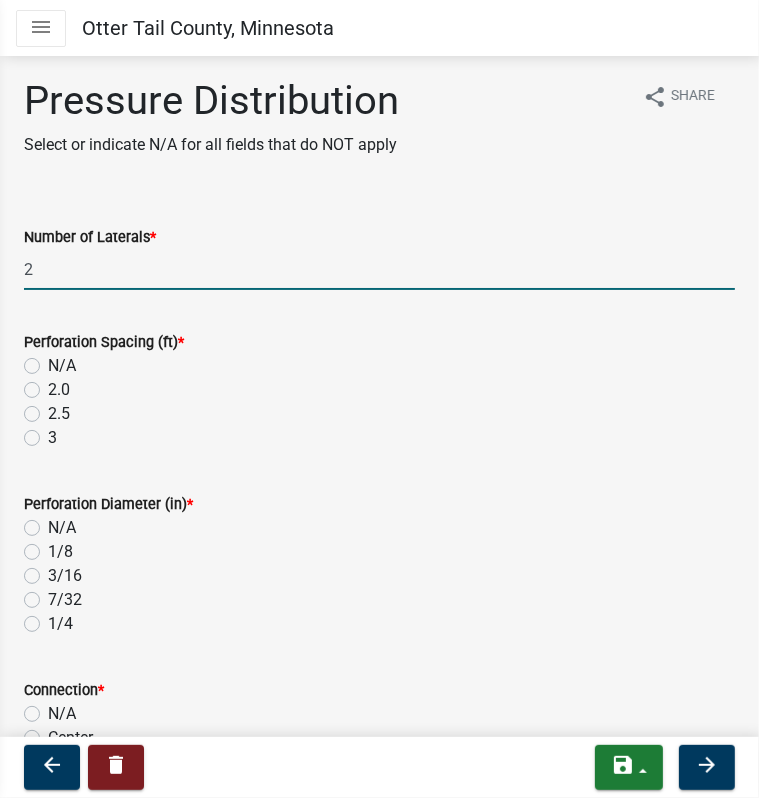 type on "2" 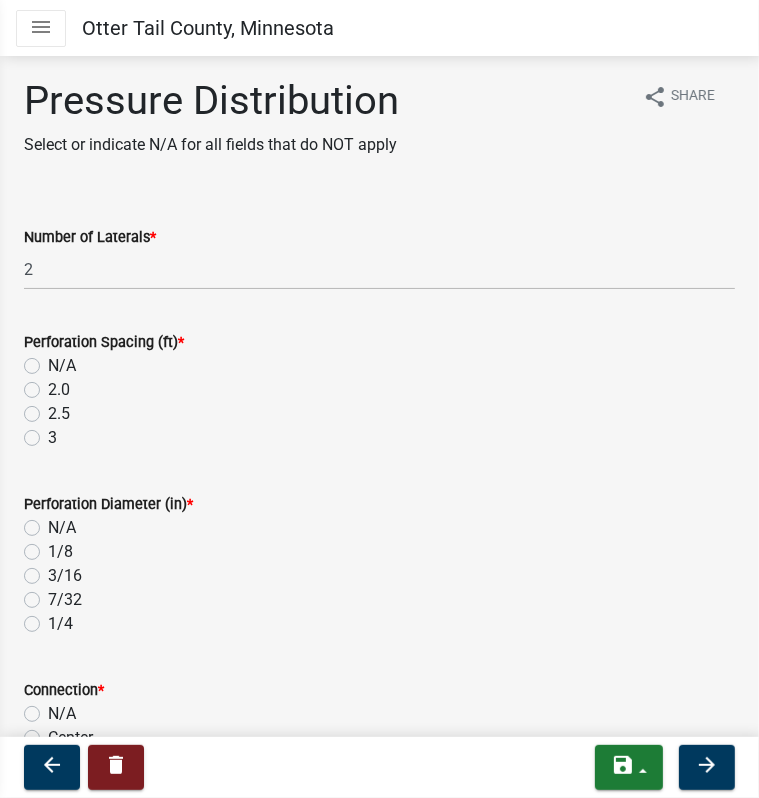 click on "3" 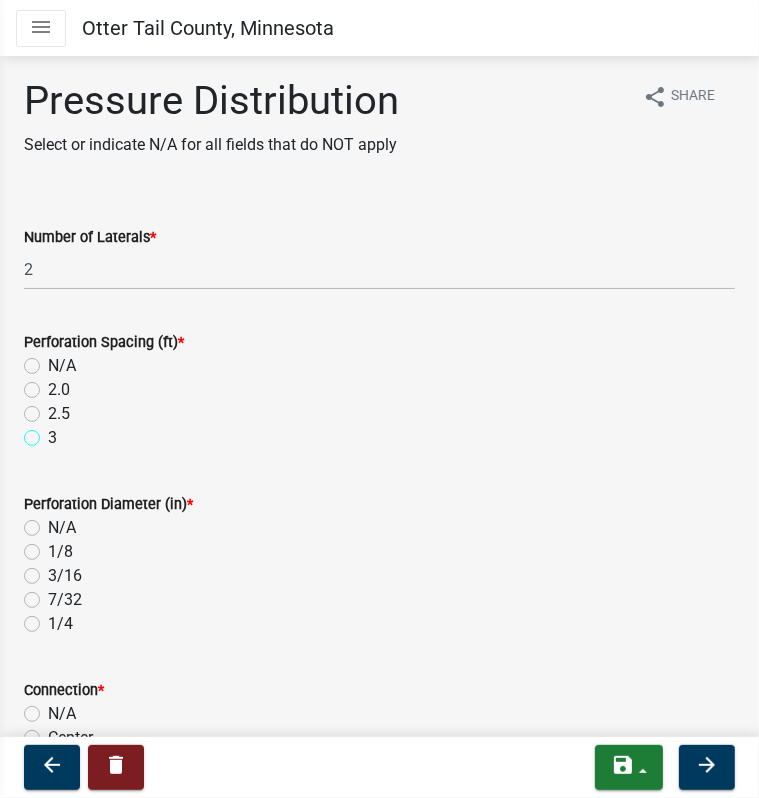 click on "3" at bounding box center (54, 432) 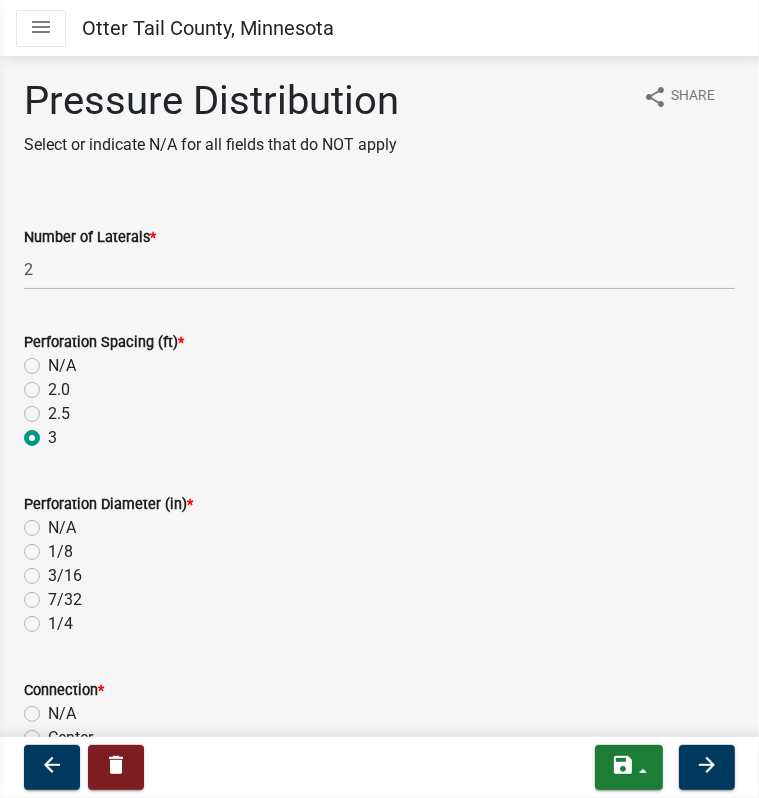 radio on "true" 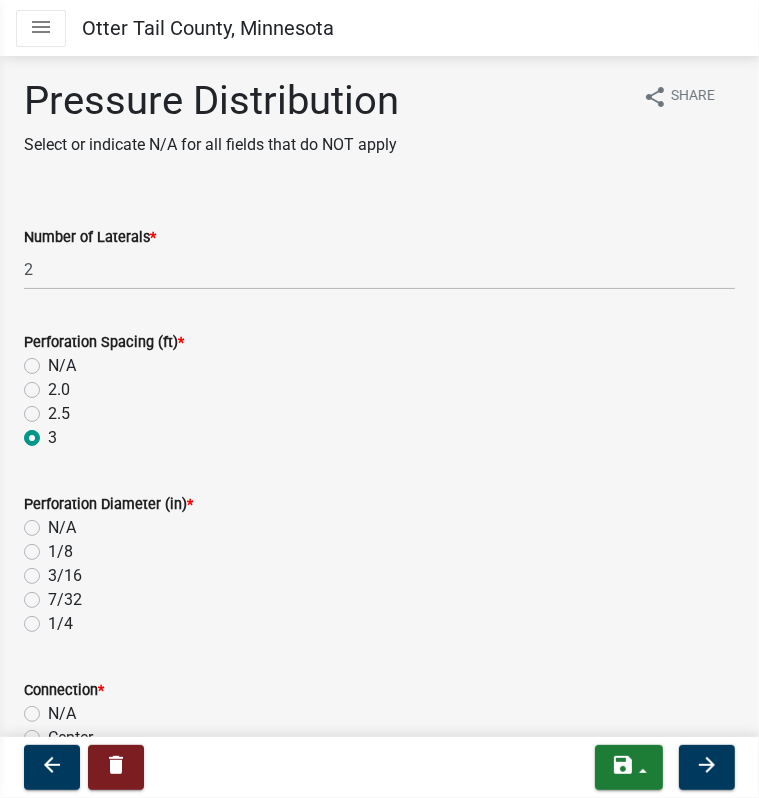 click on "1/4" 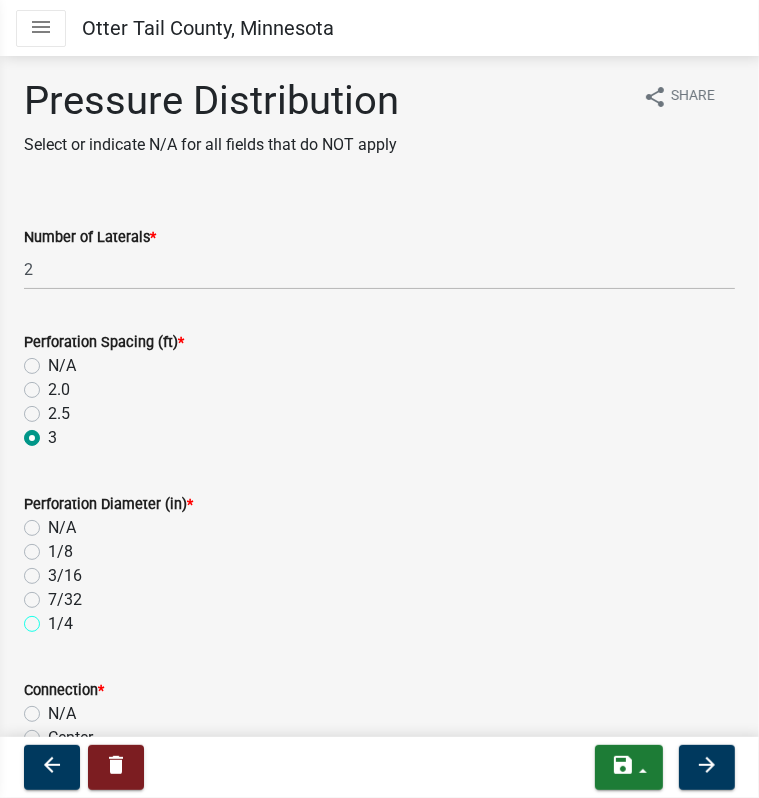 click on "1/4" at bounding box center [54, 618] 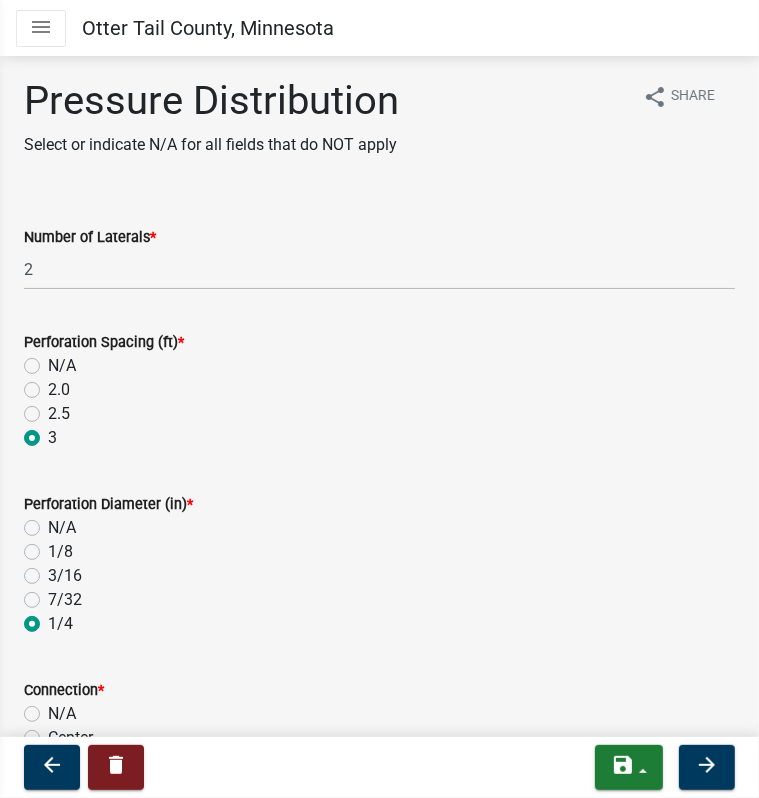 radio on "true" 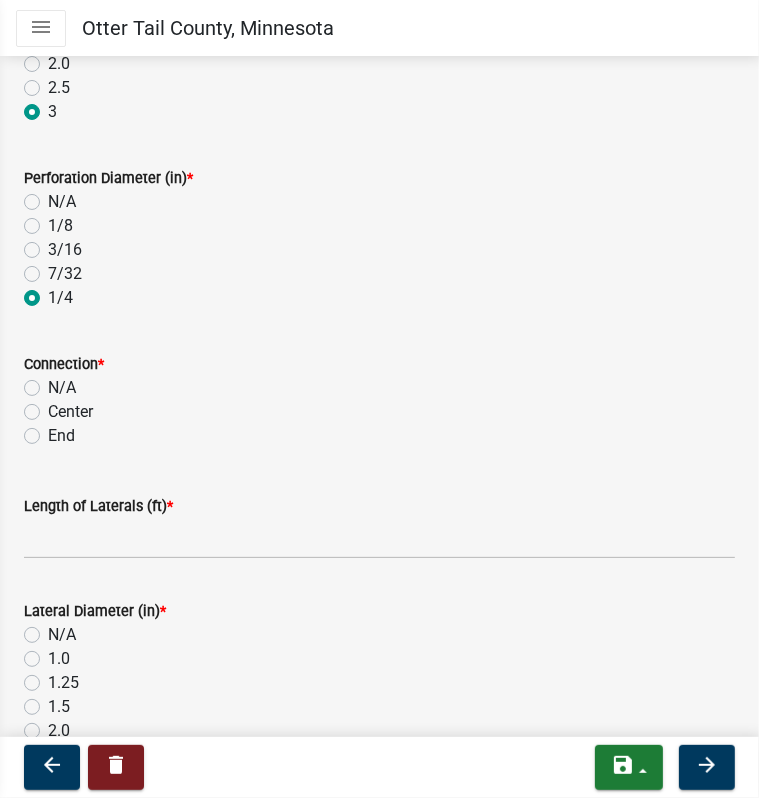 scroll, scrollTop: 400, scrollLeft: 0, axis: vertical 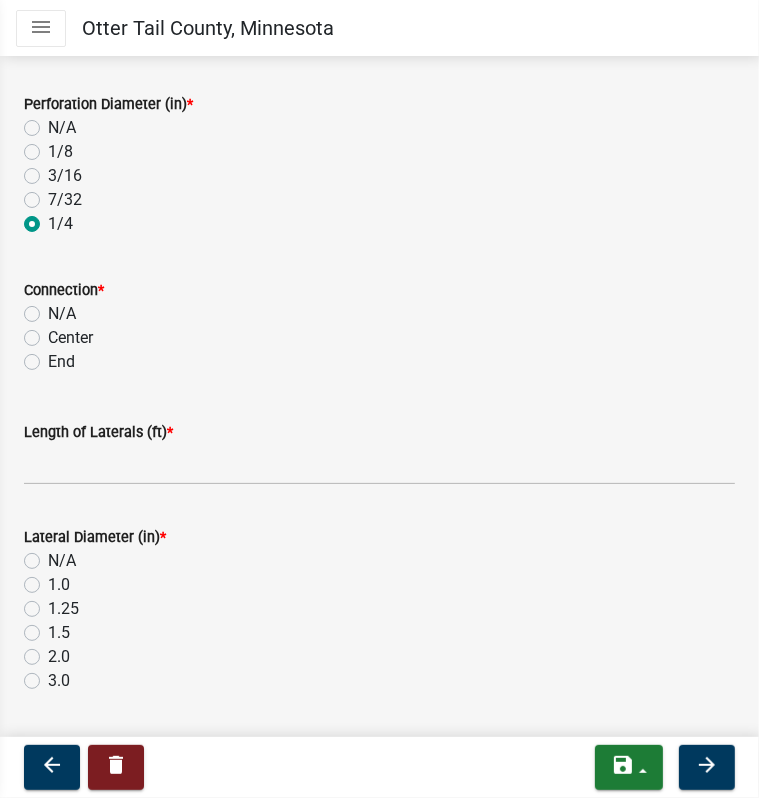 click on "End" 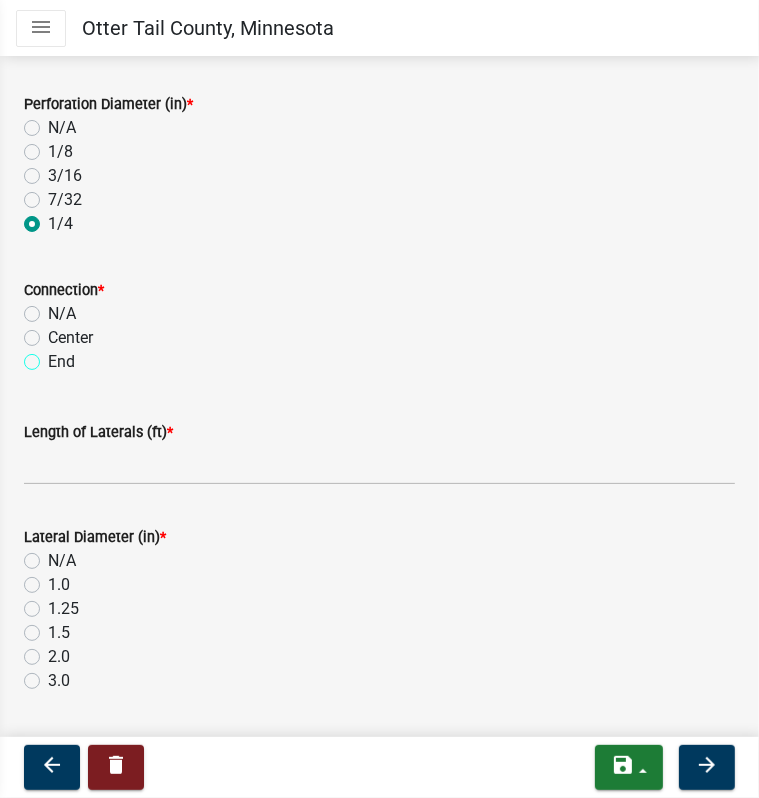 click on "End" at bounding box center (54, 356) 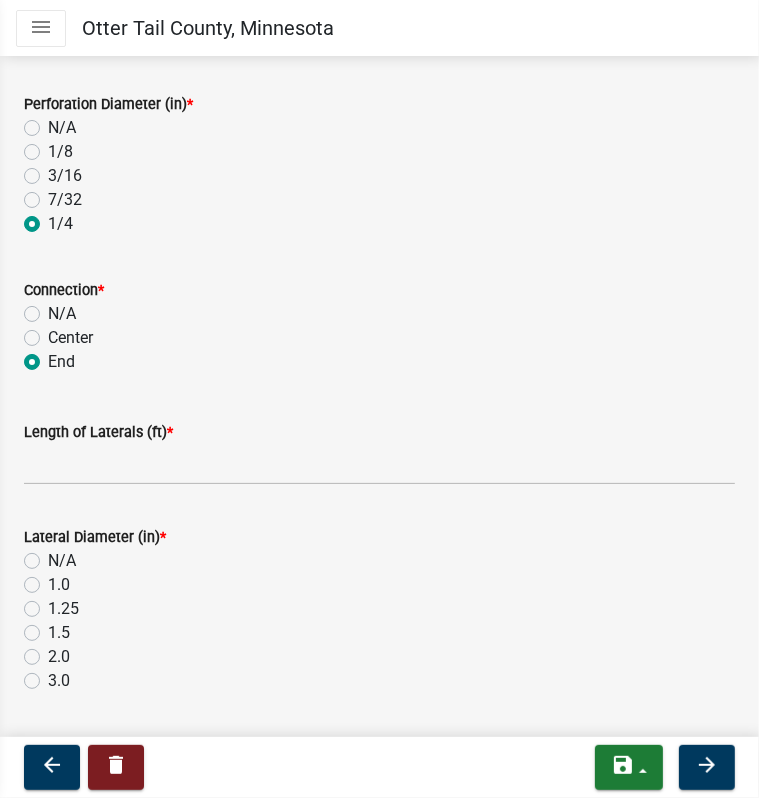 radio on "true" 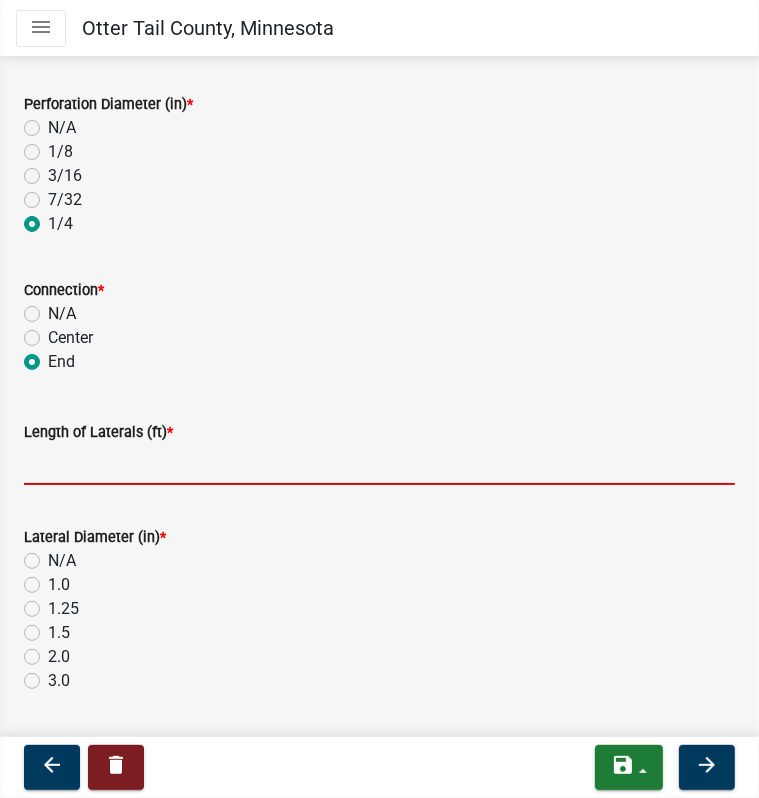 click on "Length of Laterals (ft)  *" at bounding box center [379, 464] 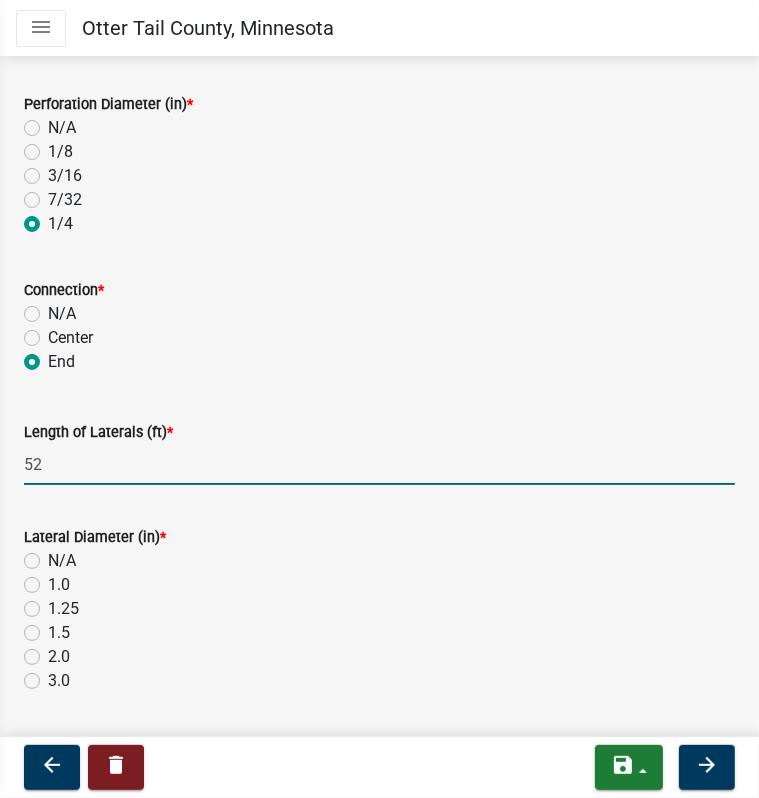 type on "52" 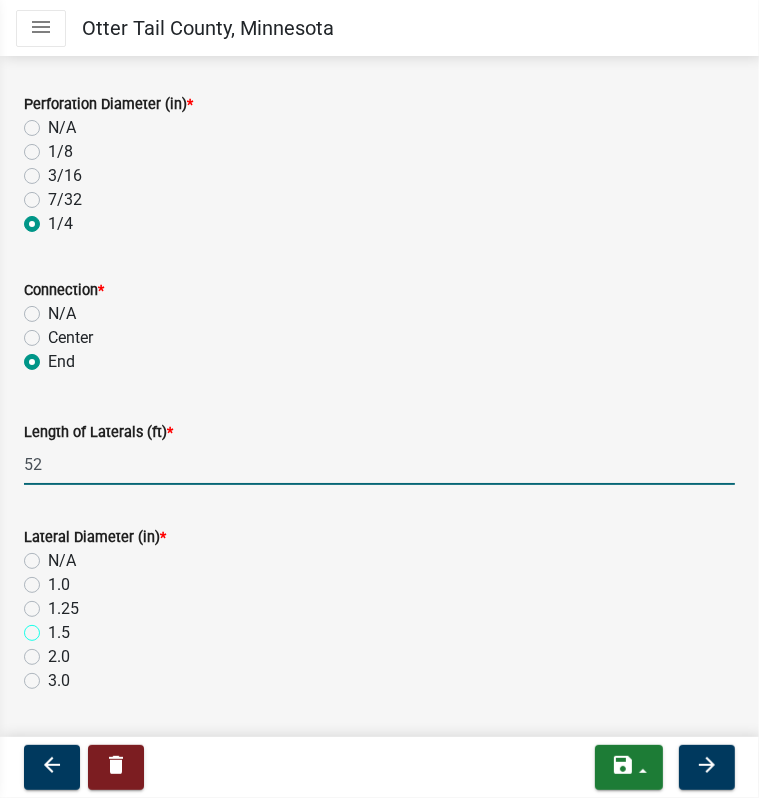 click on "1.5" at bounding box center [54, 627] 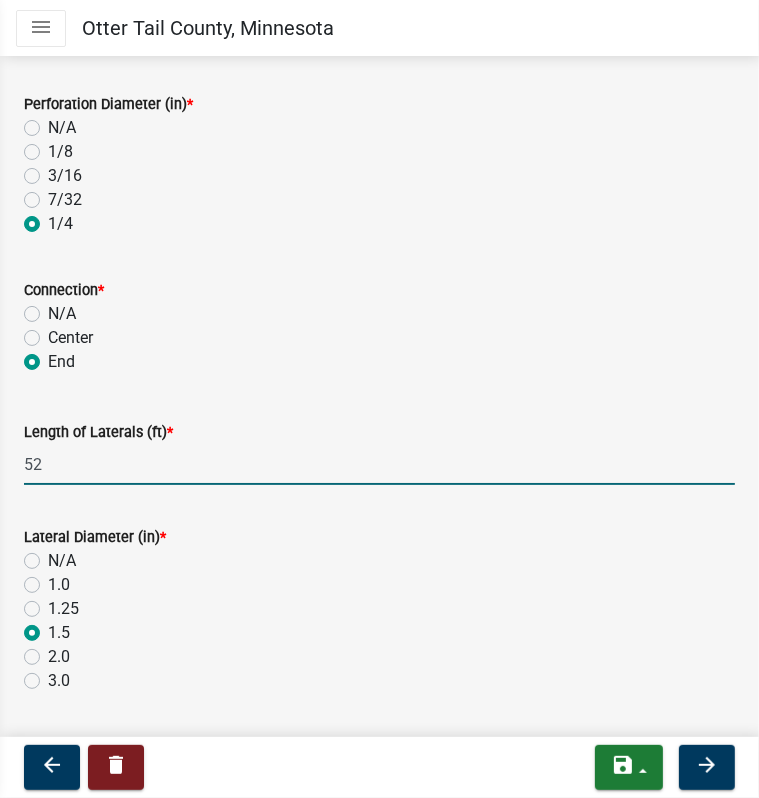 radio on "true" 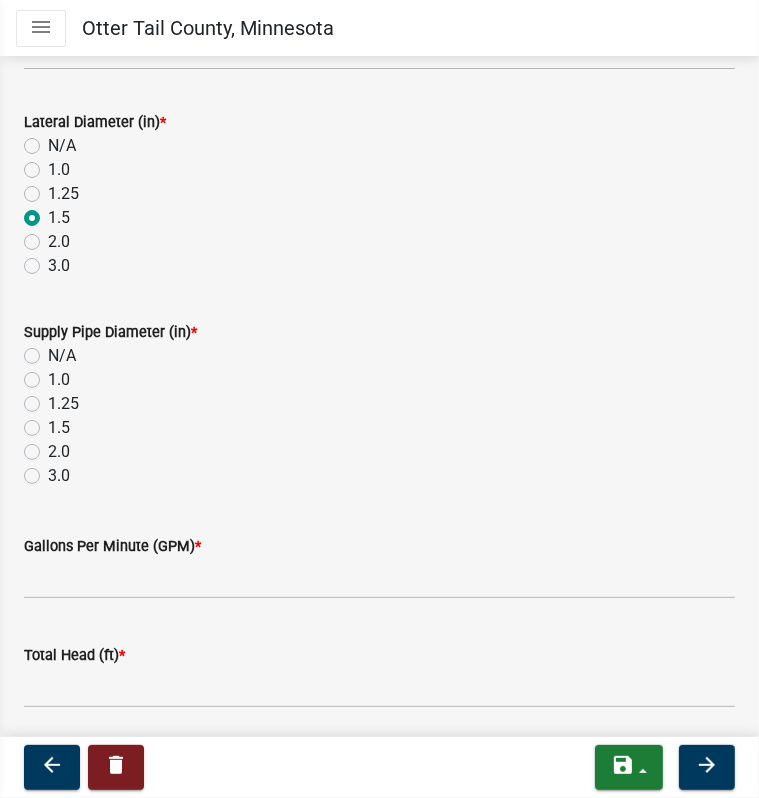 scroll, scrollTop: 879, scrollLeft: 0, axis: vertical 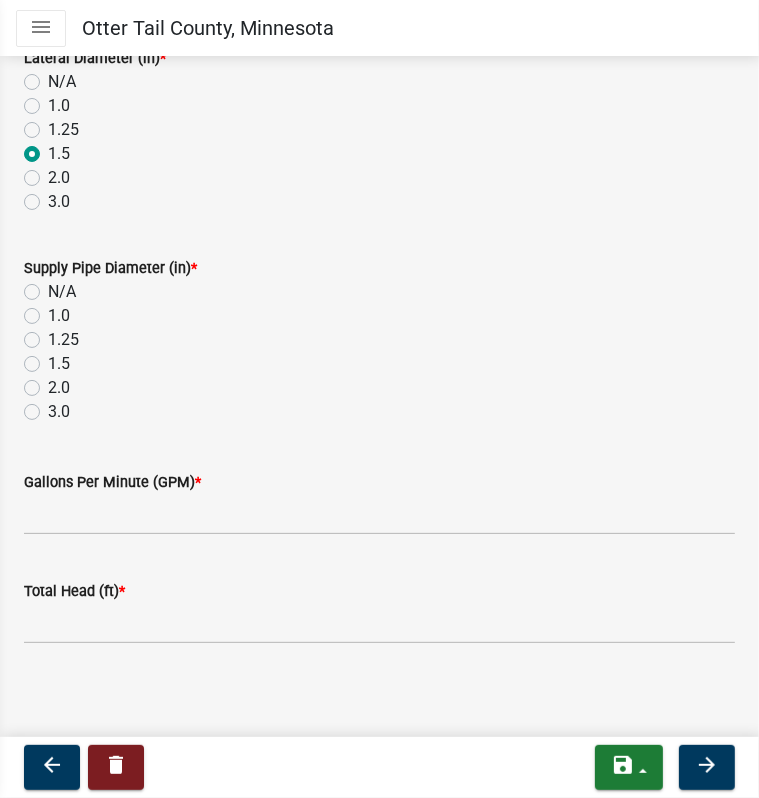 click on "2.0" 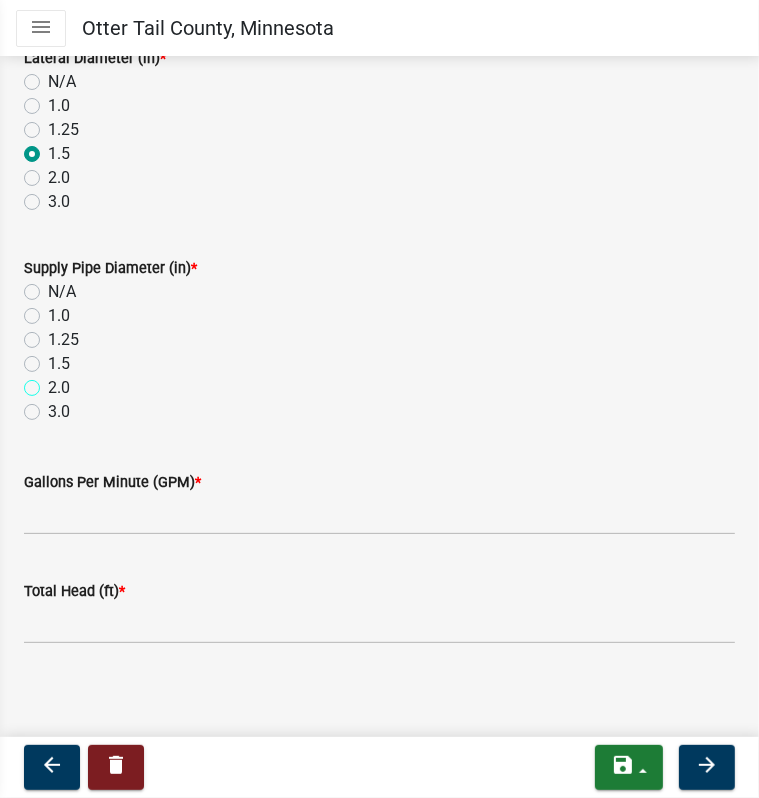click on "2.0" at bounding box center [54, 382] 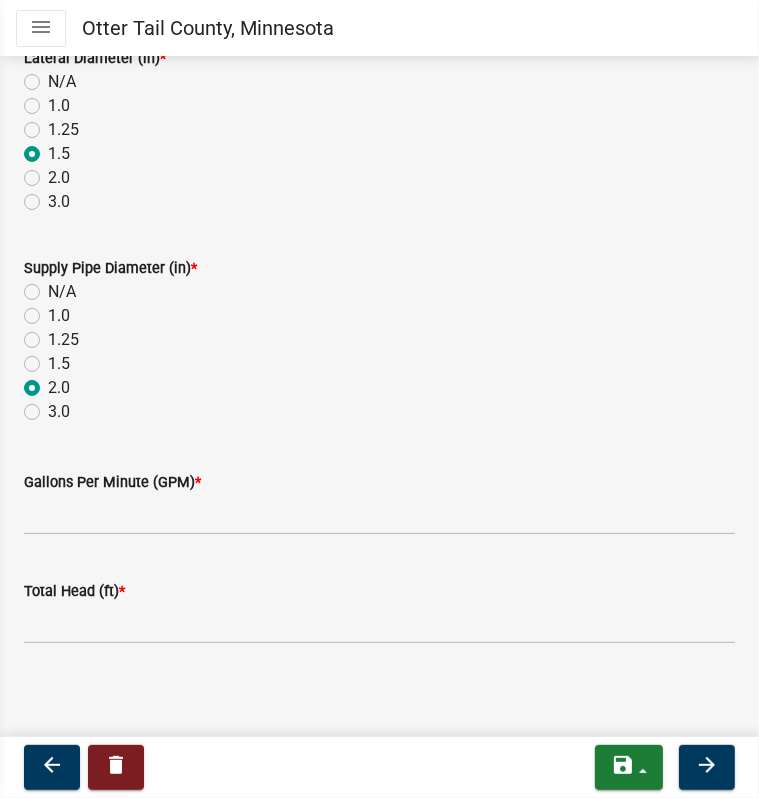 radio on "true" 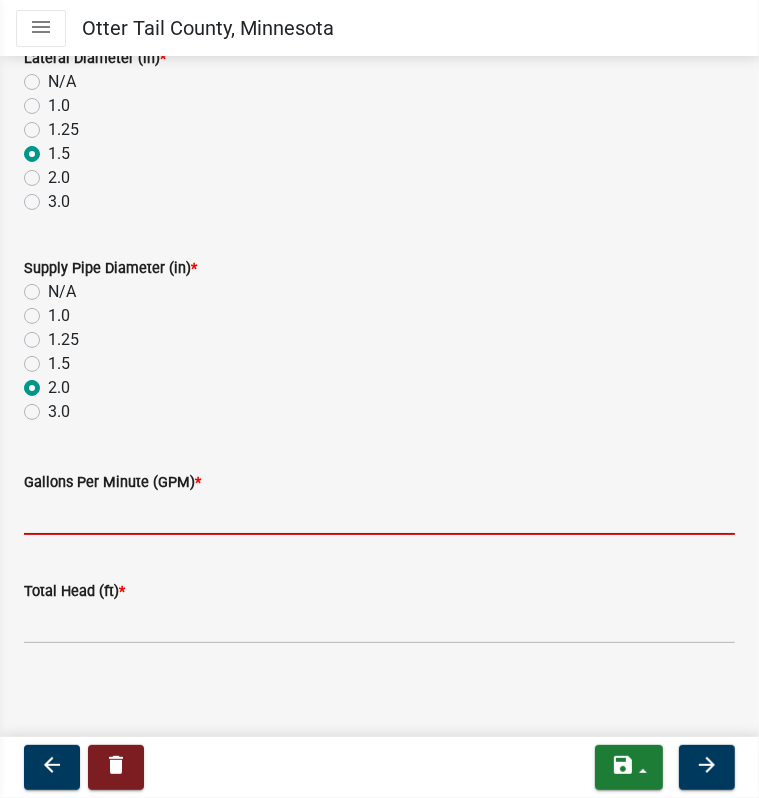 click on "Gallons Per Minute (GPM)  *" at bounding box center [379, 514] 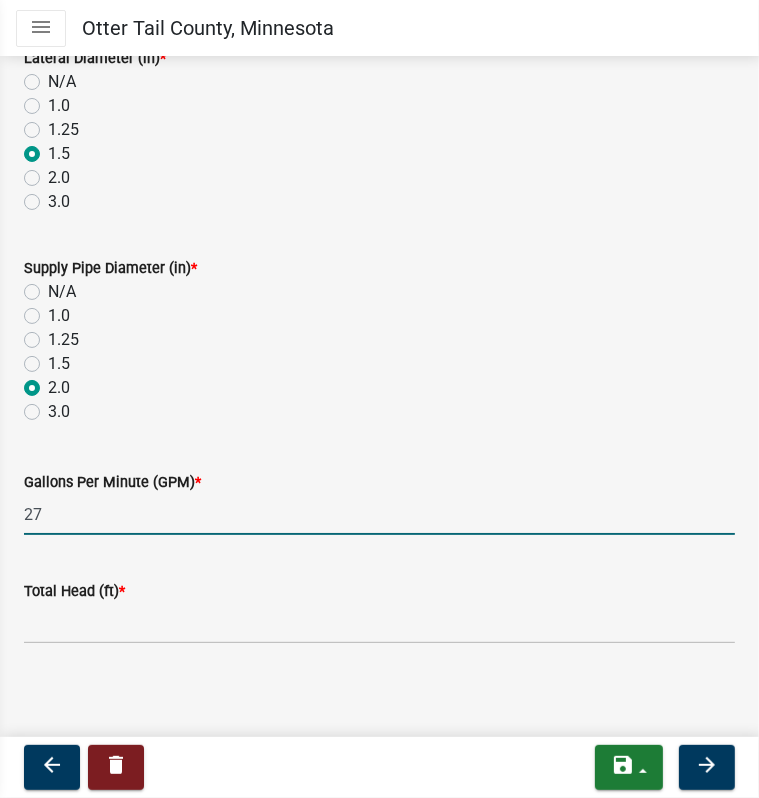 type on "27" 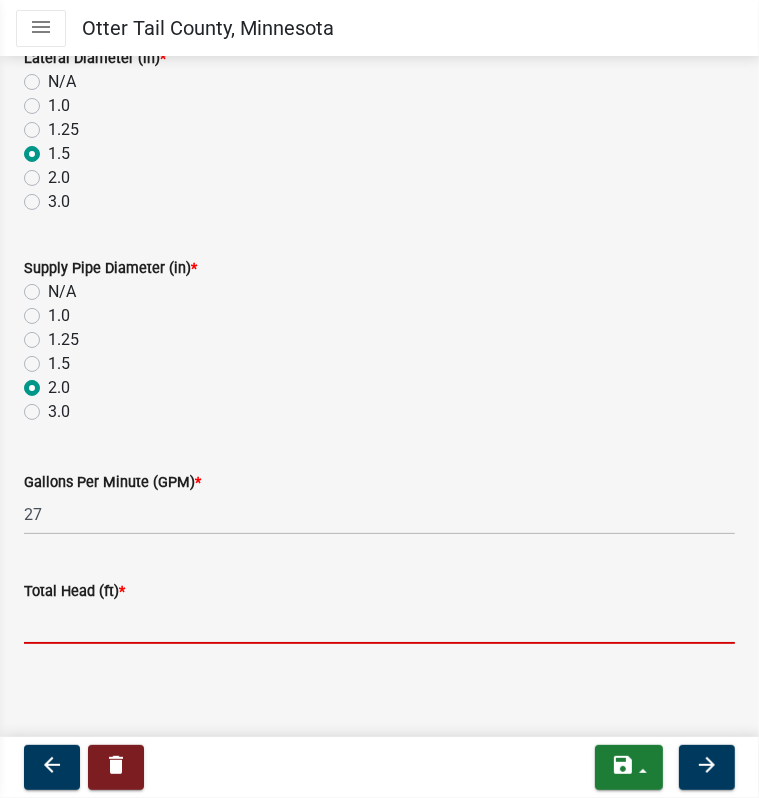 click on "Total Head (ft)  *" at bounding box center (379, 623) 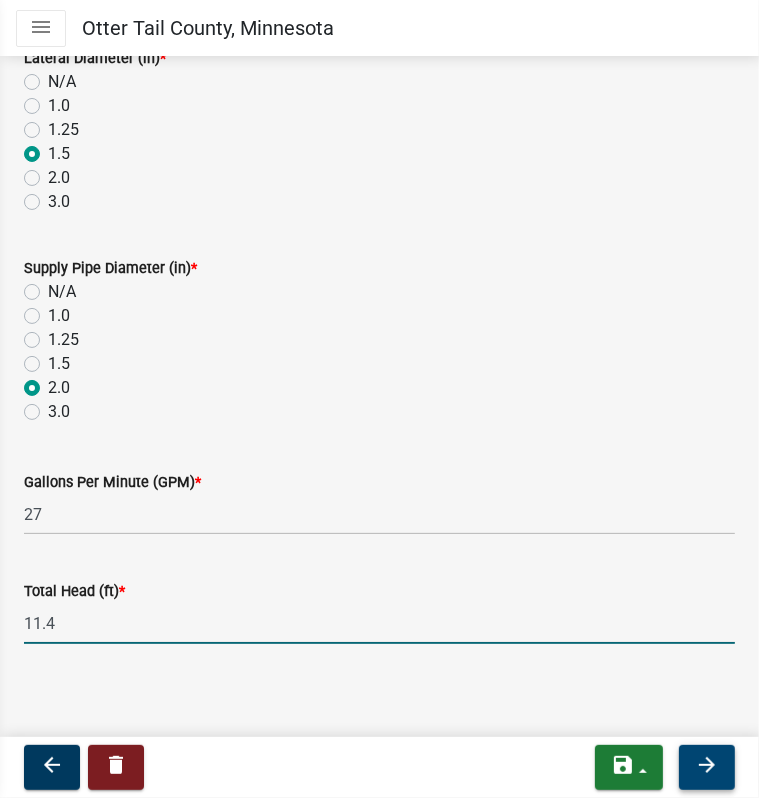 type on "11.4" 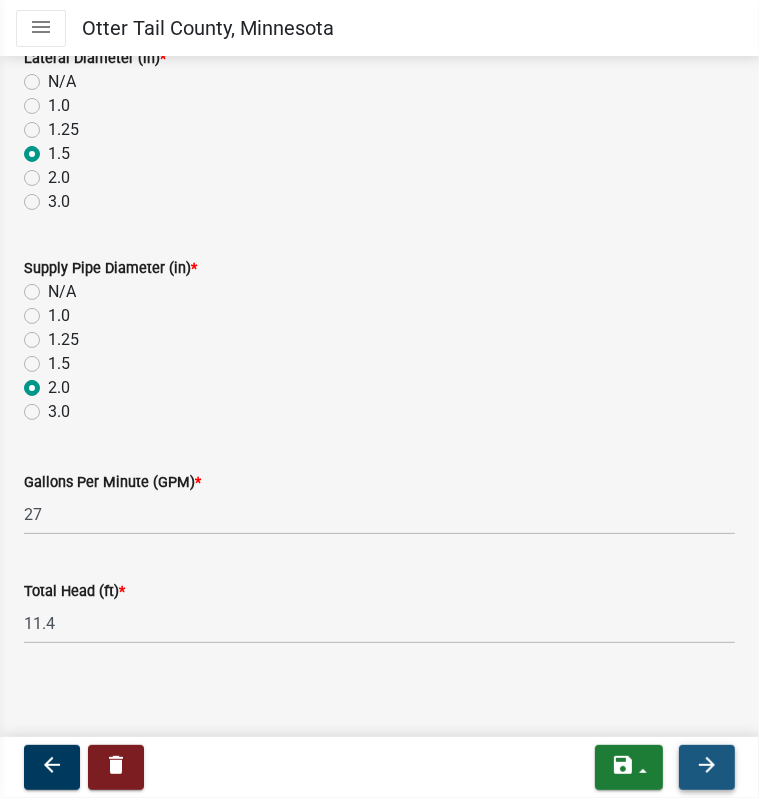 click on "arrow_forward" at bounding box center (707, 765) 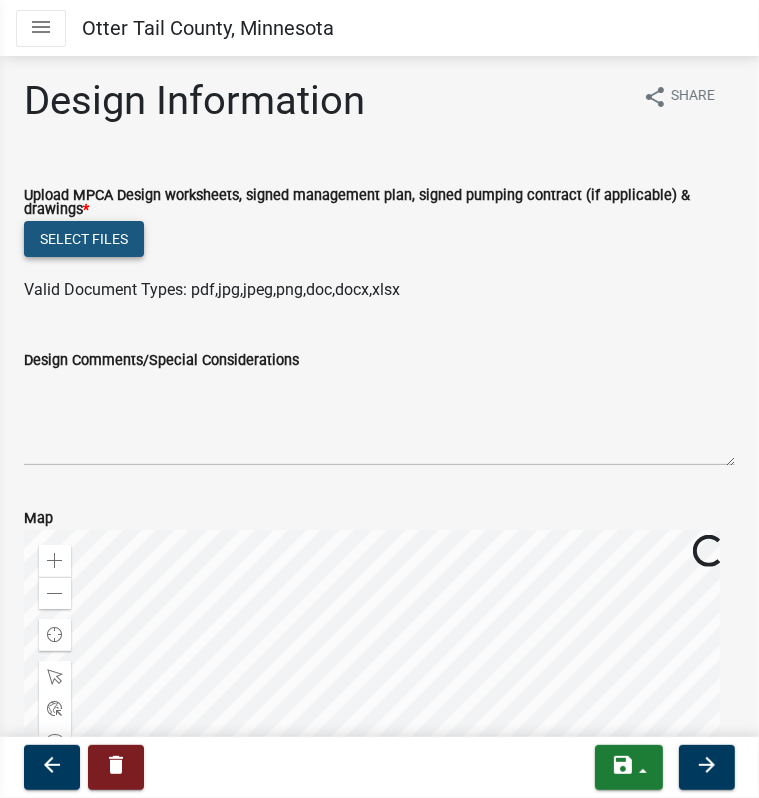 click on "Select files" 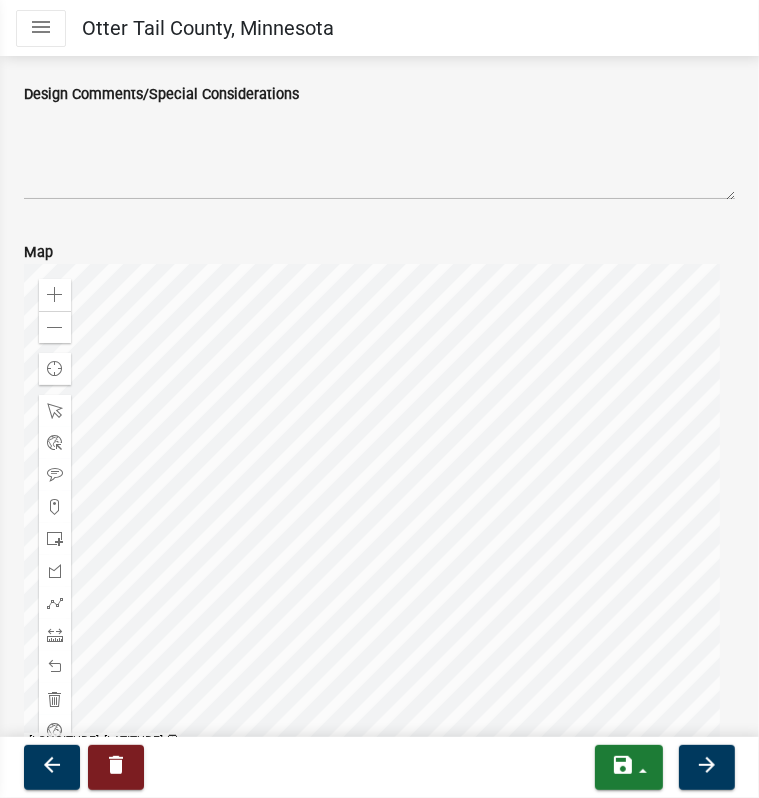 scroll, scrollTop: 400, scrollLeft: 0, axis: vertical 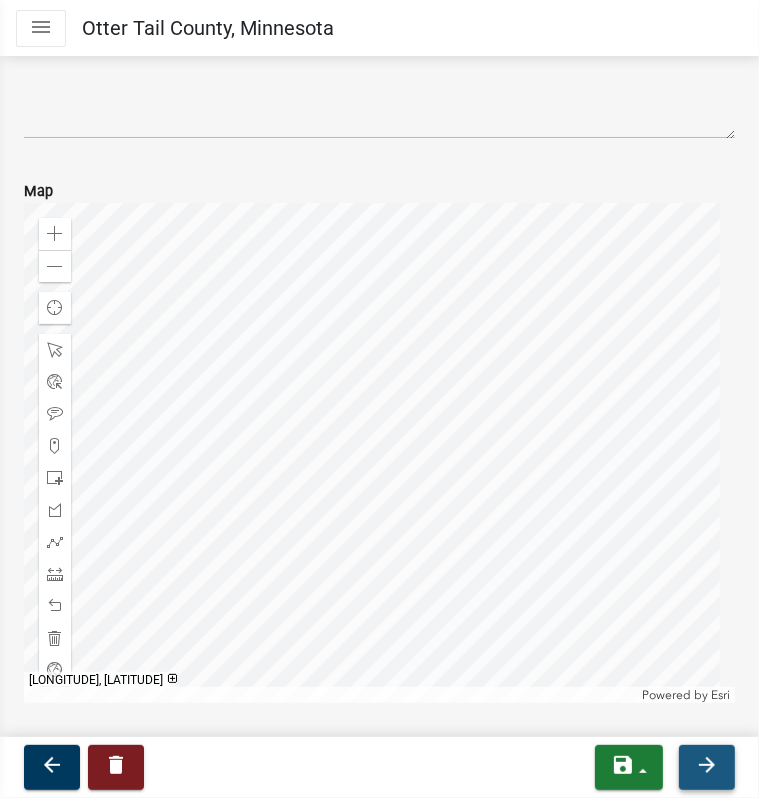 click on "arrow_forward" at bounding box center (707, 765) 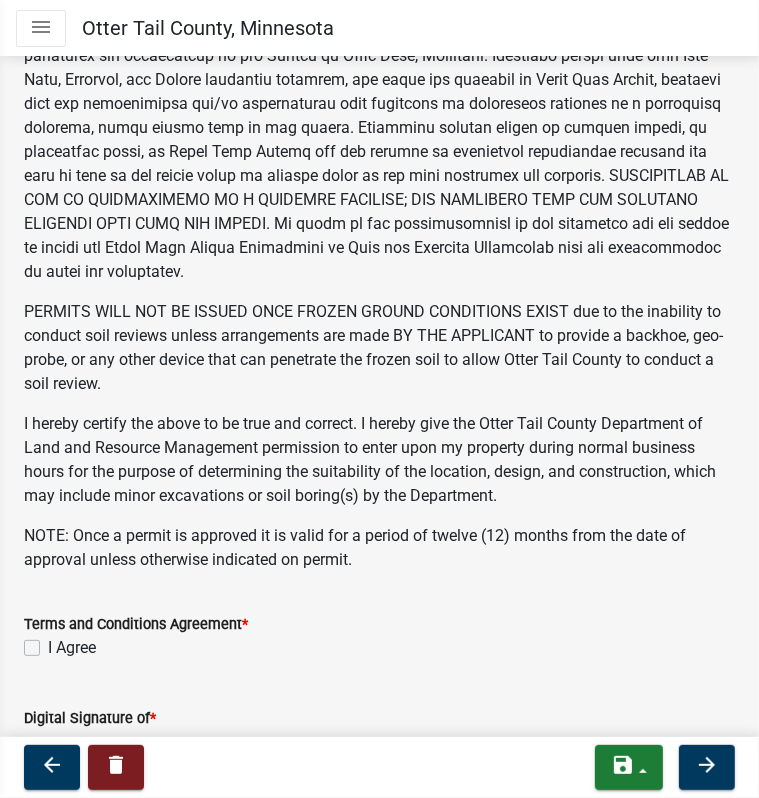 scroll, scrollTop: 700, scrollLeft: 0, axis: vertical 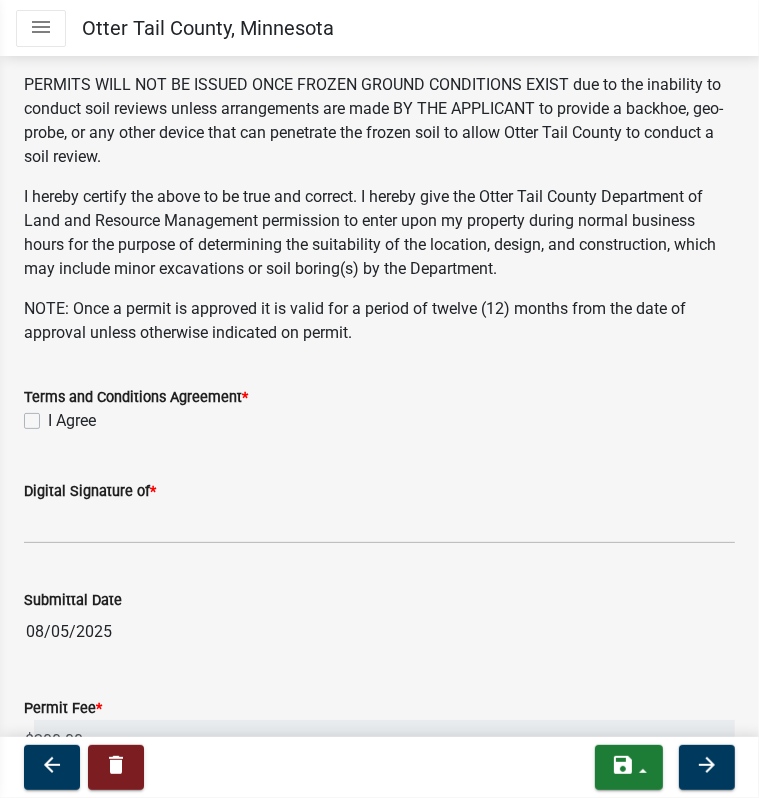 click on "I Agree" 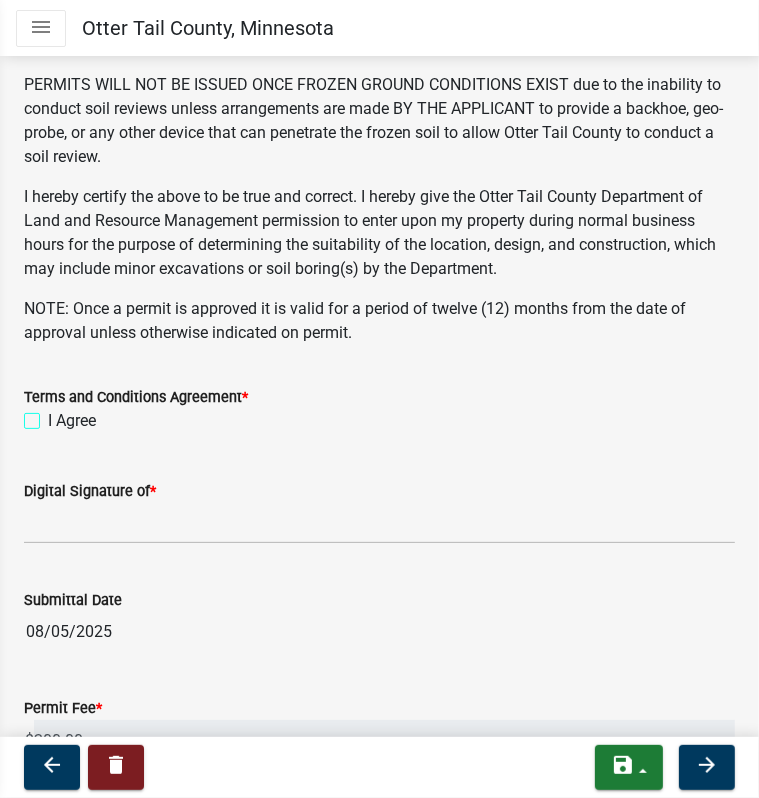 click on "I Agree" at bounding box center [54, 415] 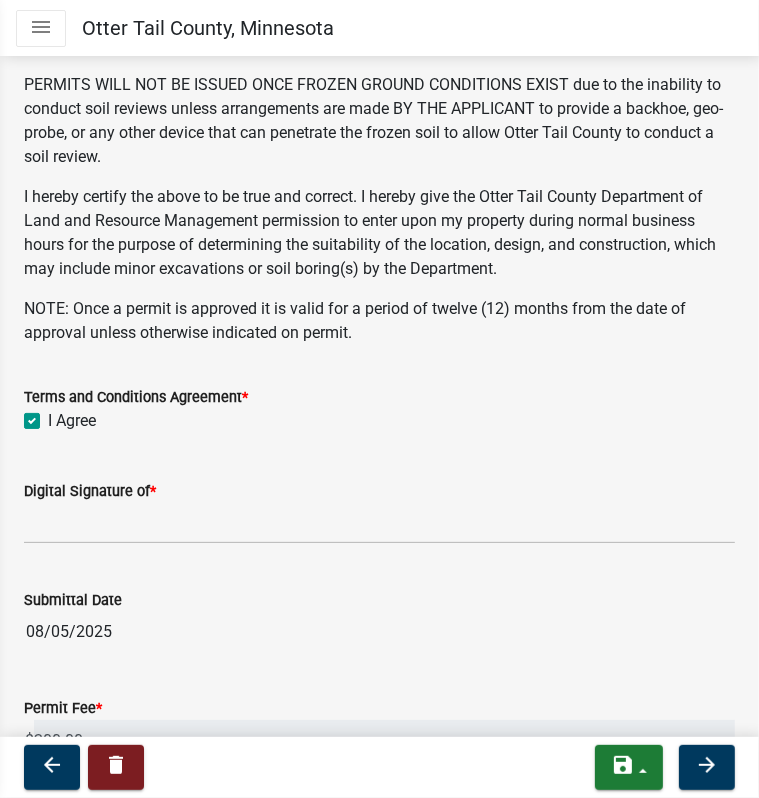 checkbox on "true" 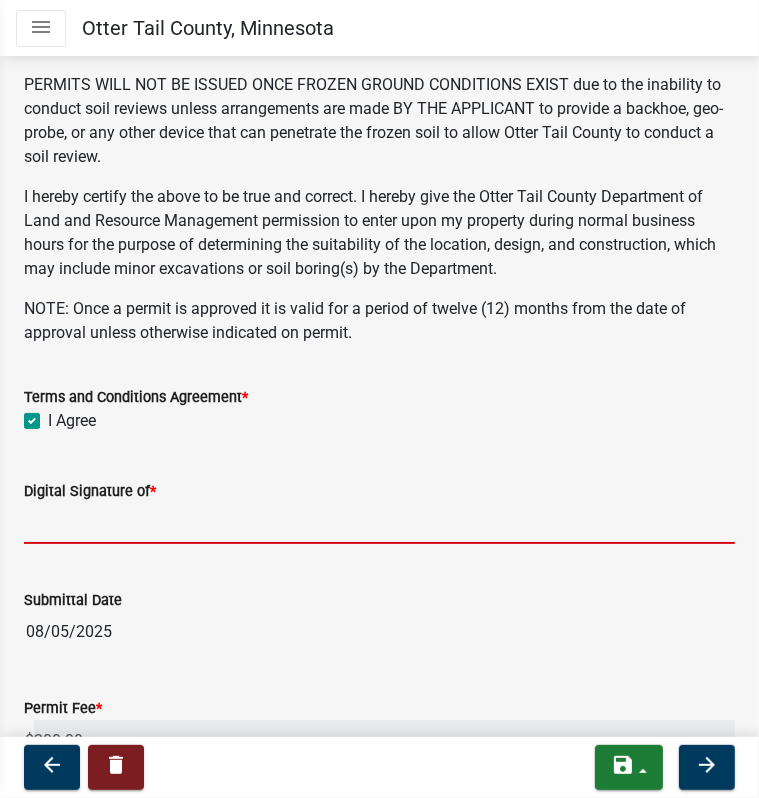 click on "Digital Signature of  *" at bounding box center [379, 523] 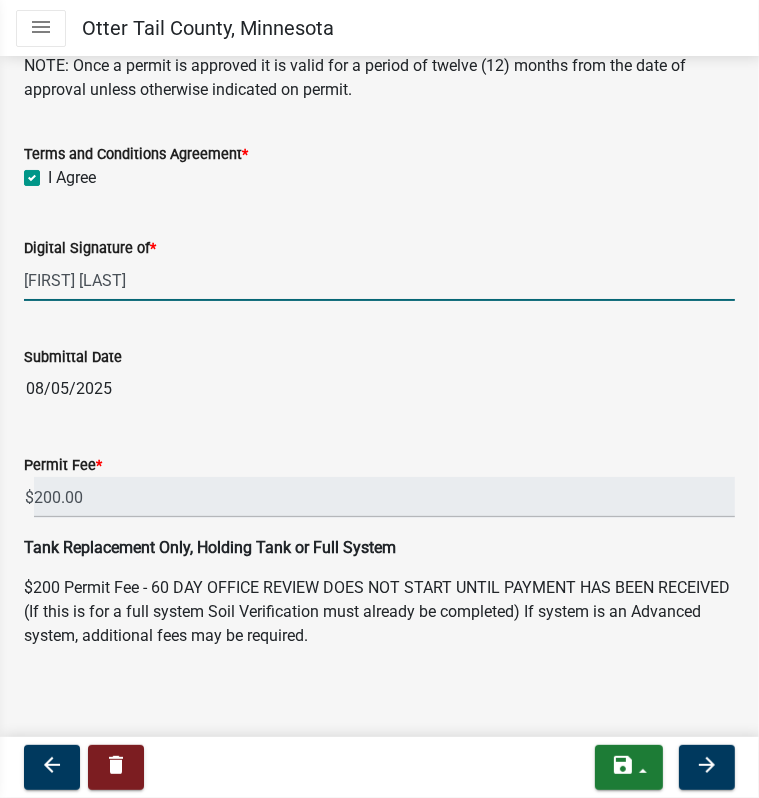 scroll, scrollTop: 947, scrollLeft: 0, axis: vertical 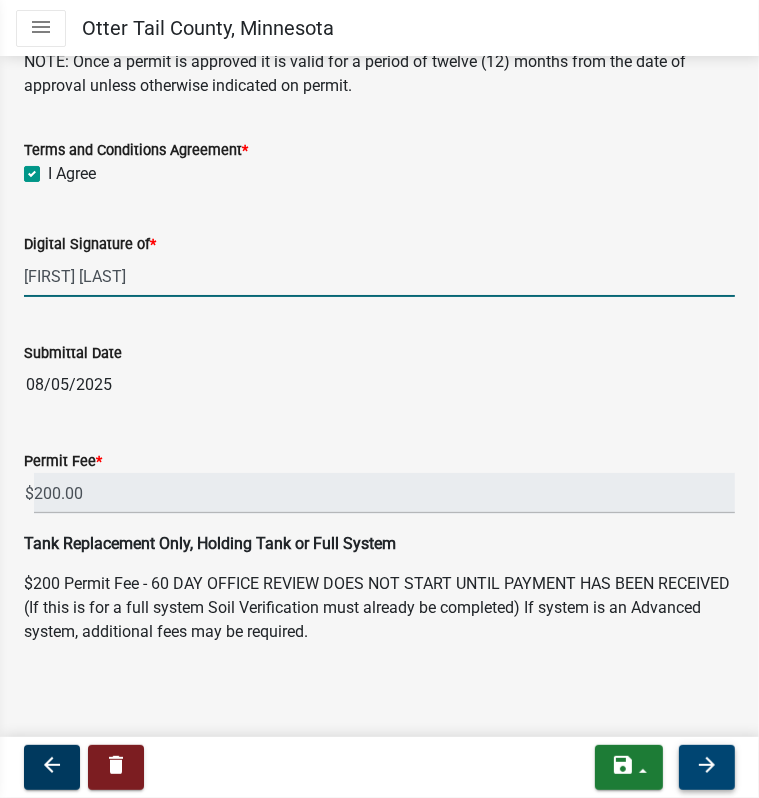 click on "arrow_forward" at bounding box center (707, 765) 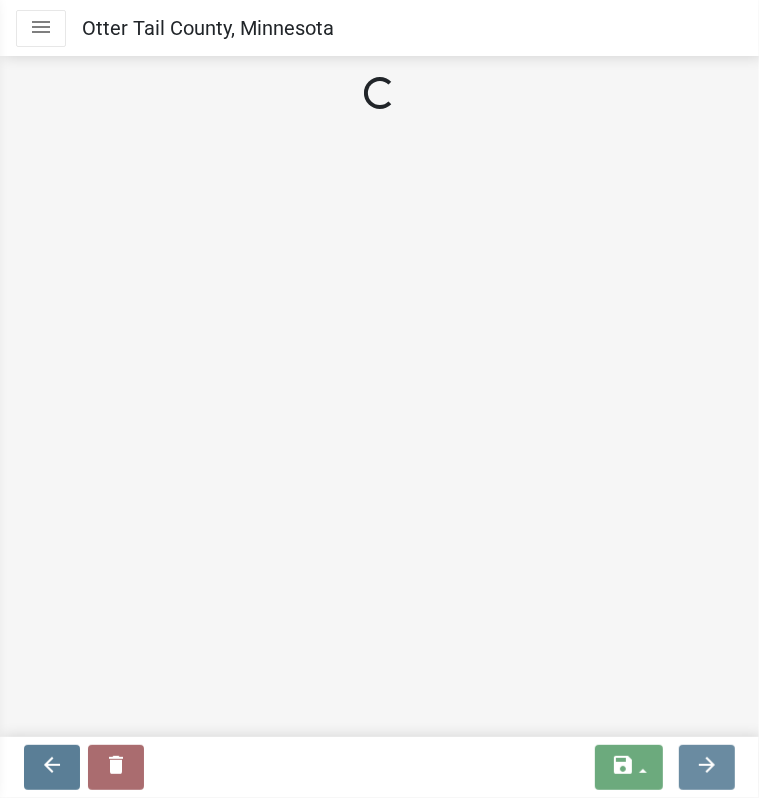 scroll, scrollTop: 0, scrollLeft: 0, axis: both 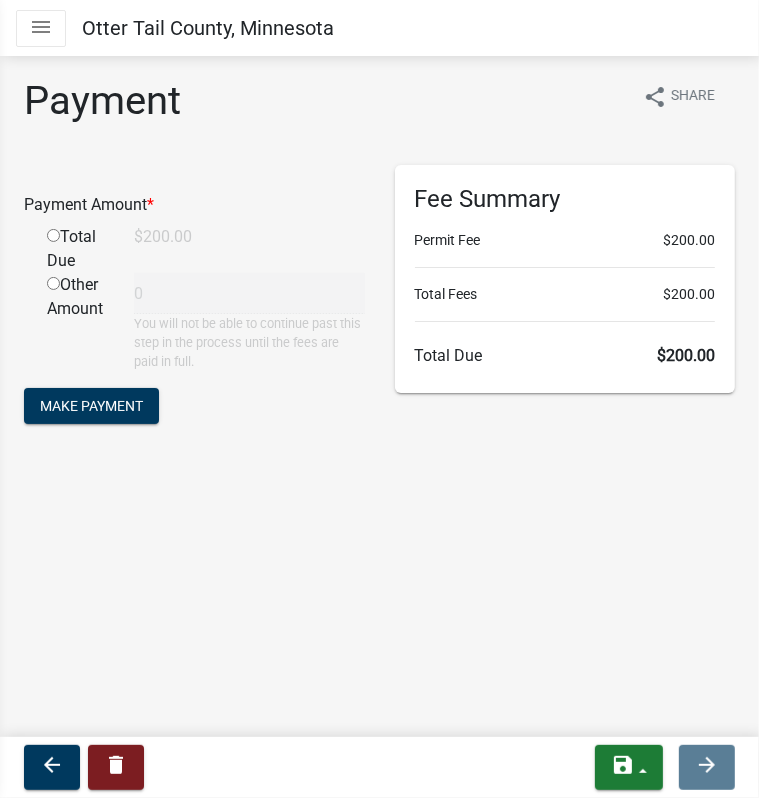 click 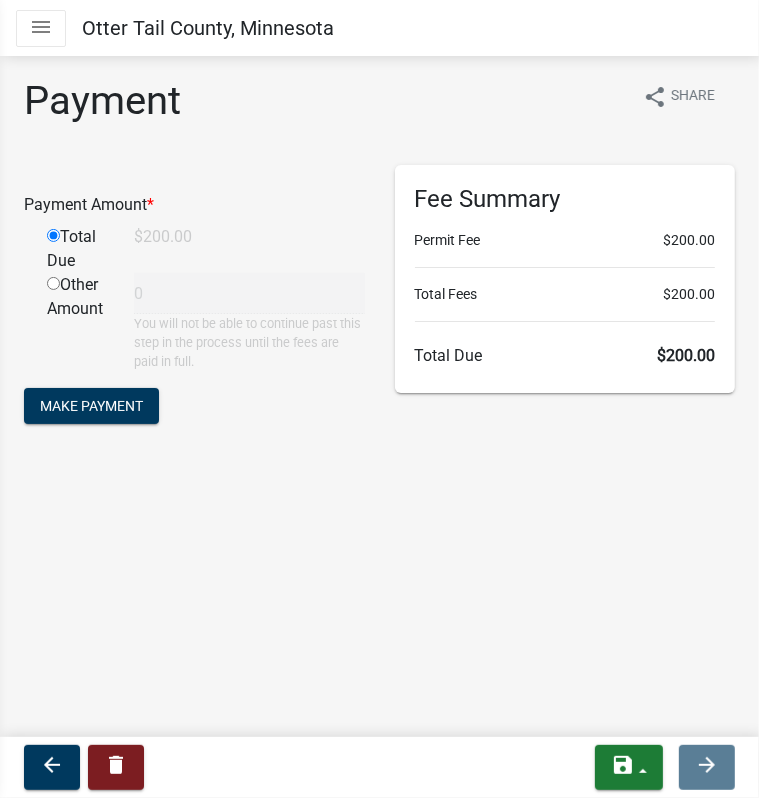 type on "200" 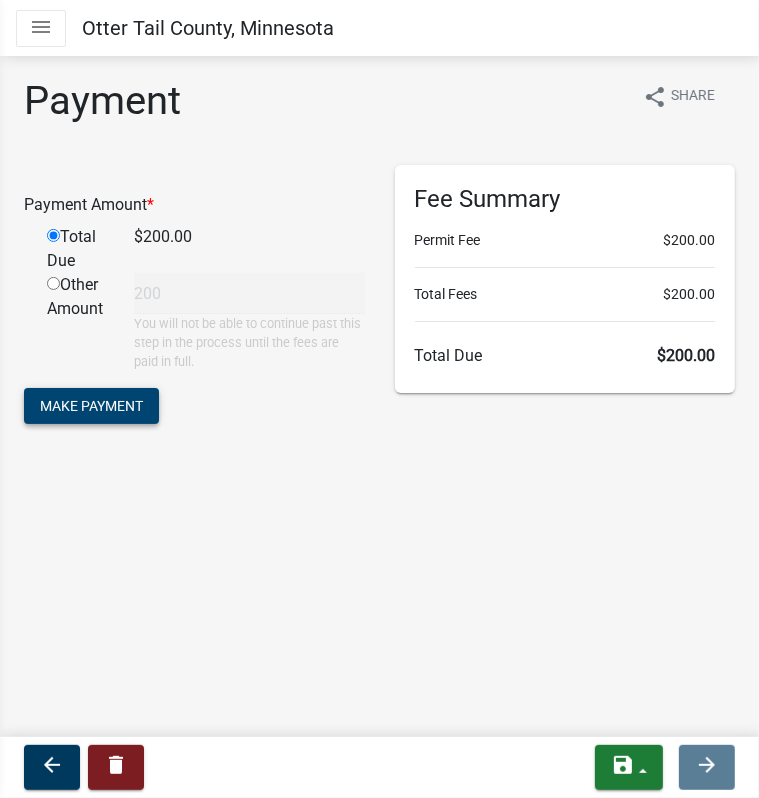 click on "Make Payment" 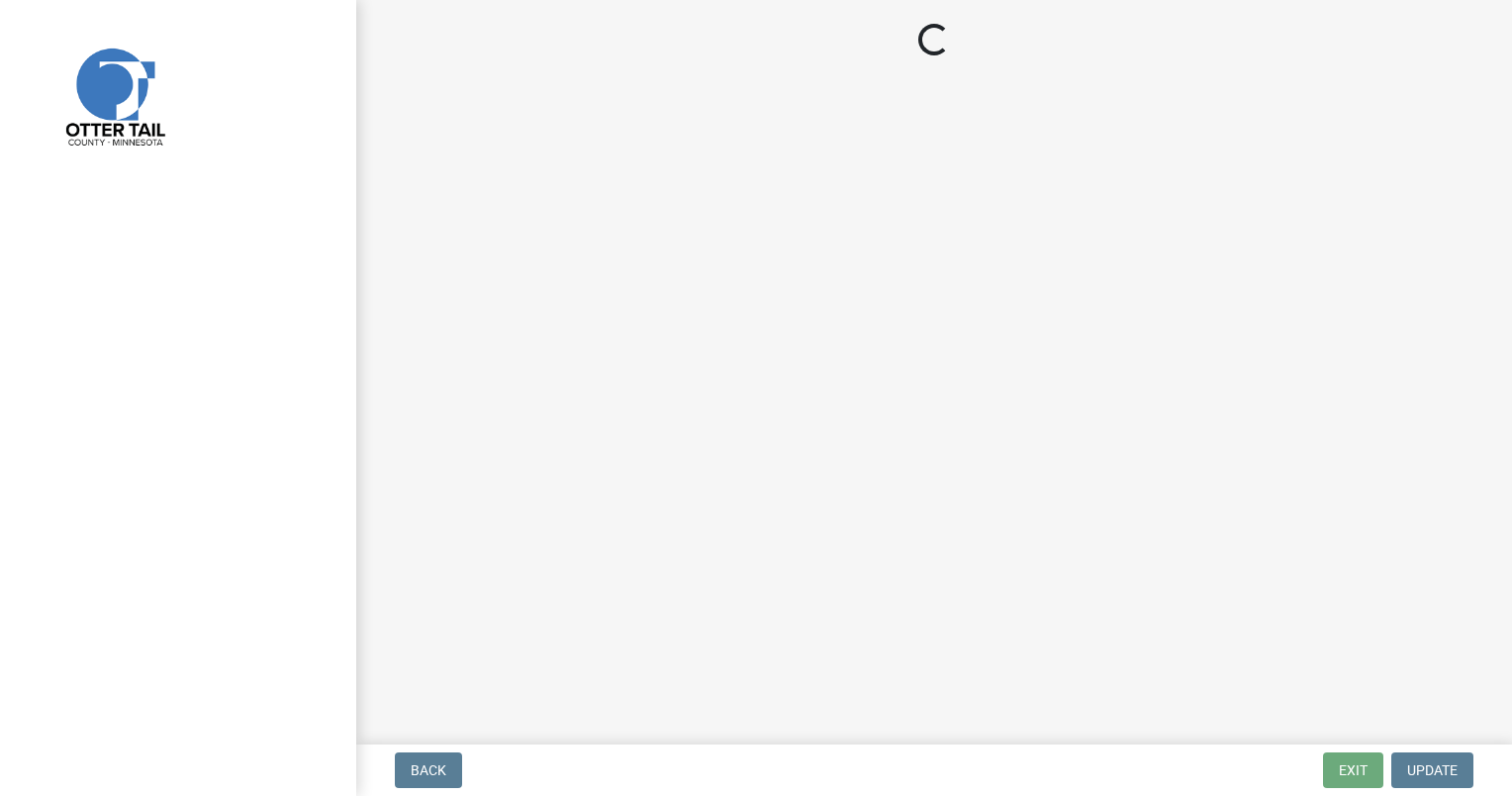 scroll, scrollTop: 0, scrollLeft: 0, axis: both 